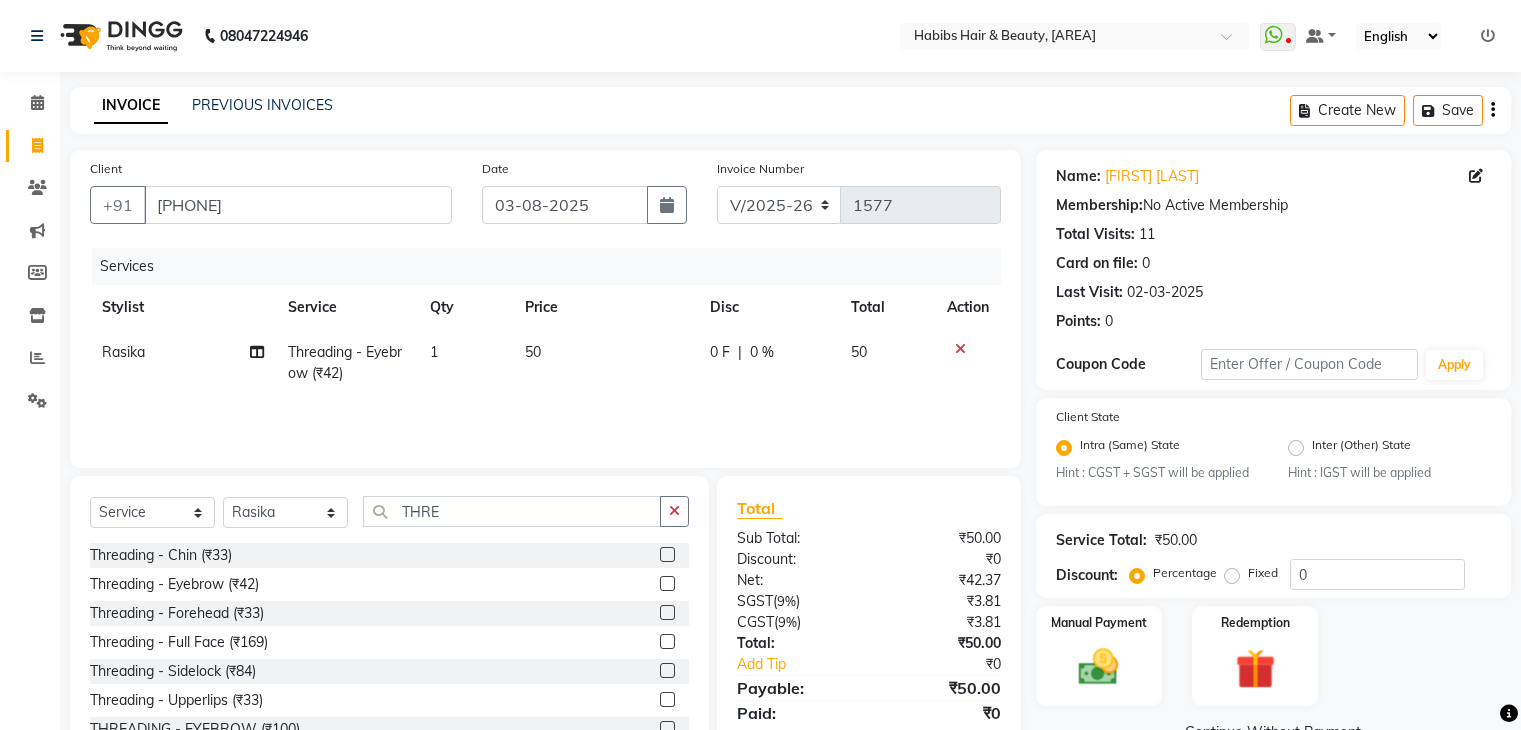 select on "3714" 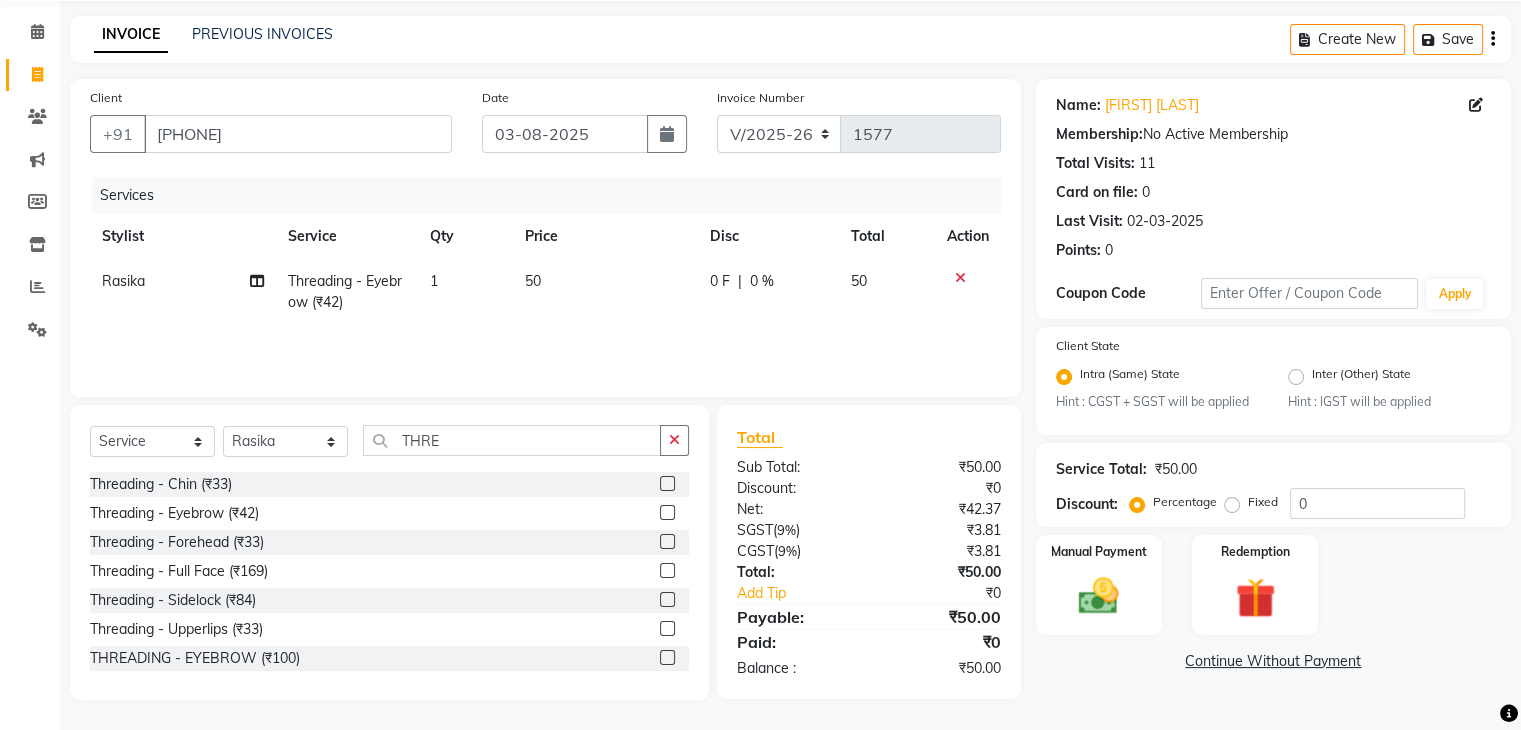 scroll, scrollTop: 0, scrollLeft: 0, axis: both 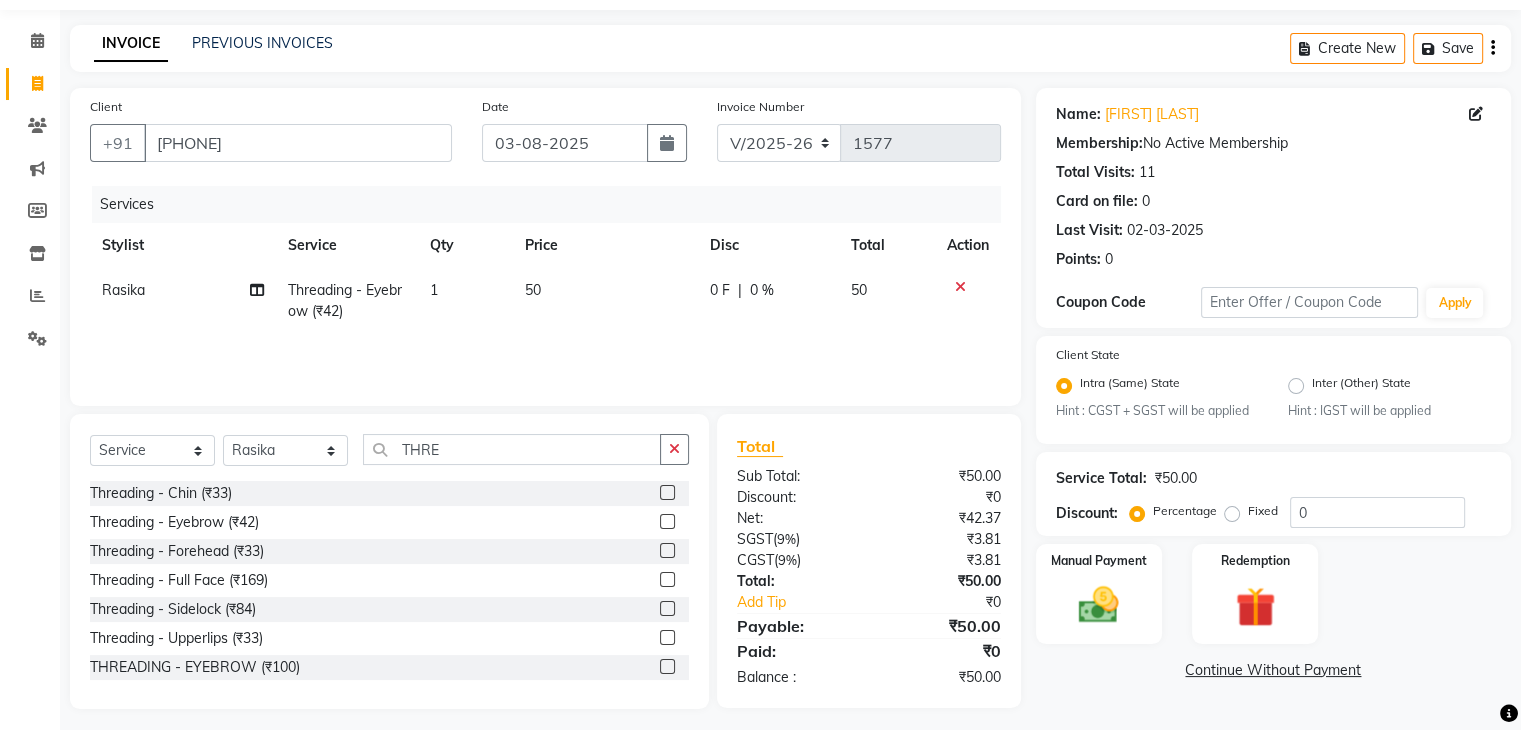 click 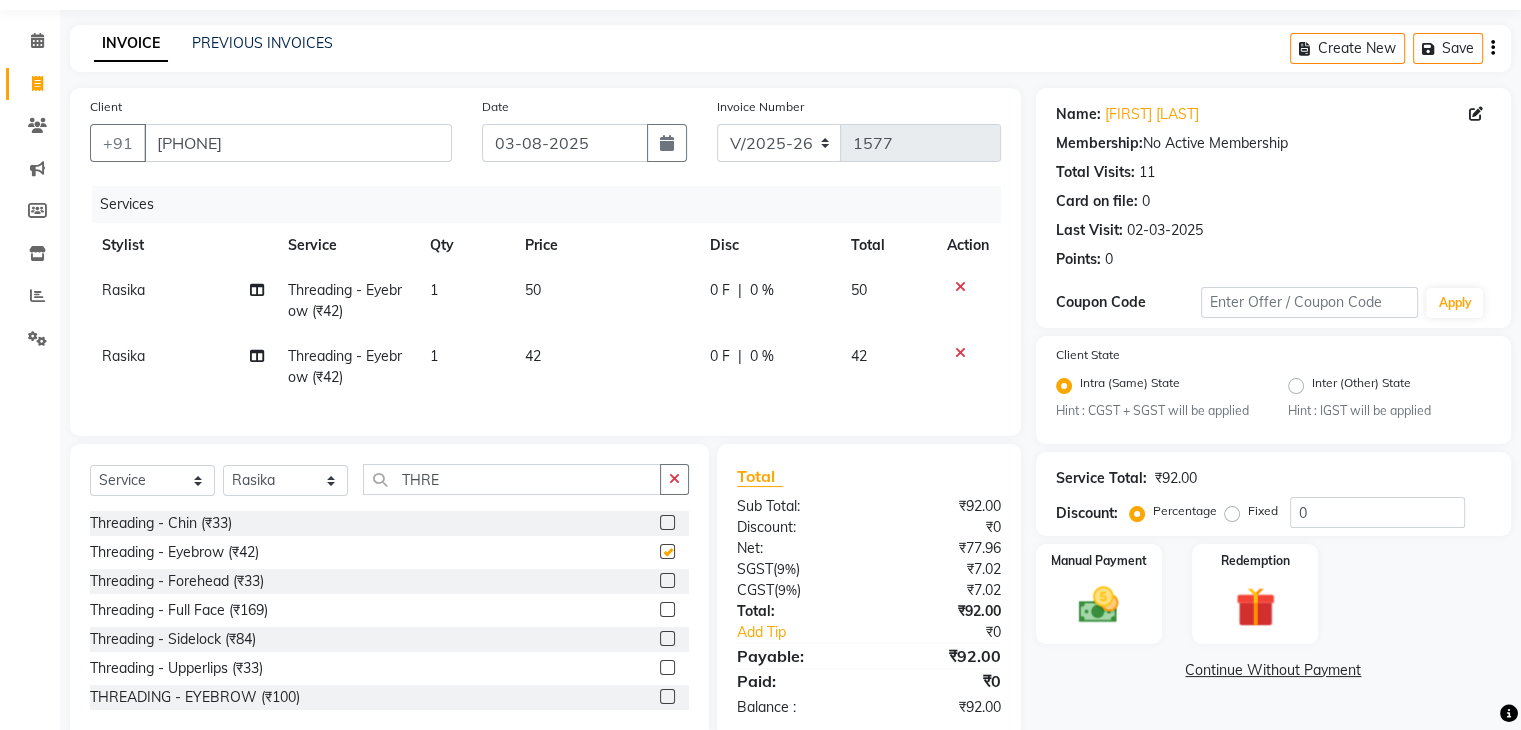 checkbox on "false" 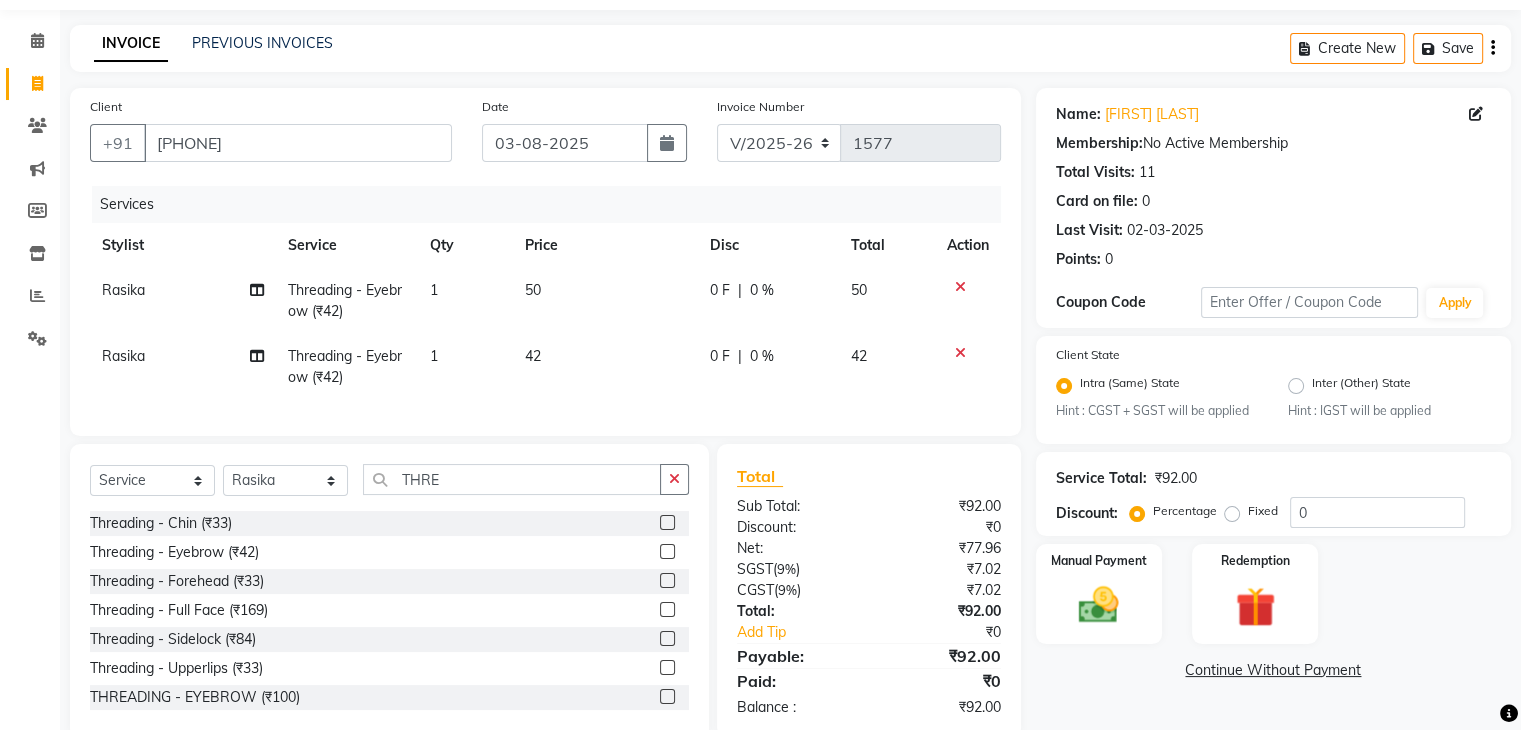 click 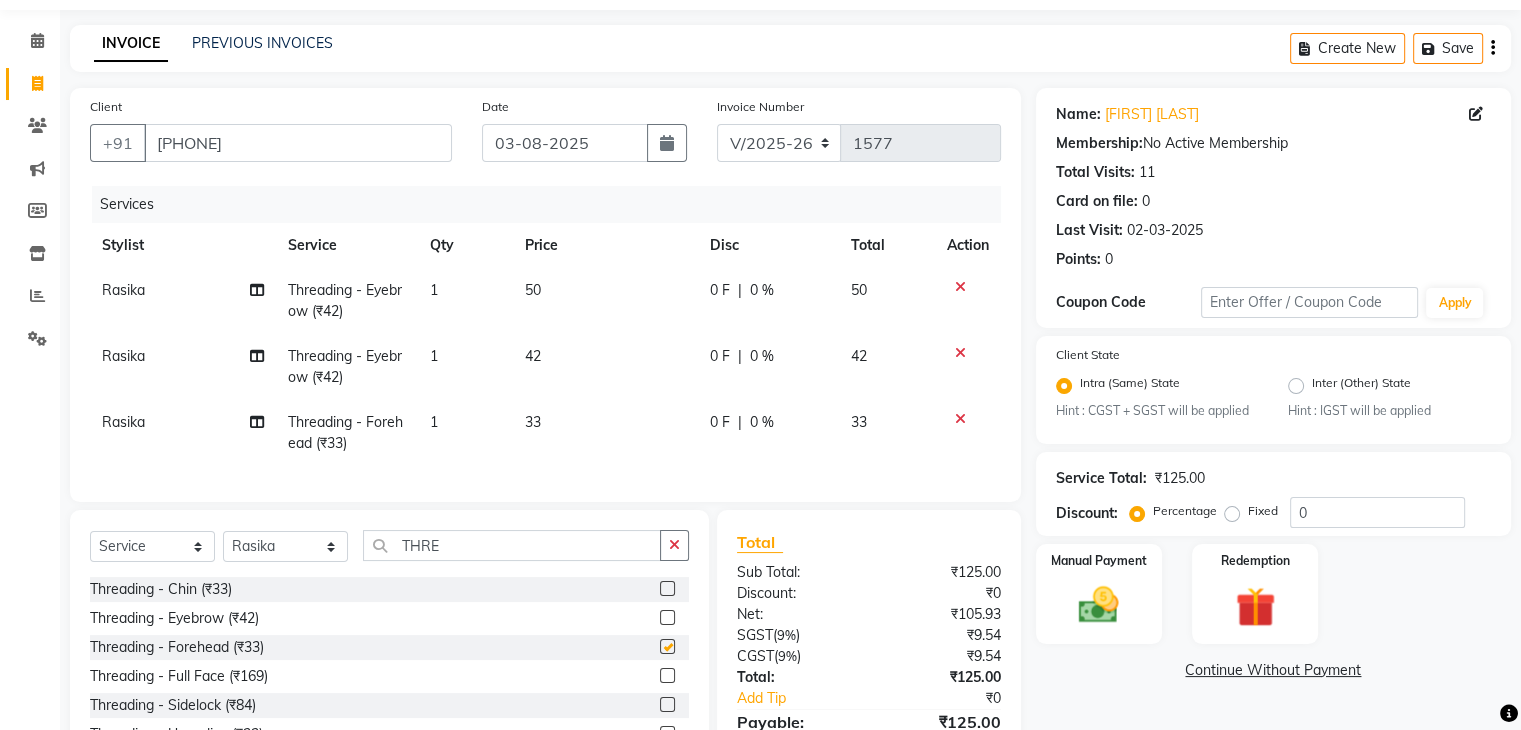 checkbox on "false" 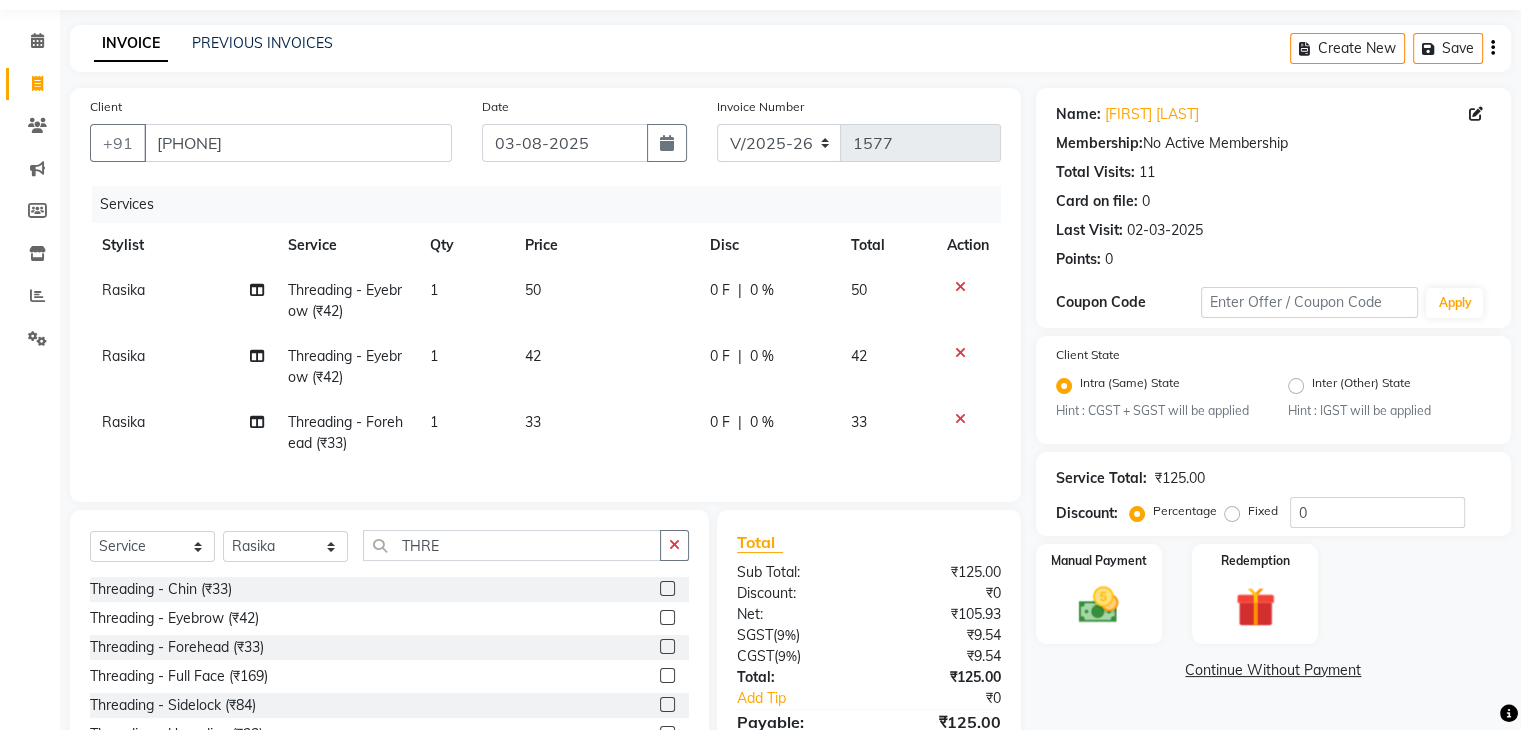 scroll, scrollTop: 3, scrollLeft: 0, axis: vertical 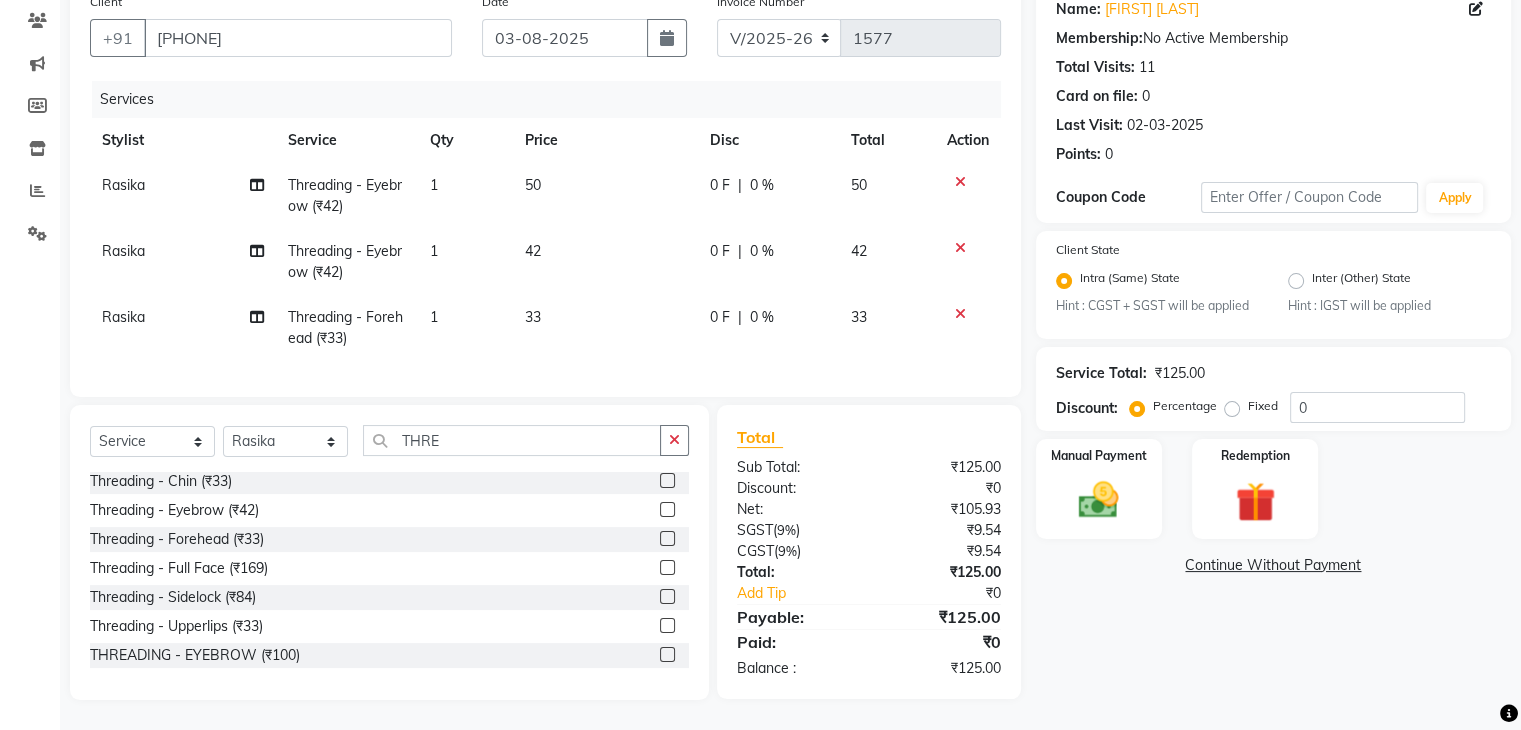 click 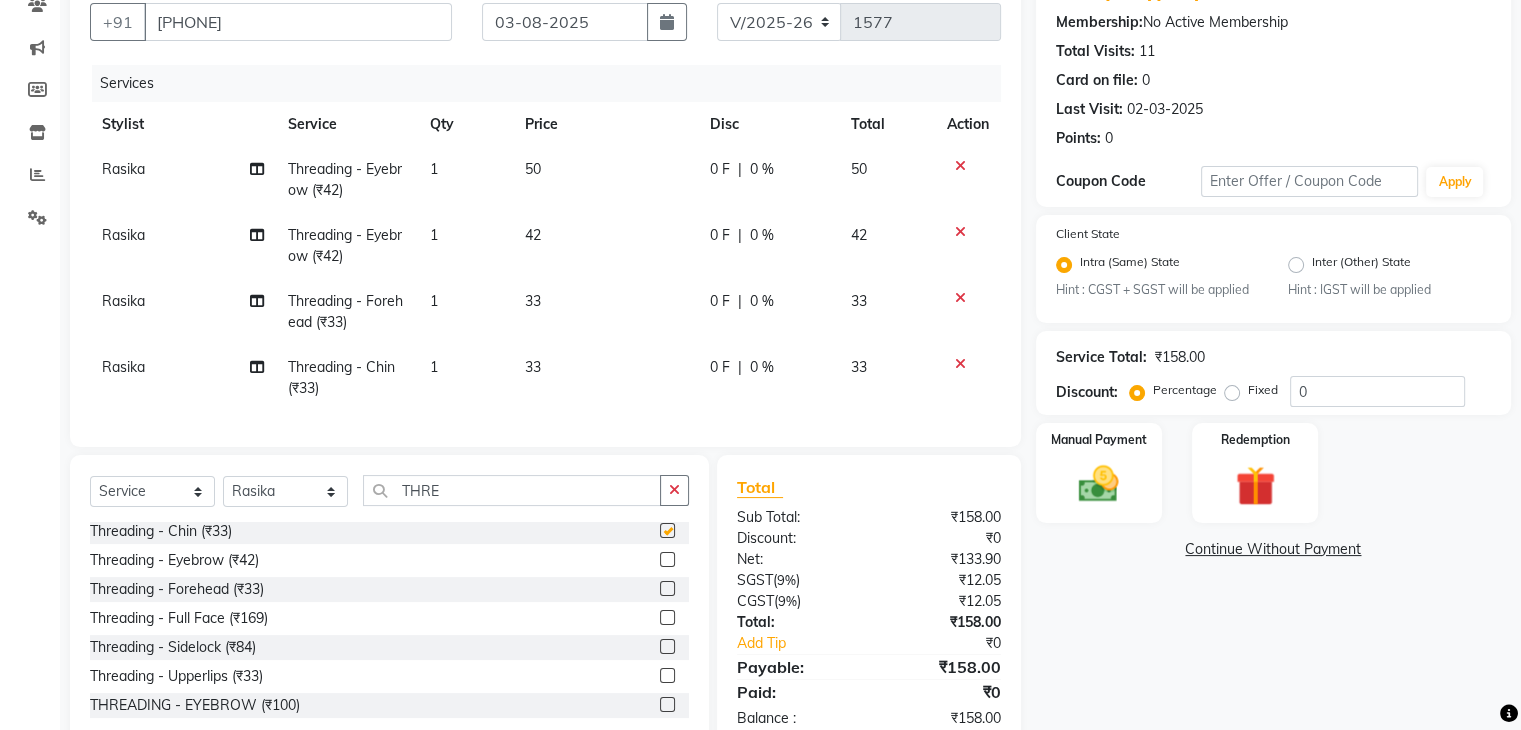 checkbox on "false" 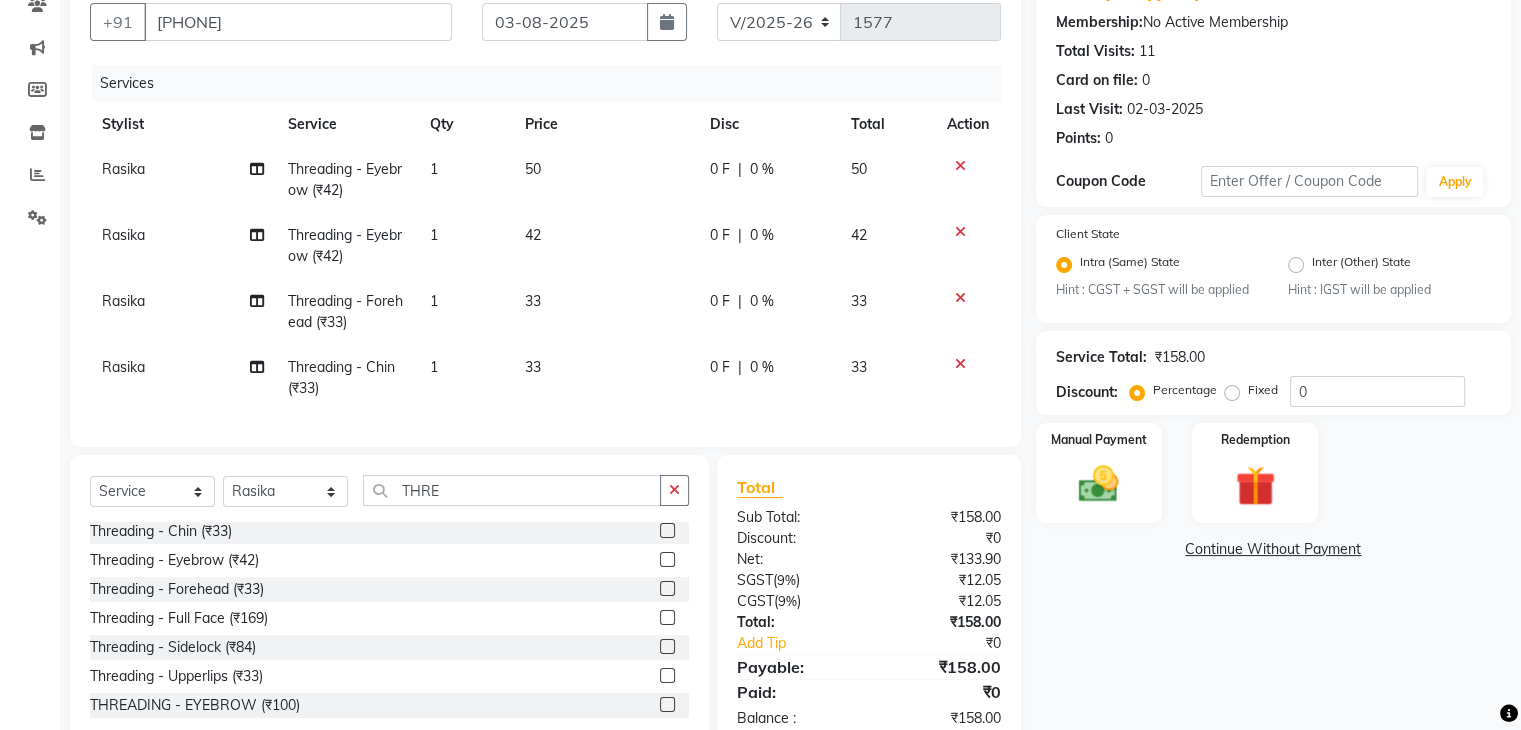 scroll, scrollTop: 249, scrollLeft: 0, axis: vertical 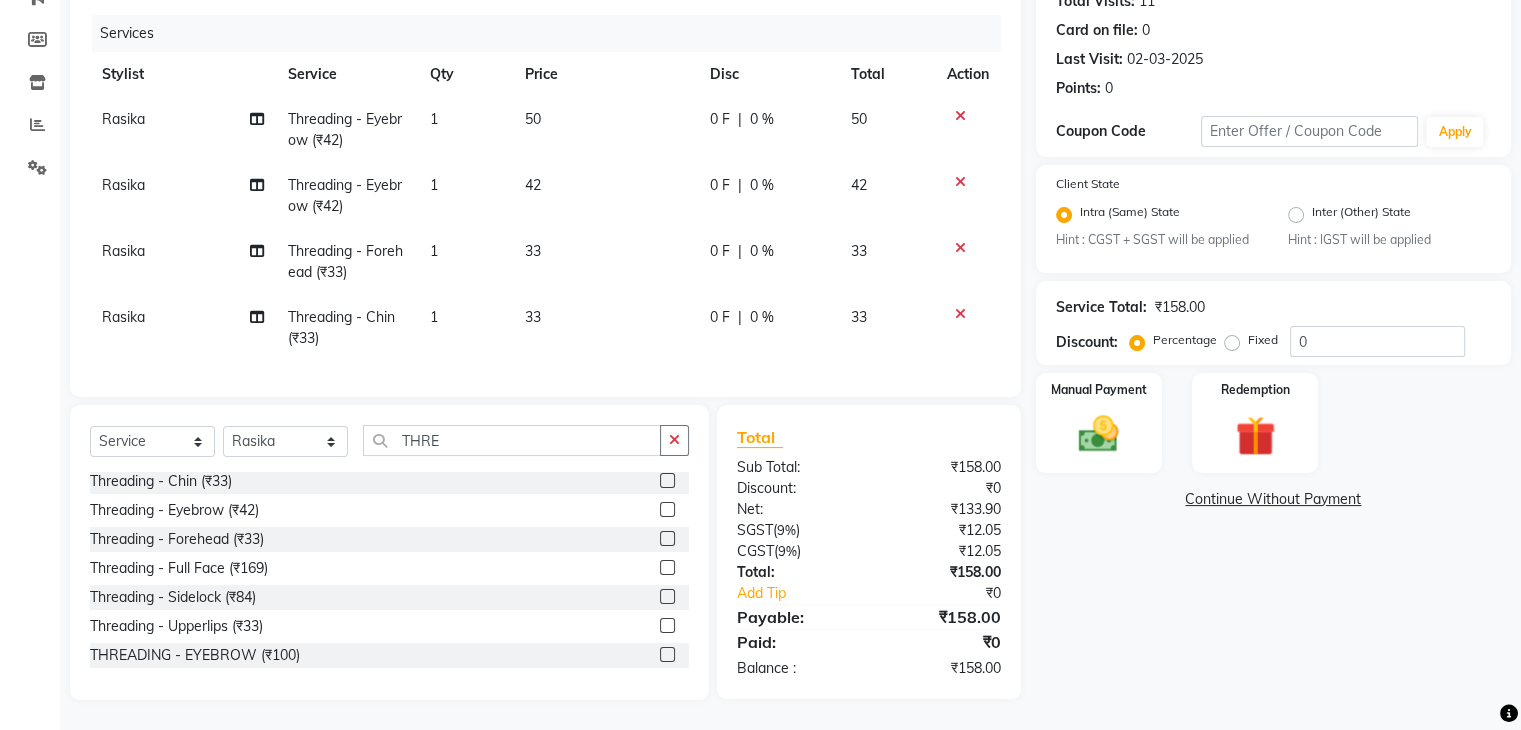click 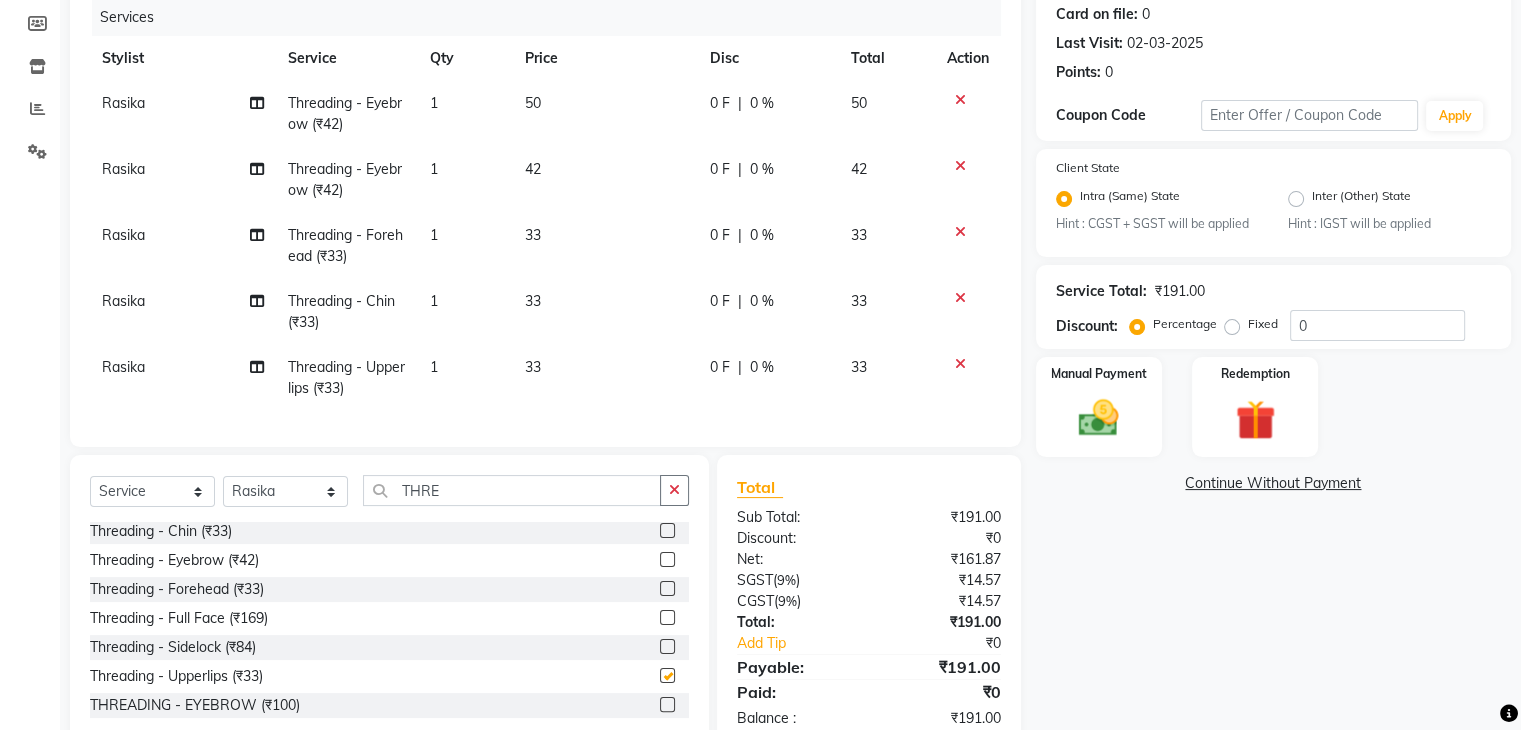 checkbox on "false" 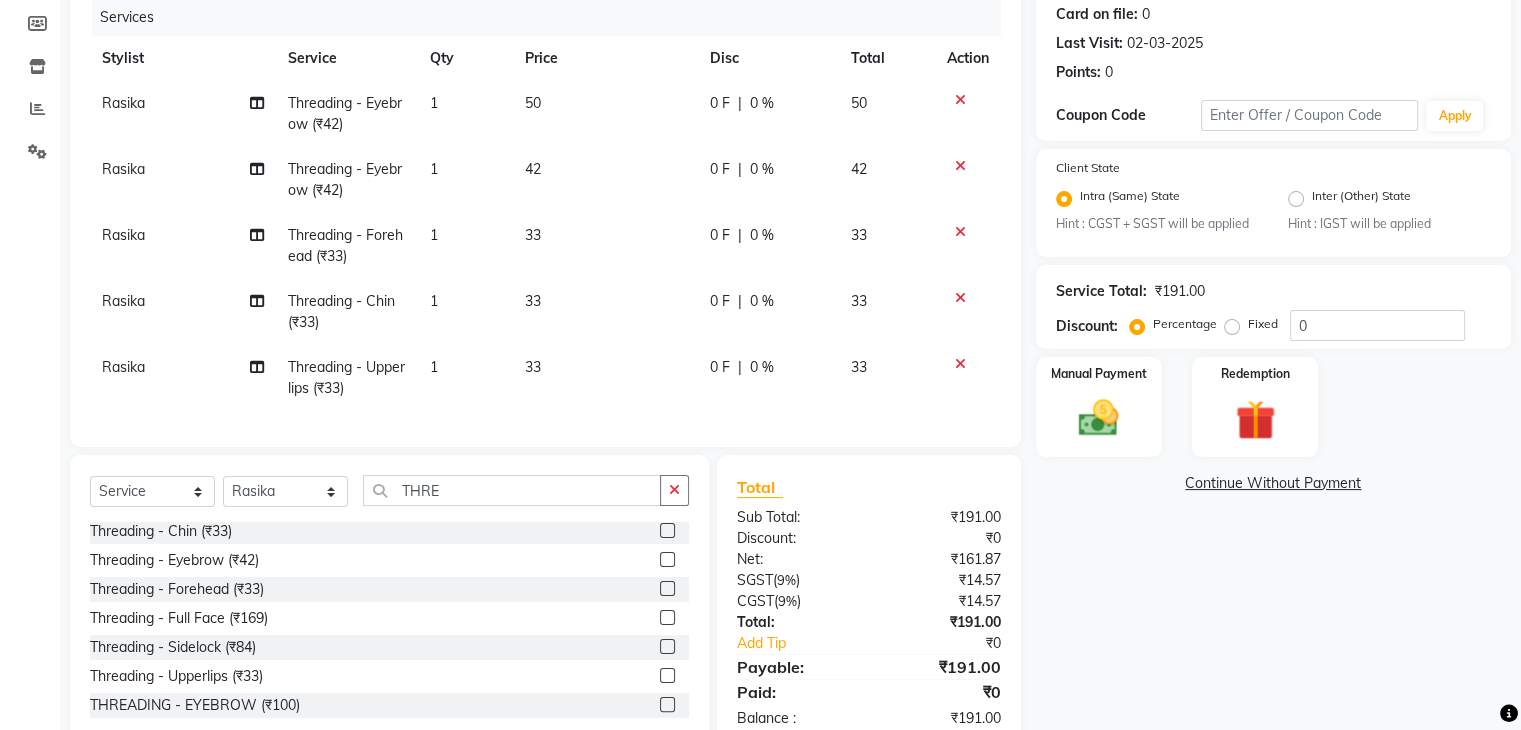 click 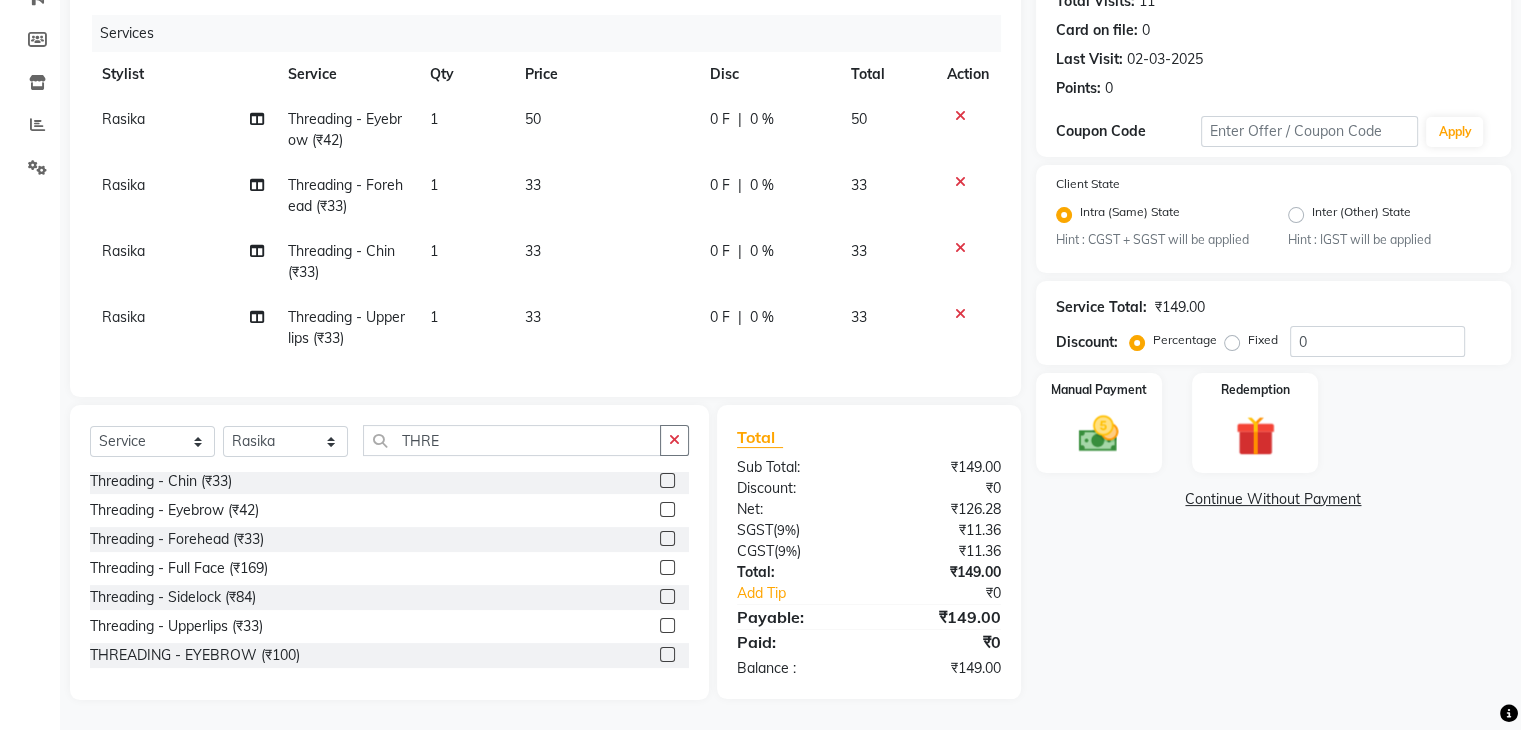 click on "33" 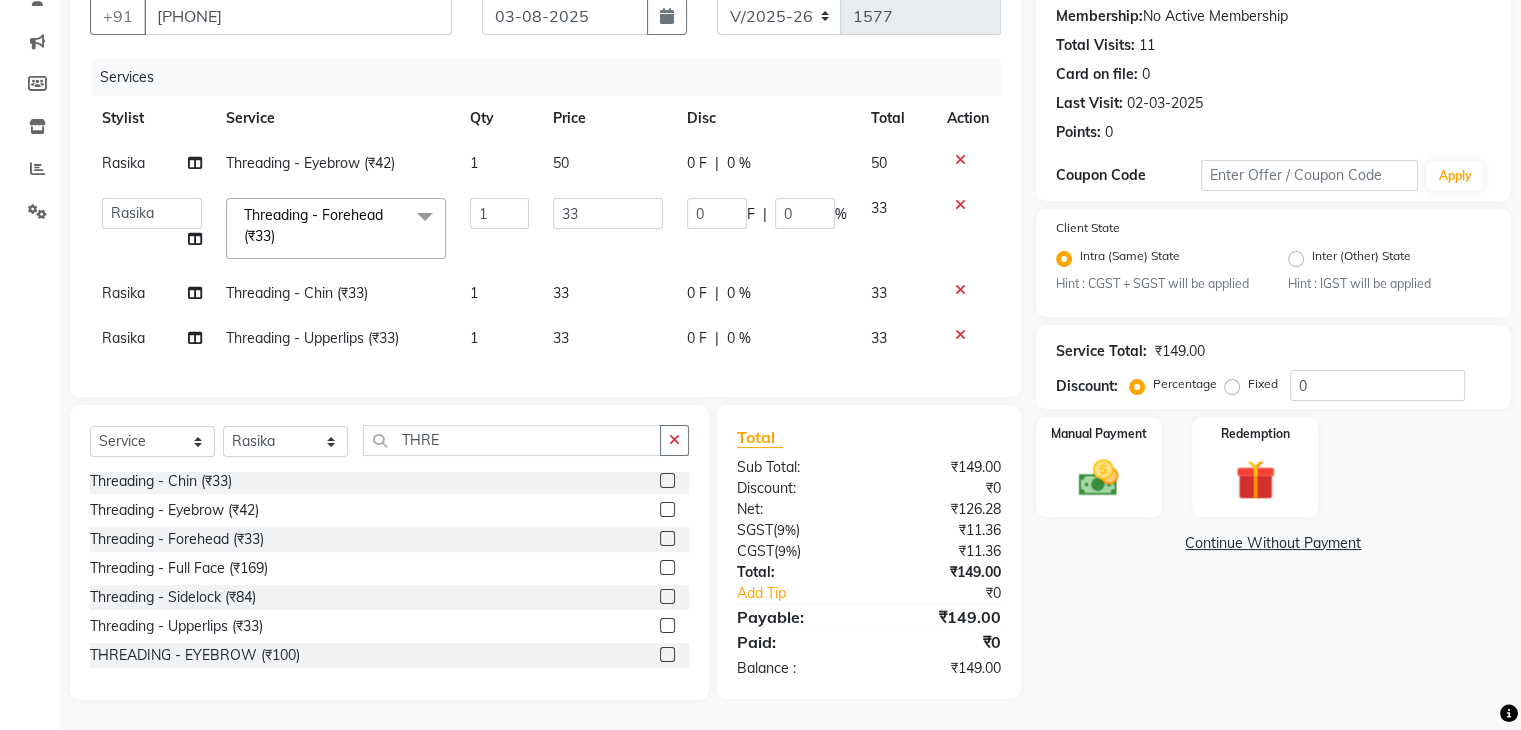 scroll, scrollTop: 204, scrollLeft: 0, axis: vertical 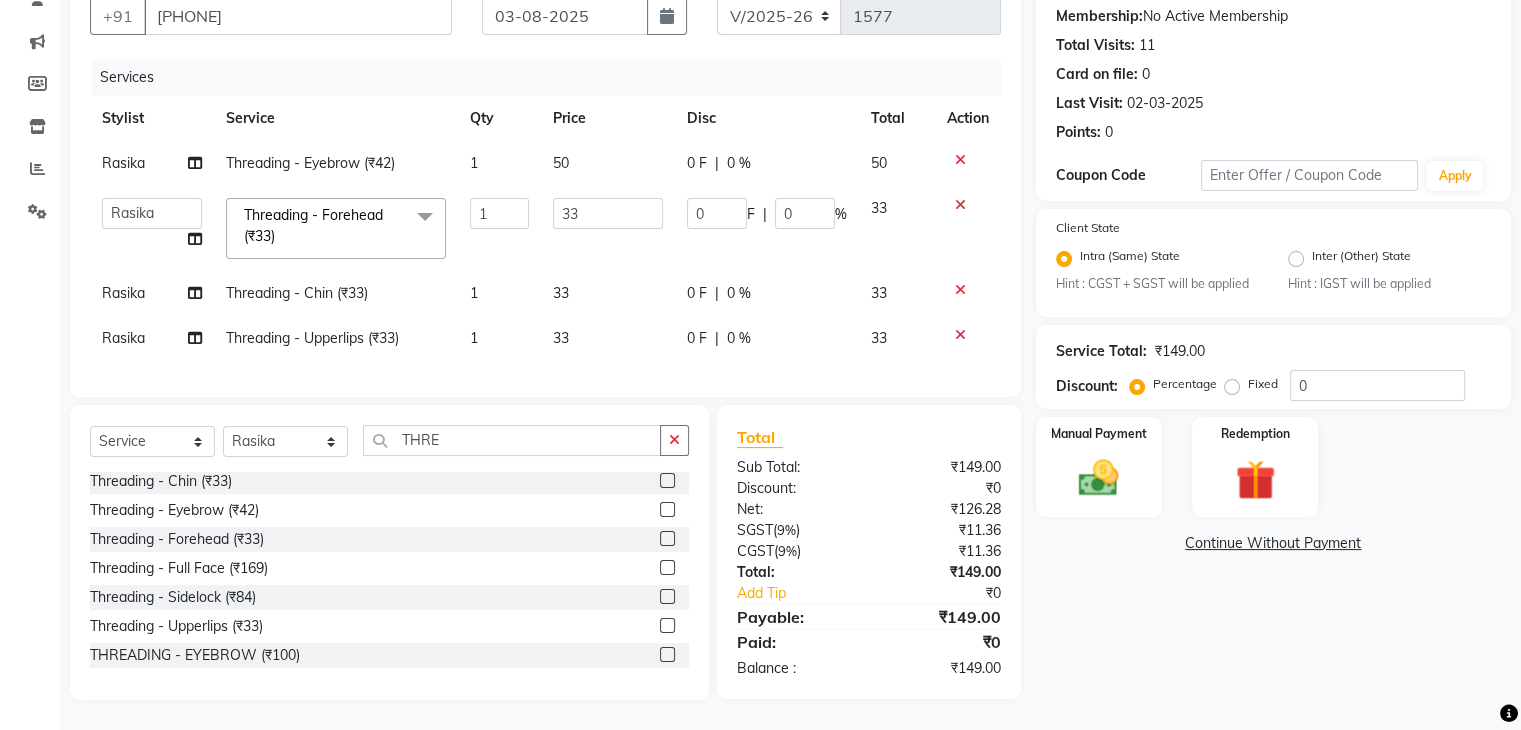 click on "33" 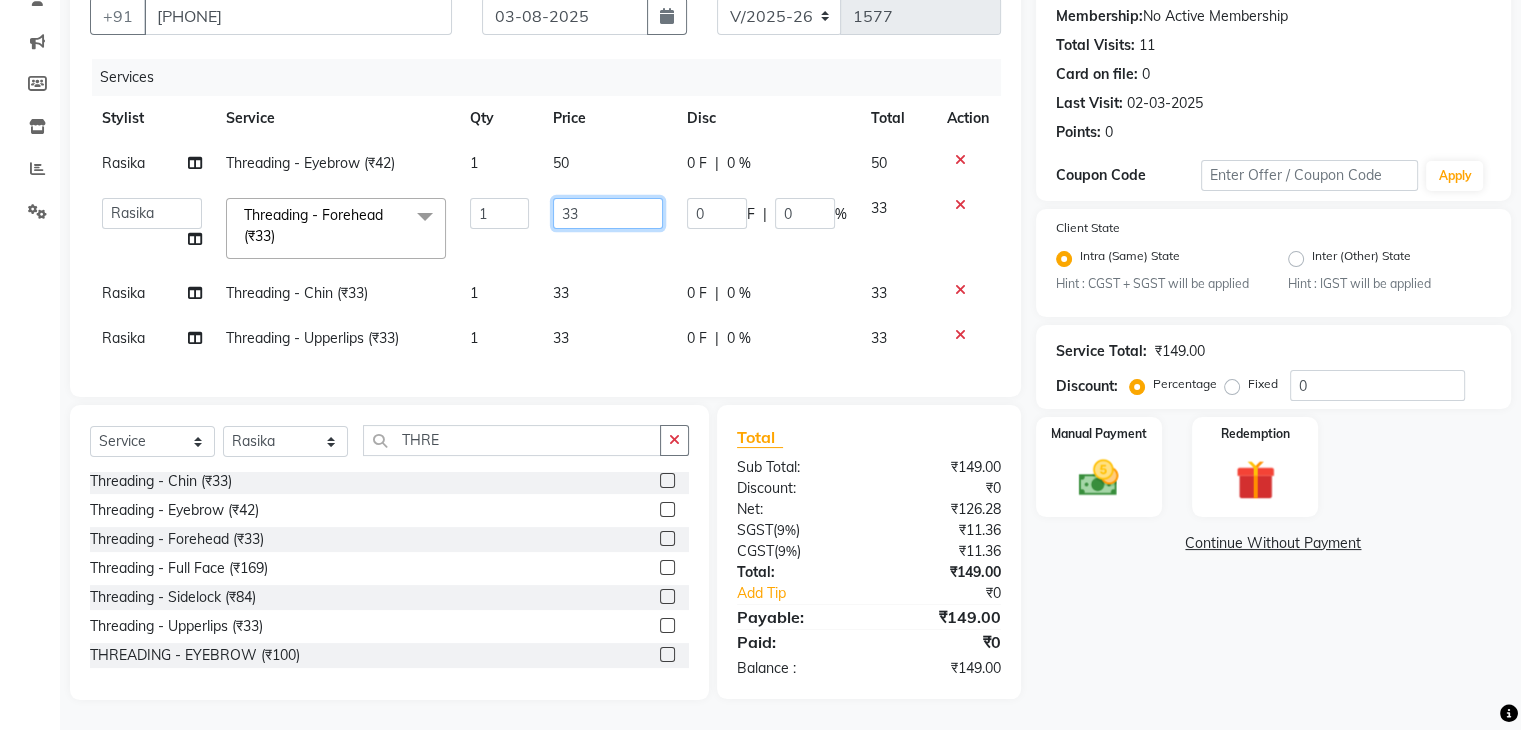 click on "33" 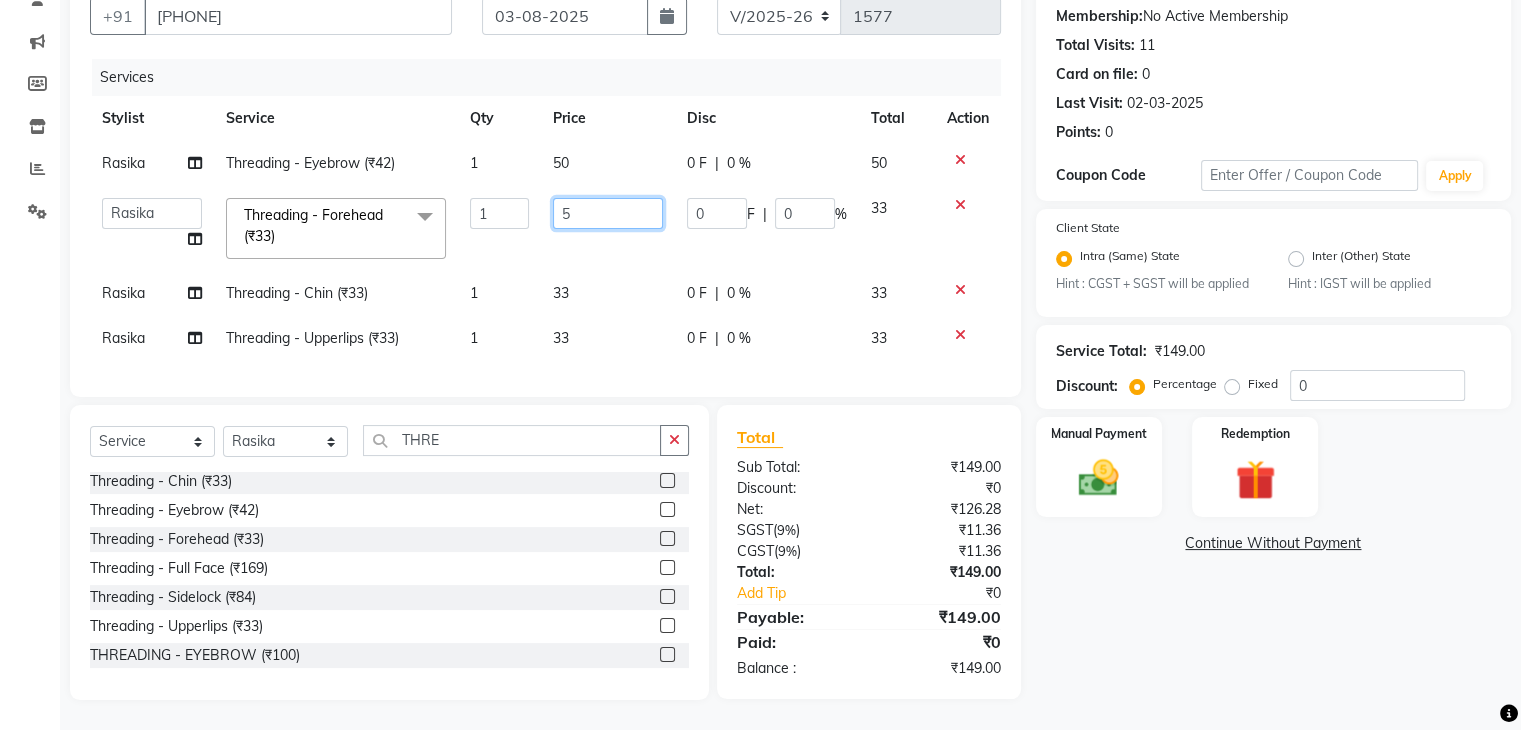 type on "50" 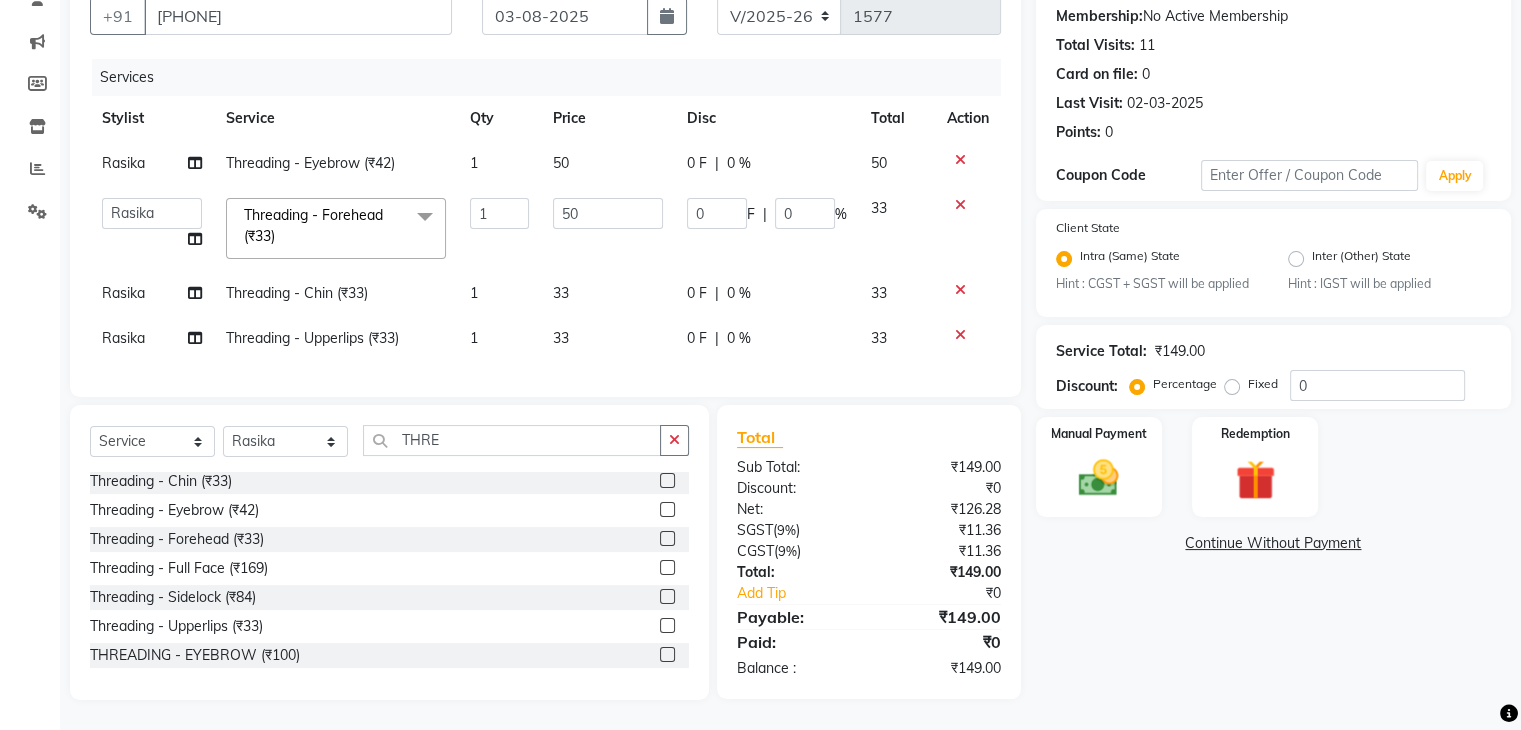 click on "33" 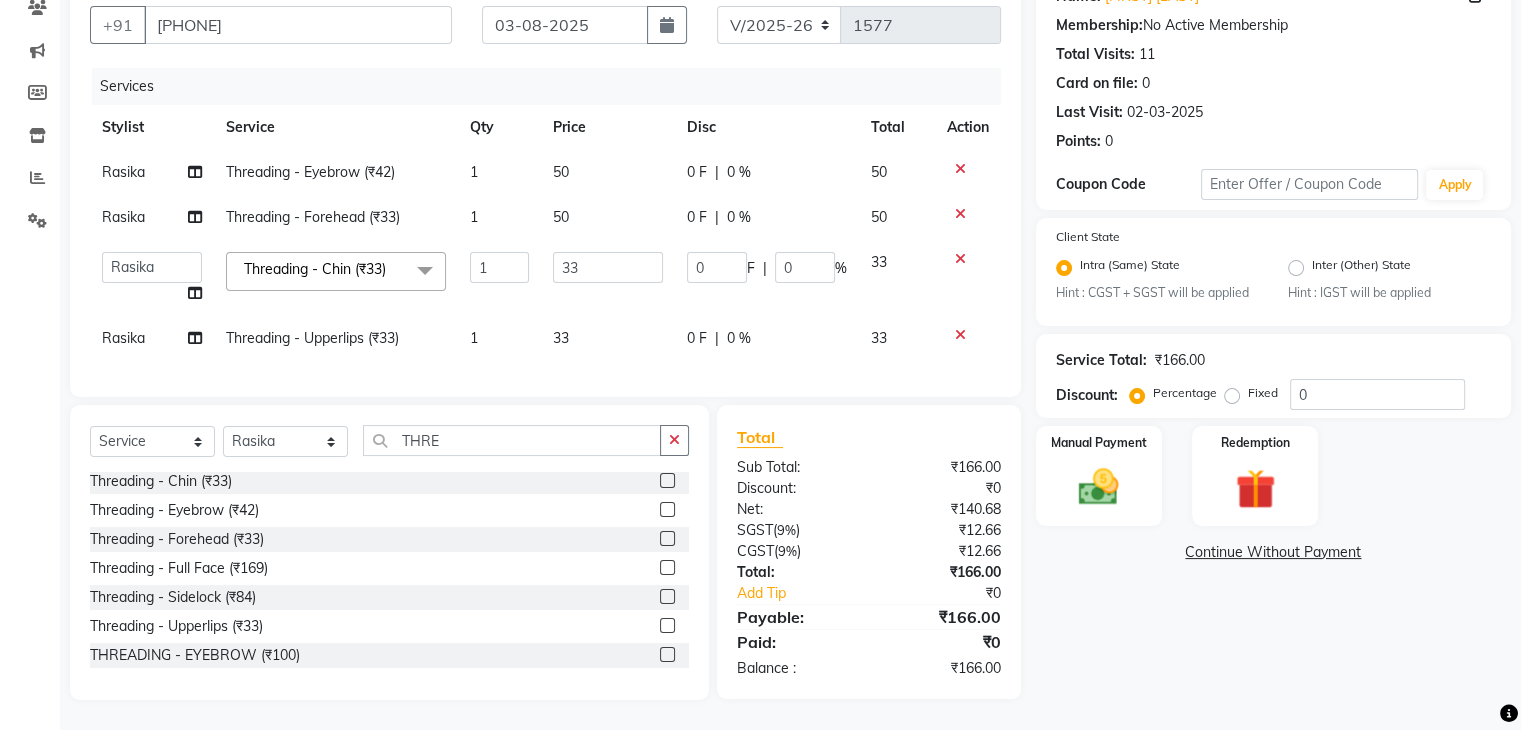 scroll, scrollTop: 196, scrollLeft: 0, axis: vertical 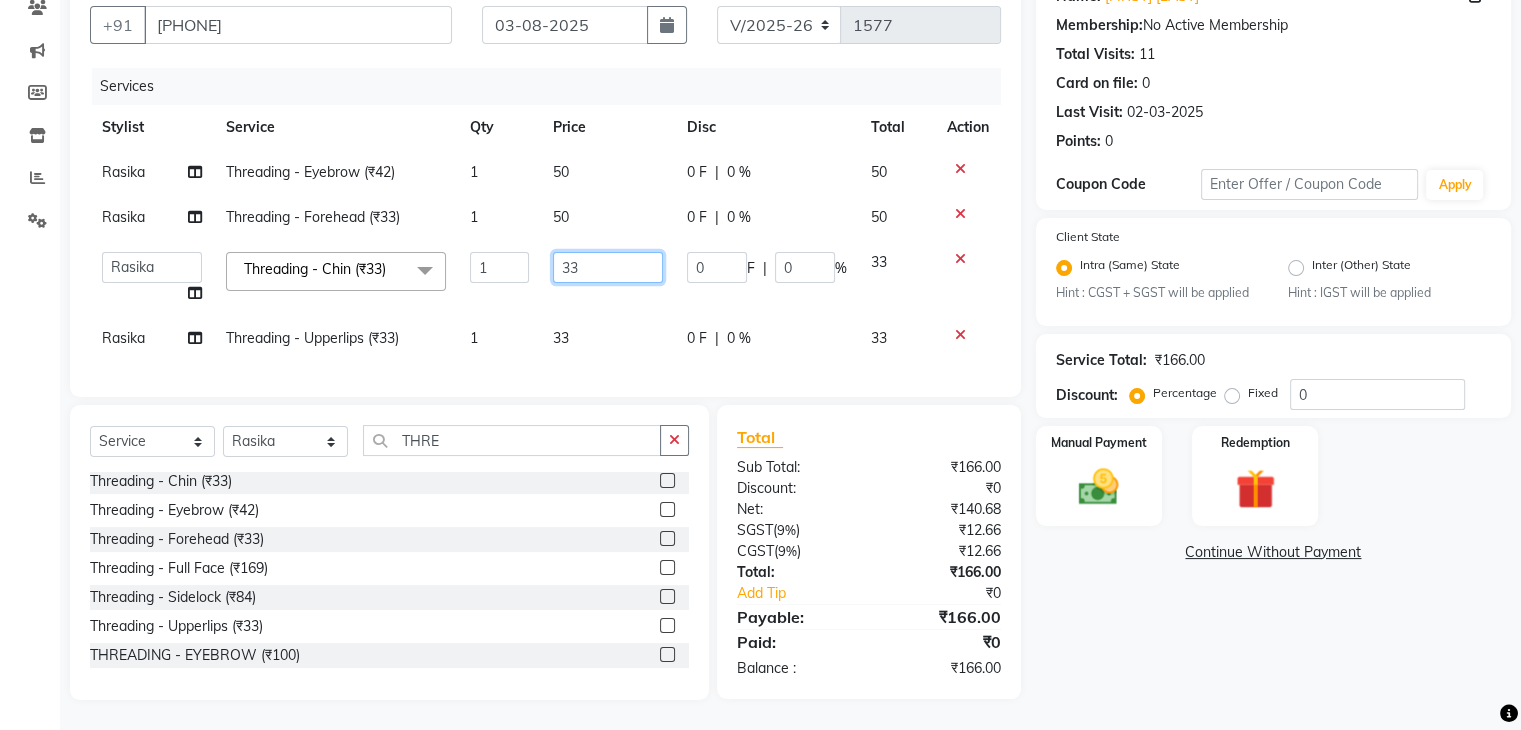 click on "33" 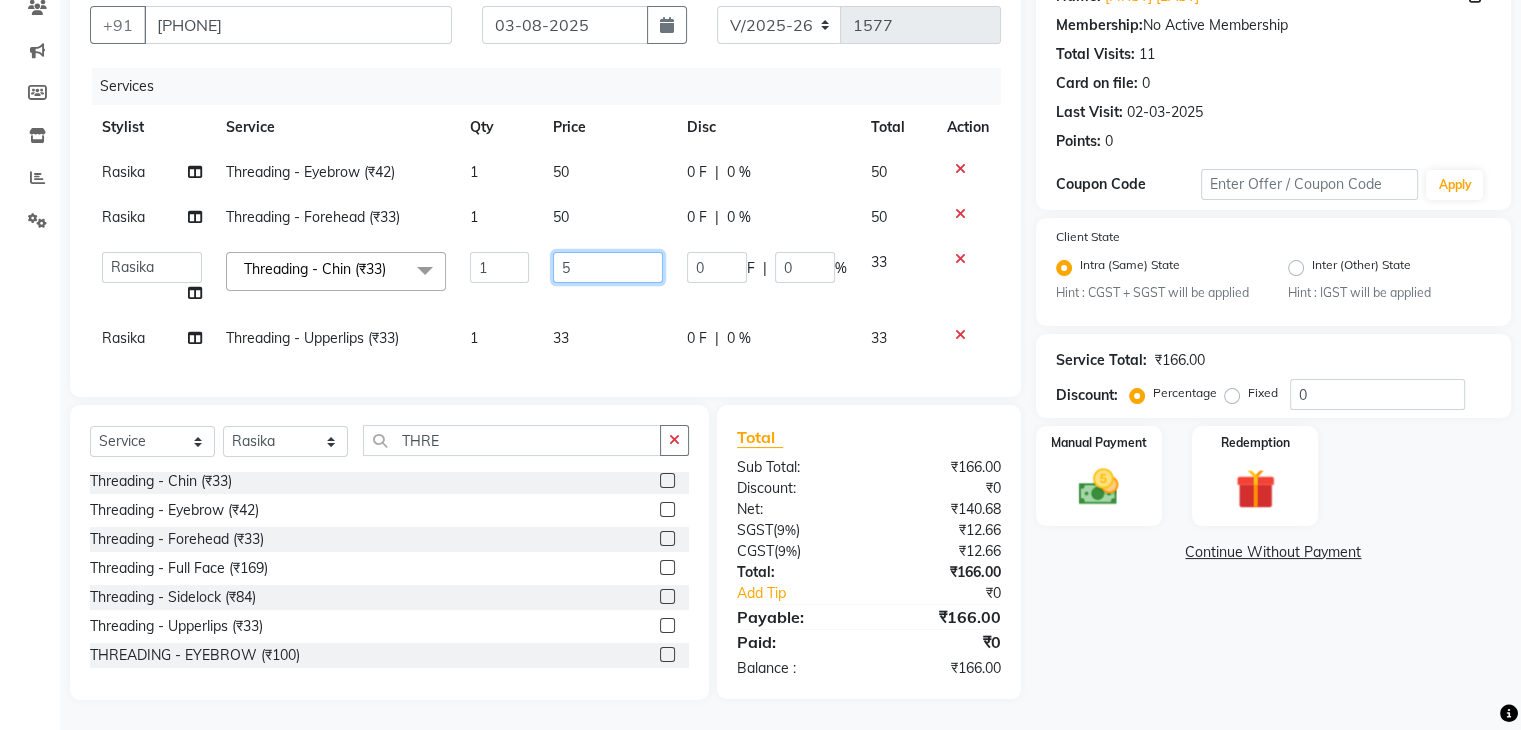 type on "50" 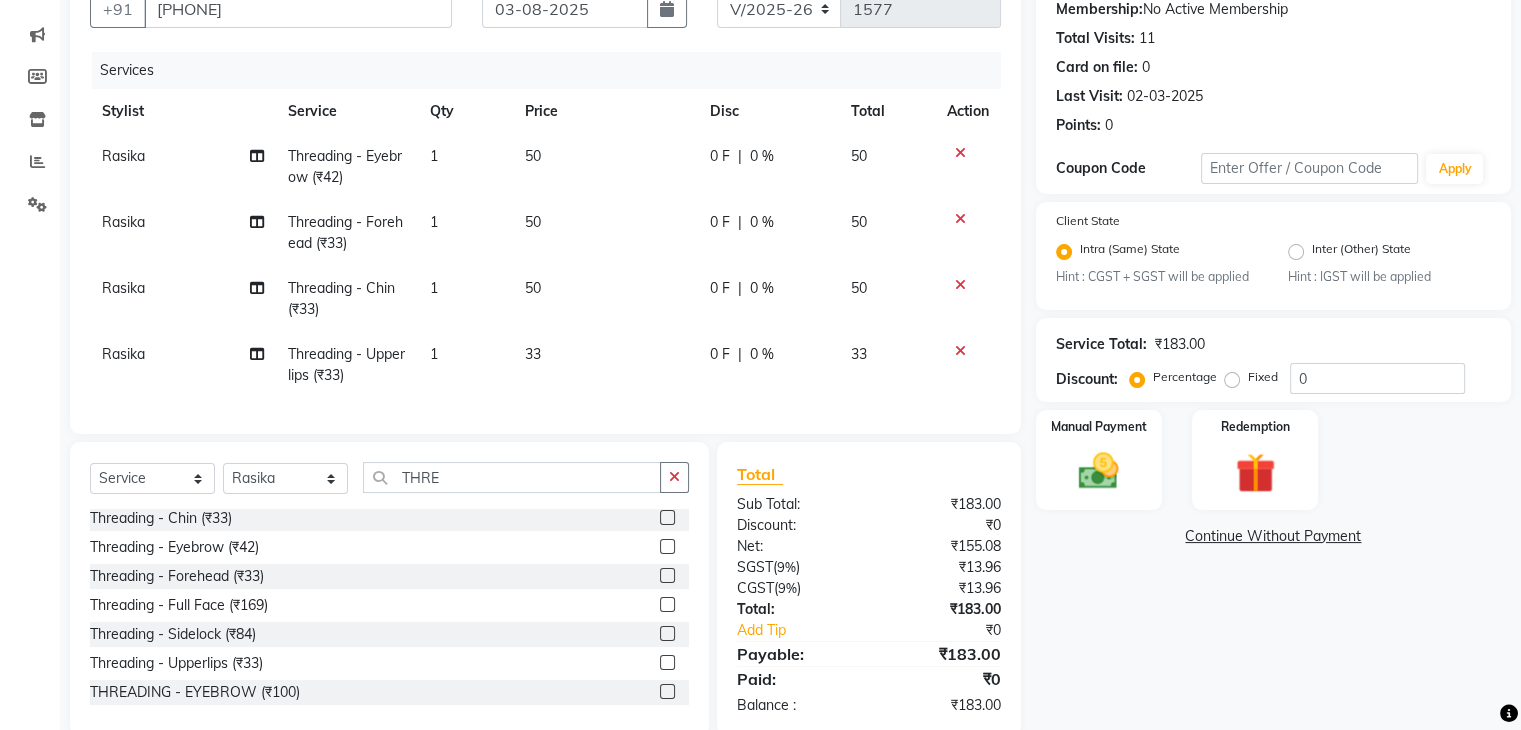 click on "[FIRST] Threading - Eyebrow (₹42) 1 50 0 F | 0 % 50 [FIRST] Threading - Forehead (₹33) 1 50 0 F | 0 % 50 [FIRST] Threading - Chin (₹33) 1 50 0 F | 0 % 50 [FIRST] Threading - Upperlips (₹33) 1 33 0 F | 0 % 33" 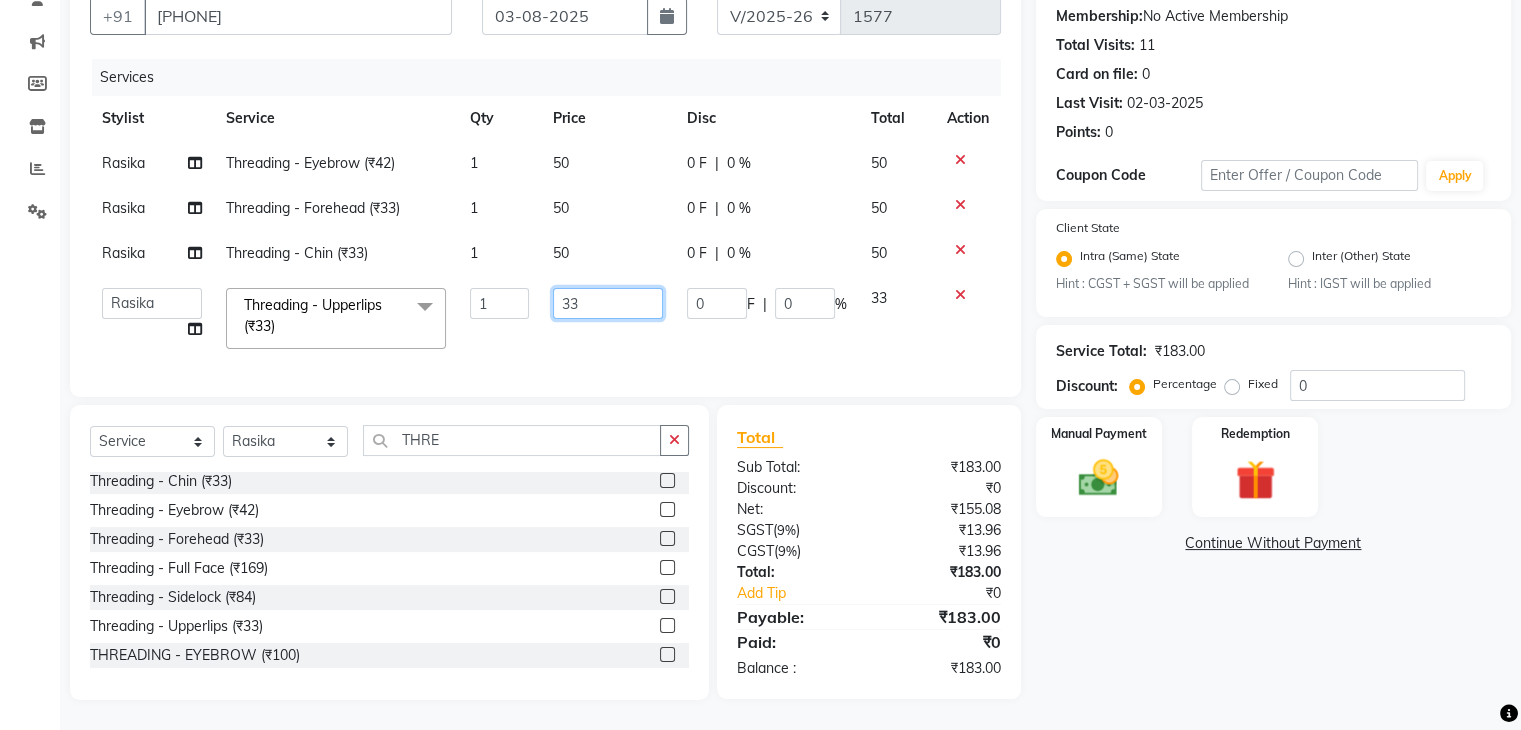 click on "33" 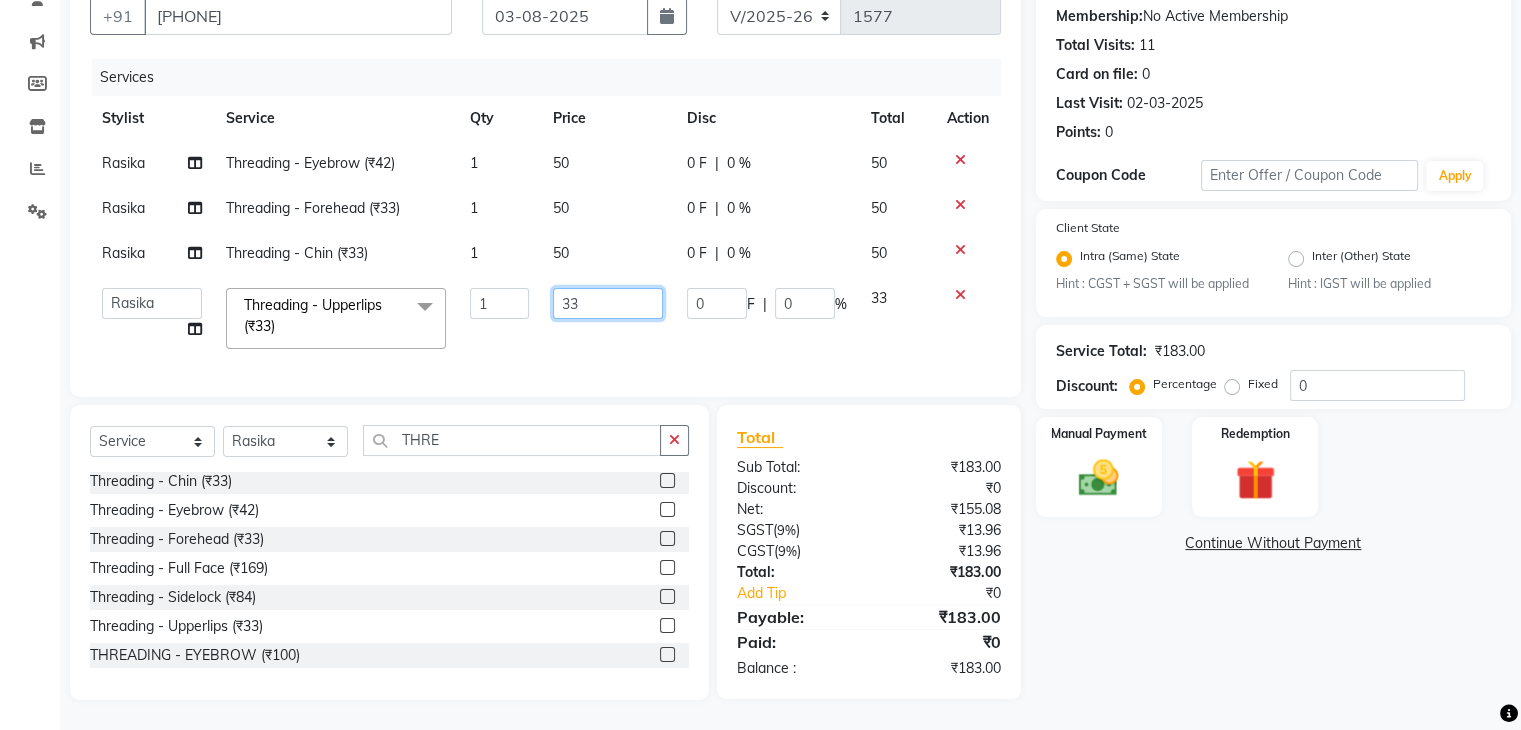 click on "33" 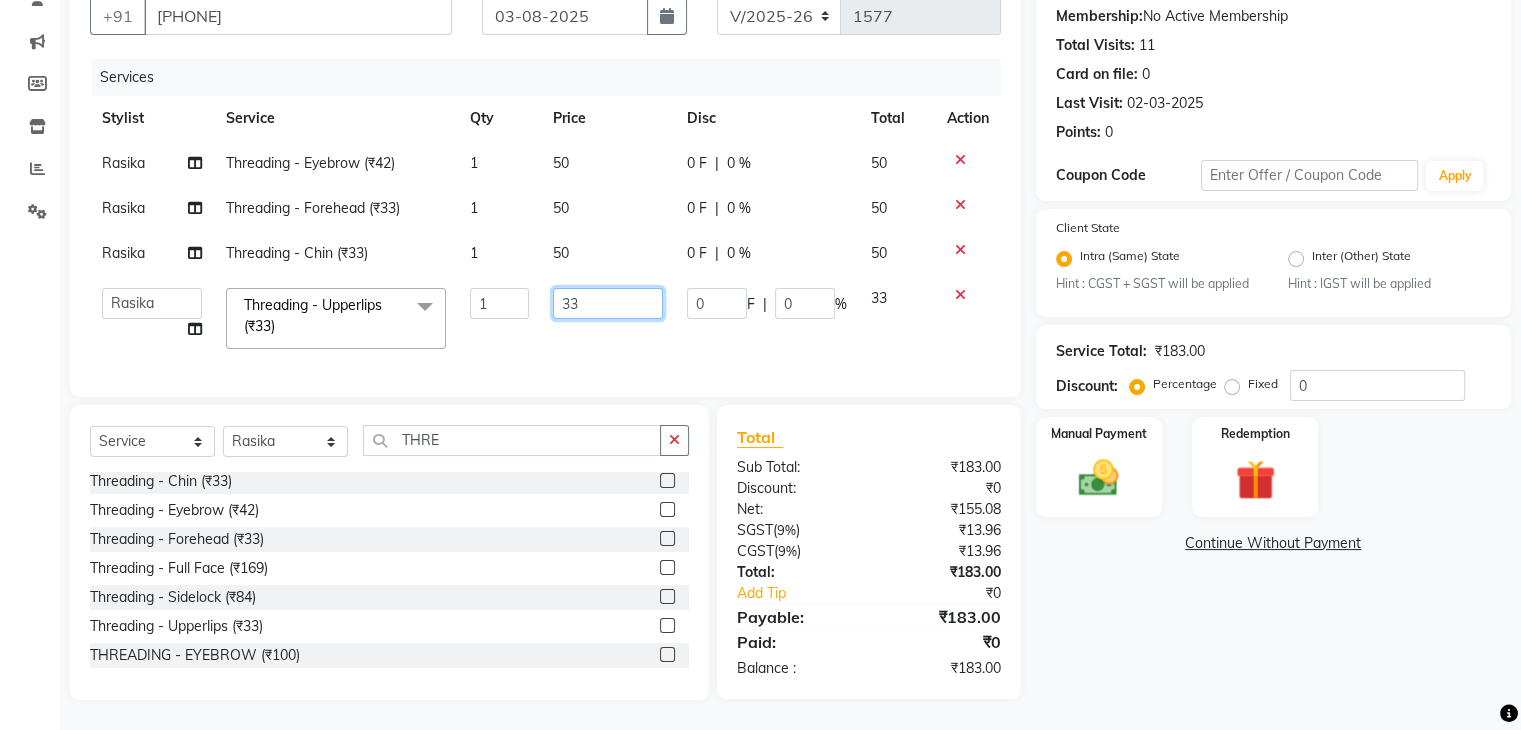 click on "33" 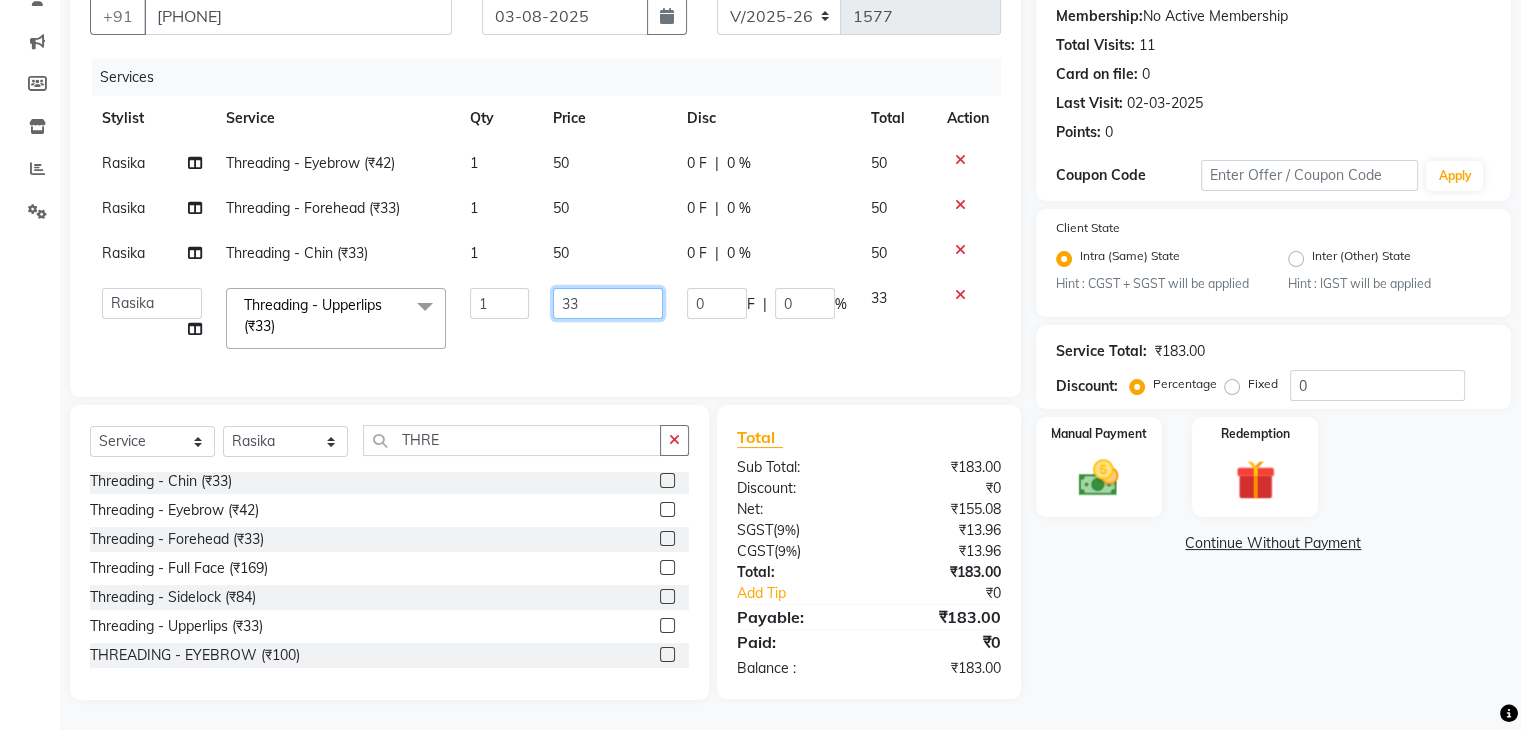 click on "33" 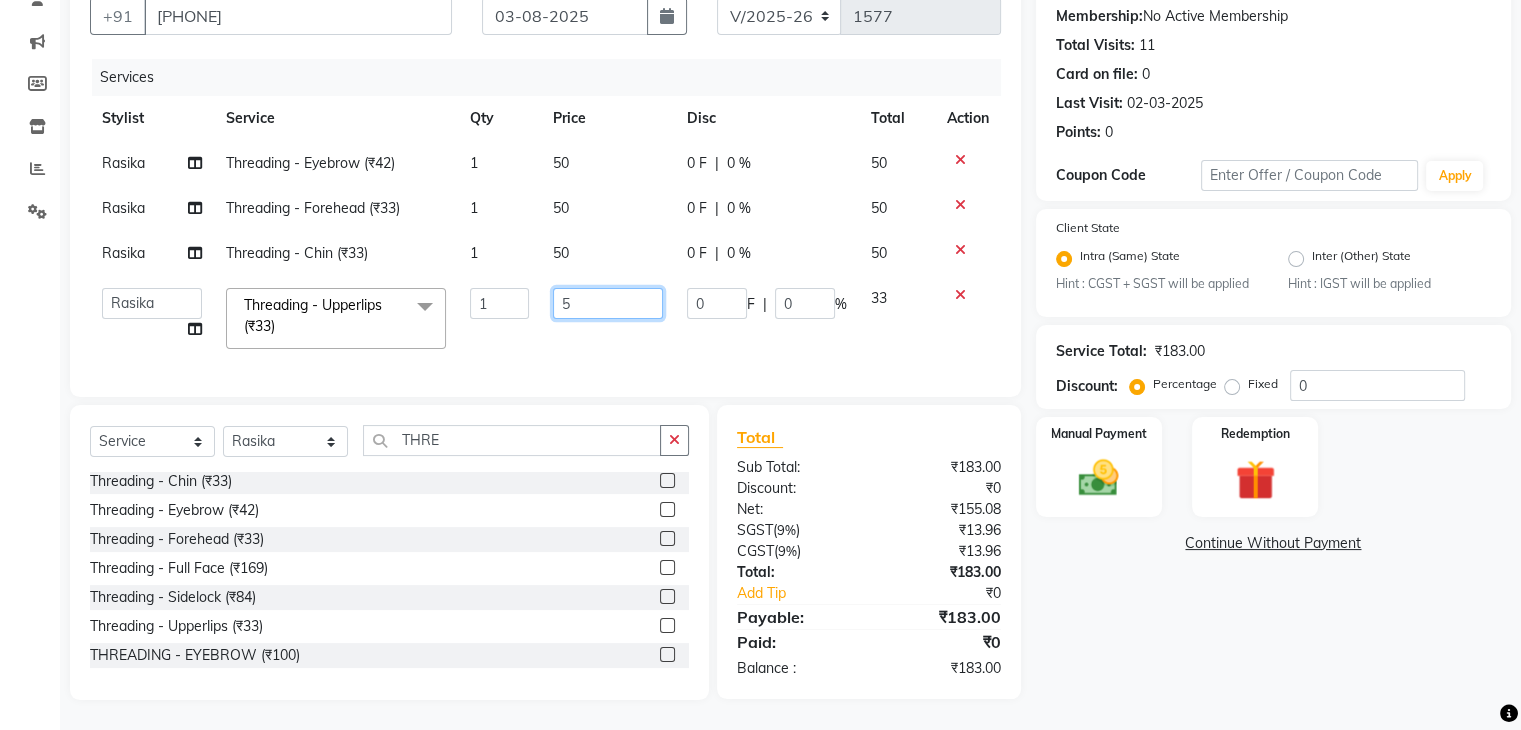 type on "50" 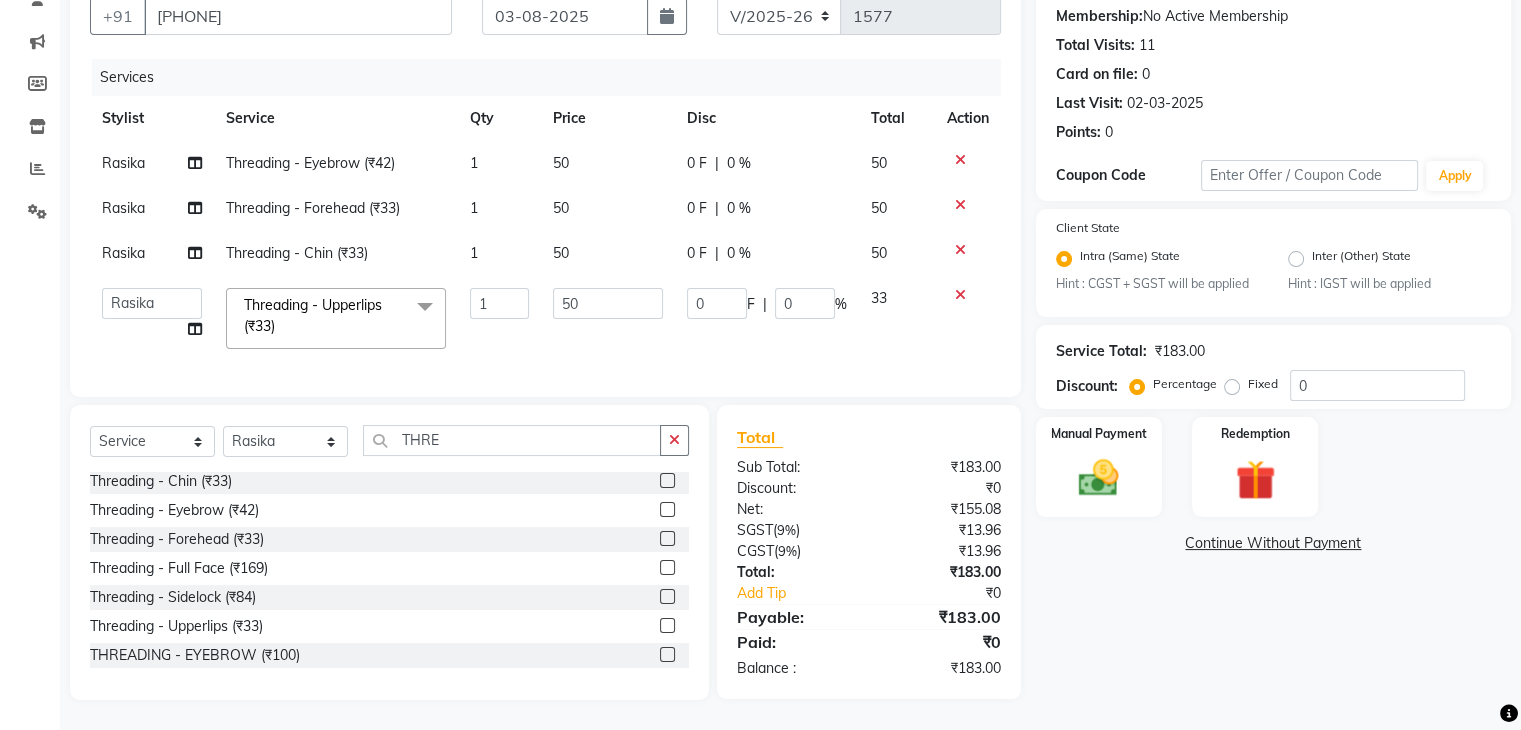 click on "Select Service Product Membership Package Voucher Prepaid Gift Card Select Stylist Admin Aman Gayatri Jeetu Mick Raj Rashmi Rasika Sarang THRE Threading - Chin (₹33) Threading - Eyebrow (₹42) Threading - Forehead (₹33) Threading - Full Face (₹169) Threading - Sidelock (₹84) Threading - Upperlips (₹33) THREADING - EYEBROW (₹100)" 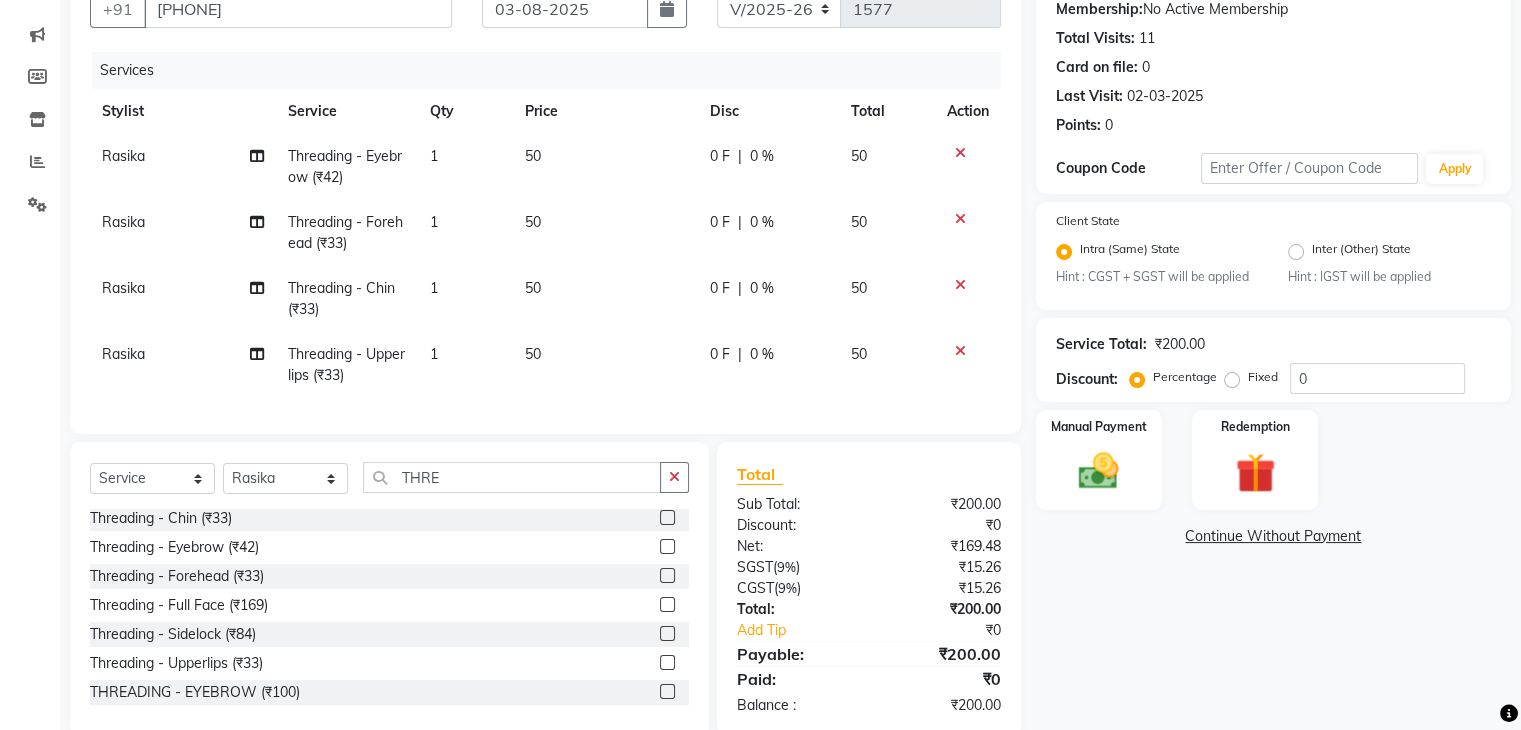 scroll, scrollTop: 249, scrollLeft: 0, axis: vertical 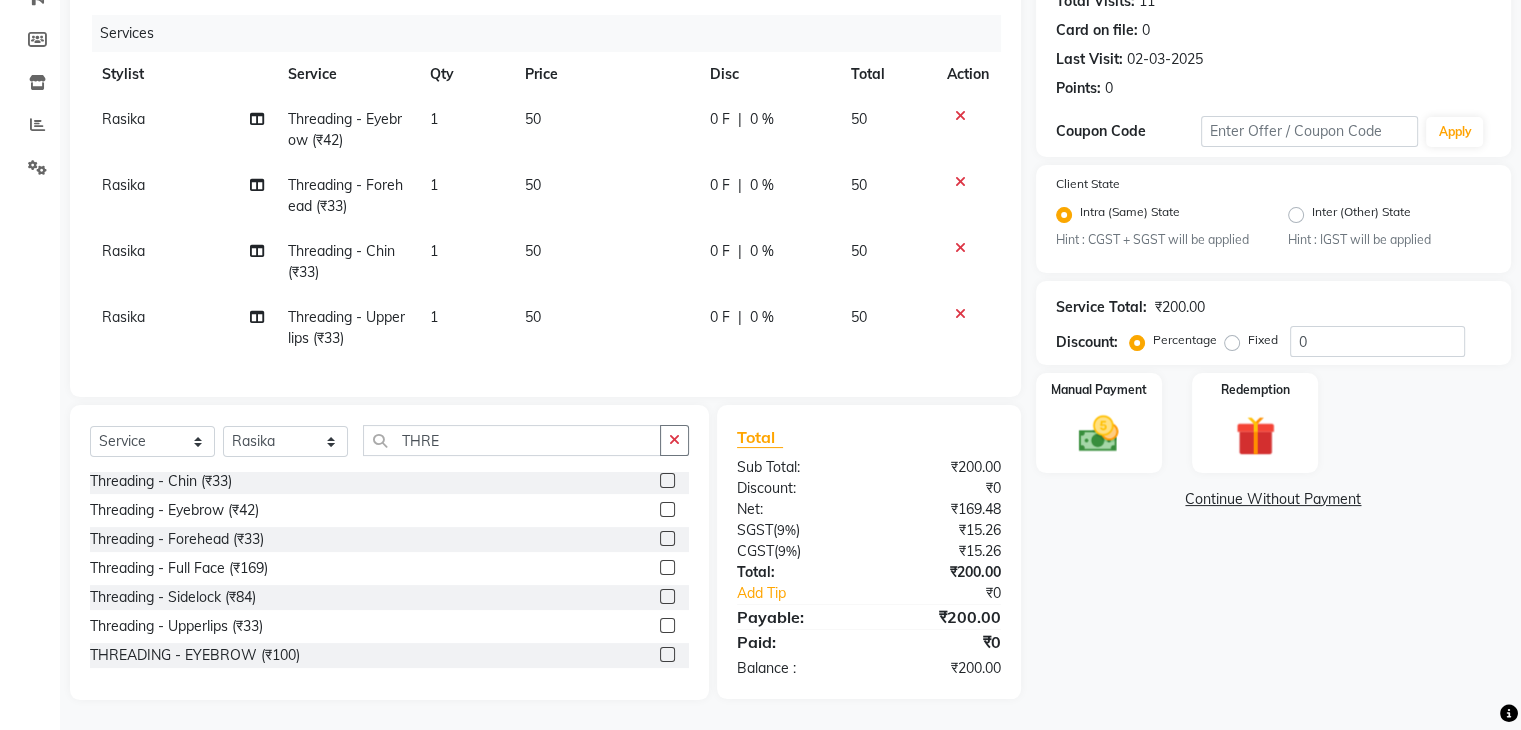 click on "Name: [FIRST] [LAST] Membership: No Active Membership Total Visits: 11 Card on file: 0 Last Visit: 02-03-2025 Points: 0 Coupon Code Apply Client State Intra (Same) State Hint : CGST + SGST will be applied Inter (Other) State Hint : IGST will be applied Service Total: ₹200.00 Discount: Percentage Fixed 0 Manual Payment Redemption Continue Without Payment" 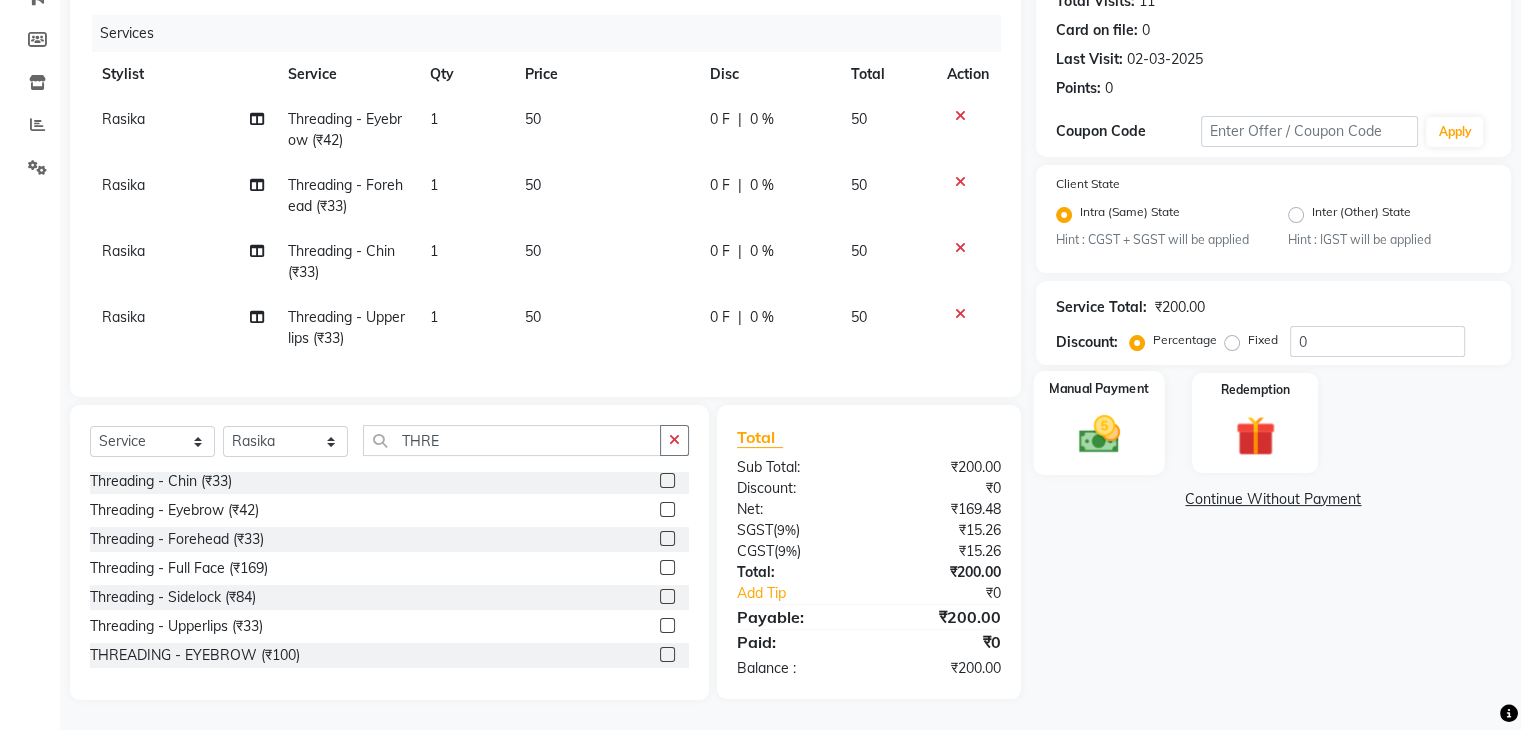 click 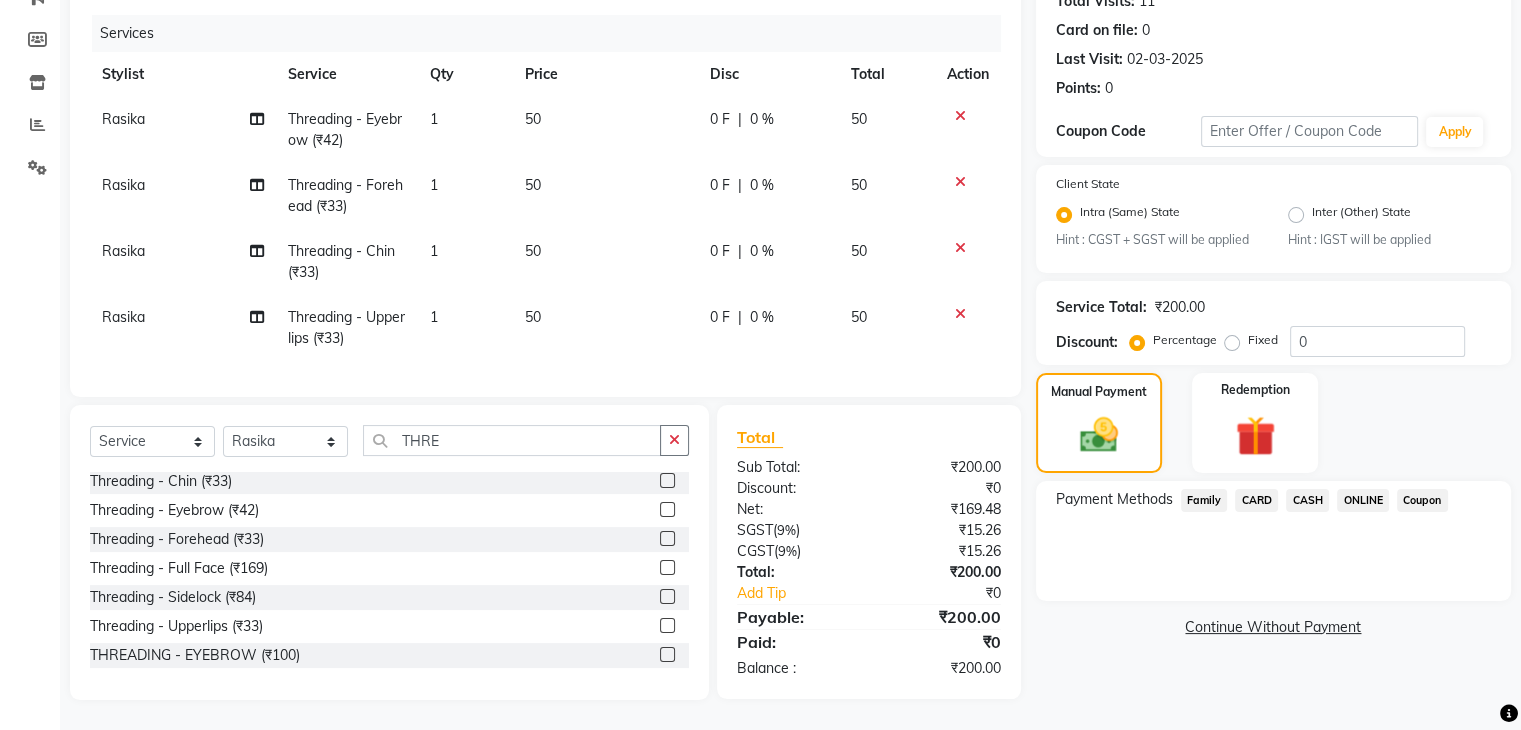 scroll, scrollTop: 248, scrollLeft: 0, axis: vertical 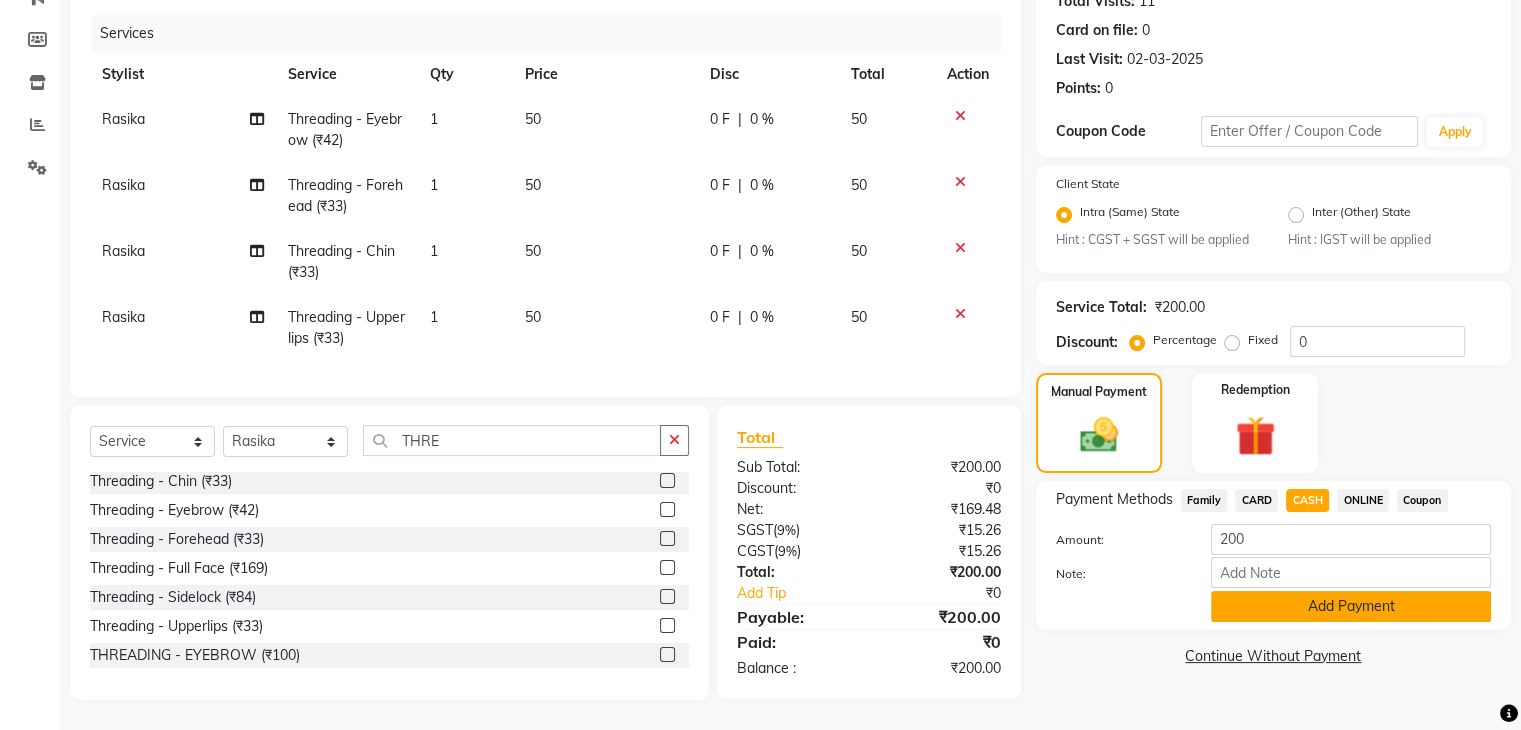 click on "Add Payment" 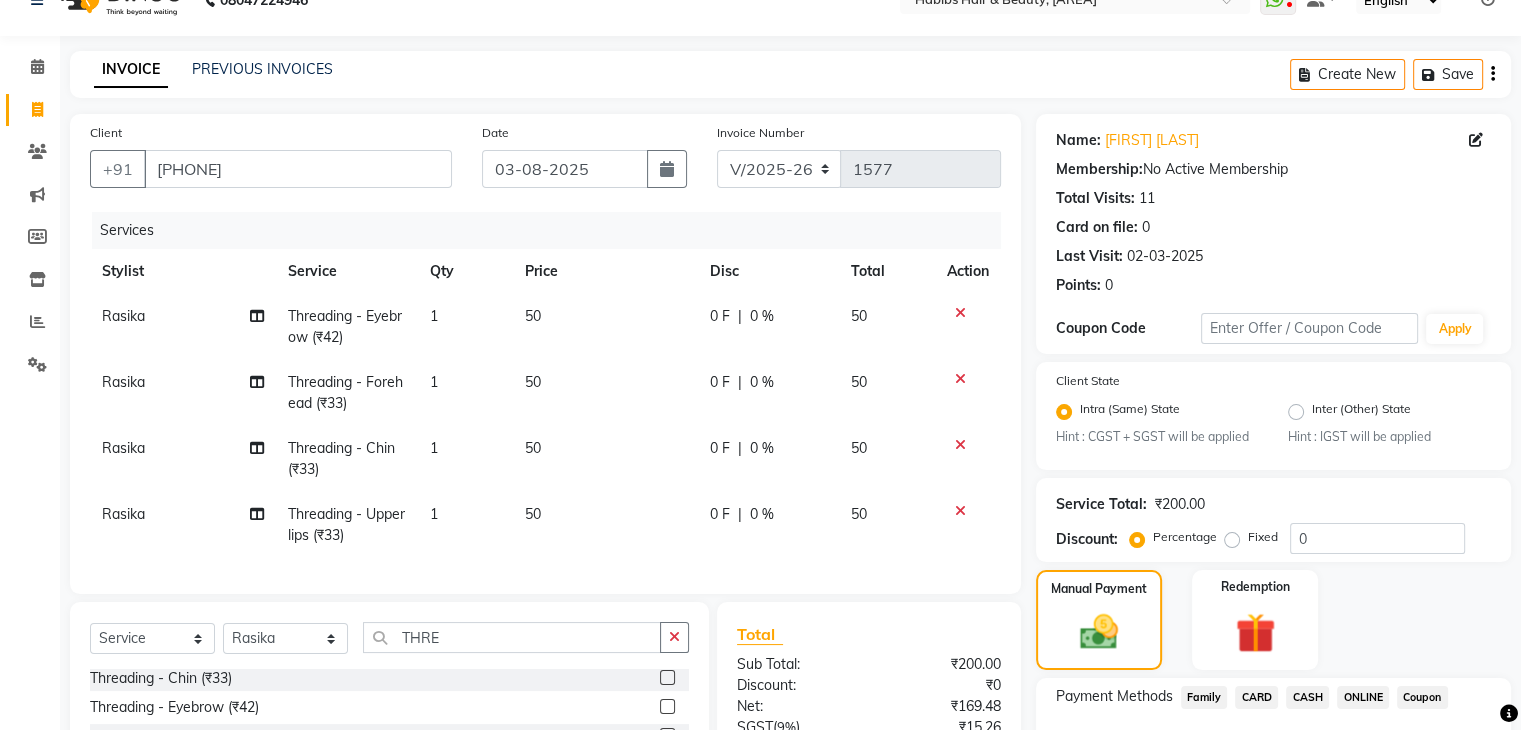 scroll, scrollTop: 319, scrollLeft: 0, axis: vertical 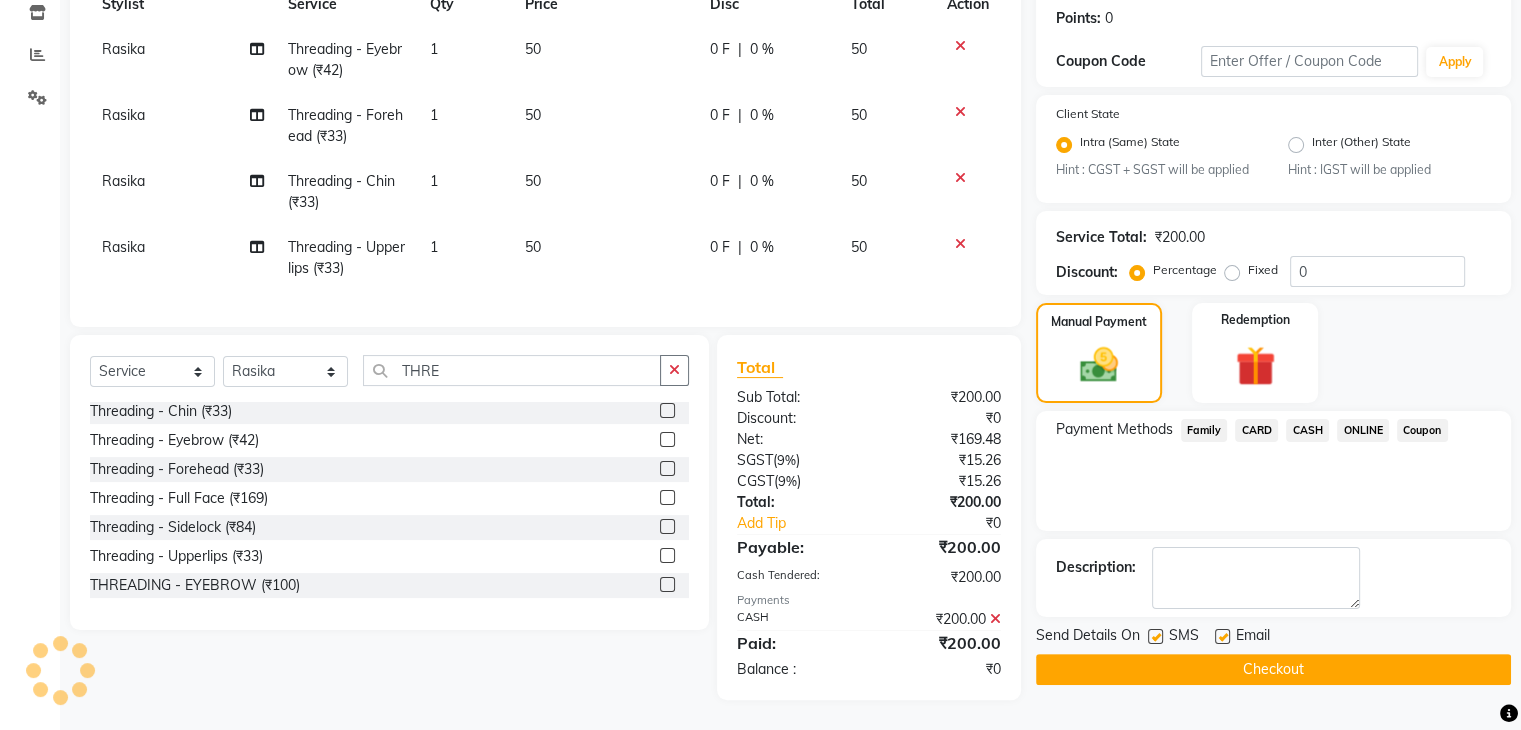 click on "Checkout" 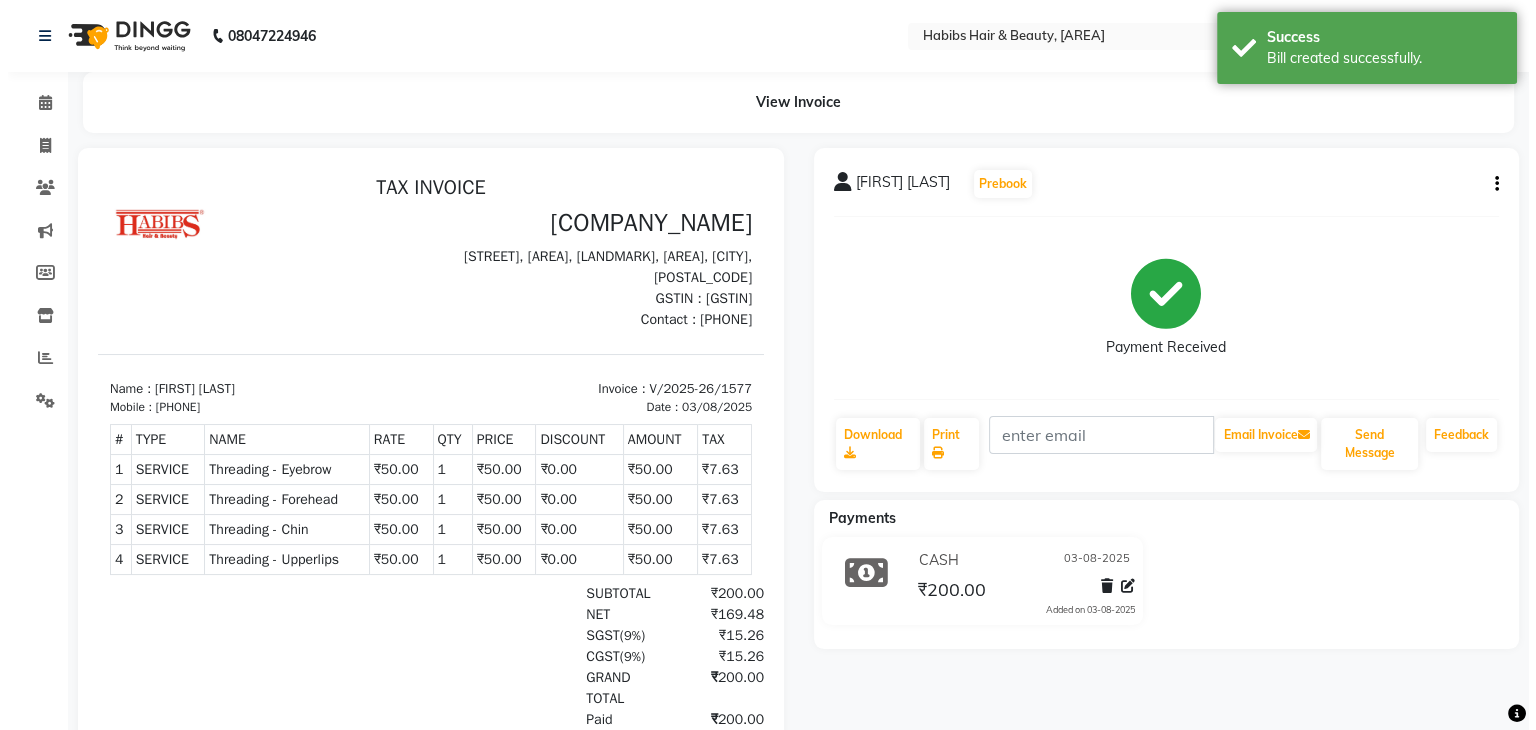 scroll, scrollTop: 0, scrollLeft: 0, axis: both 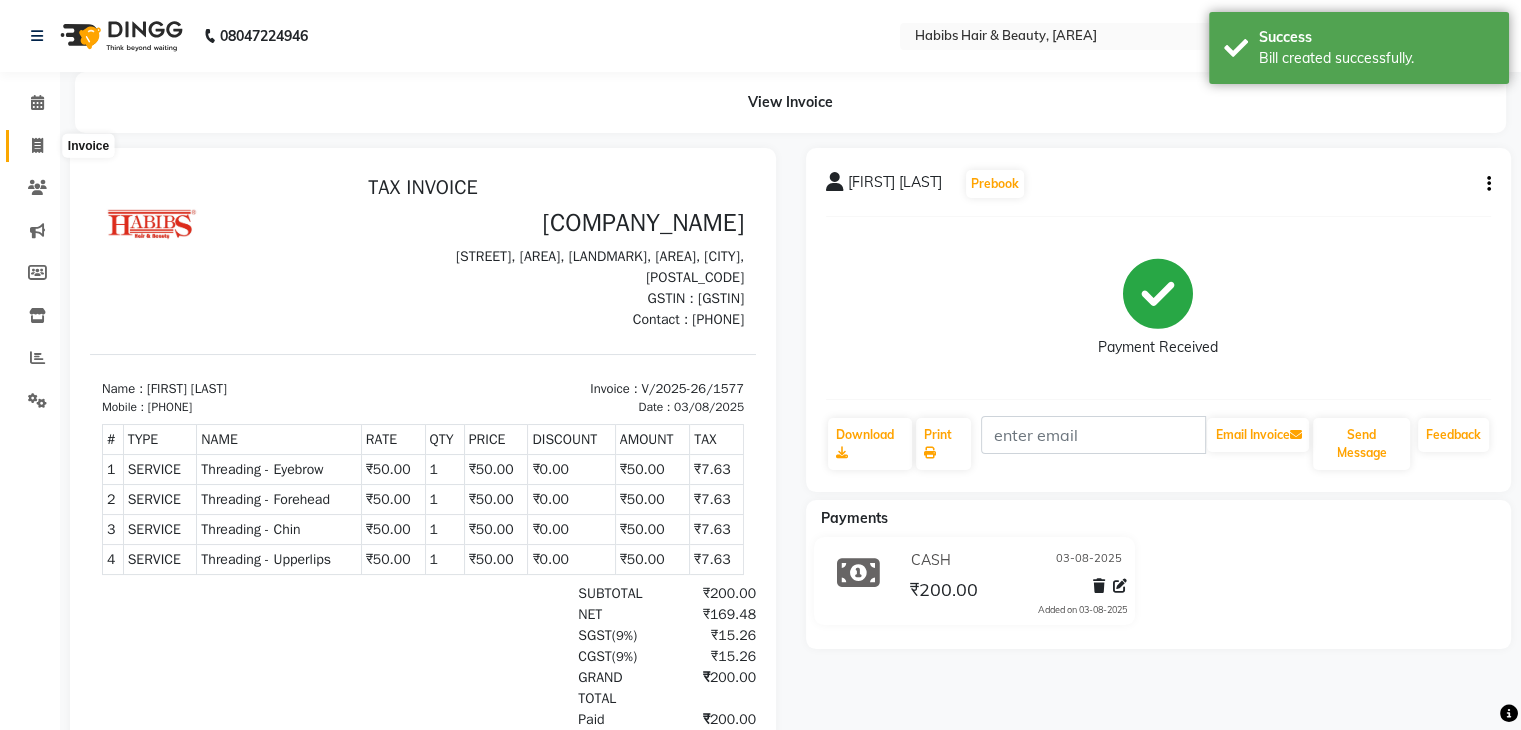 click 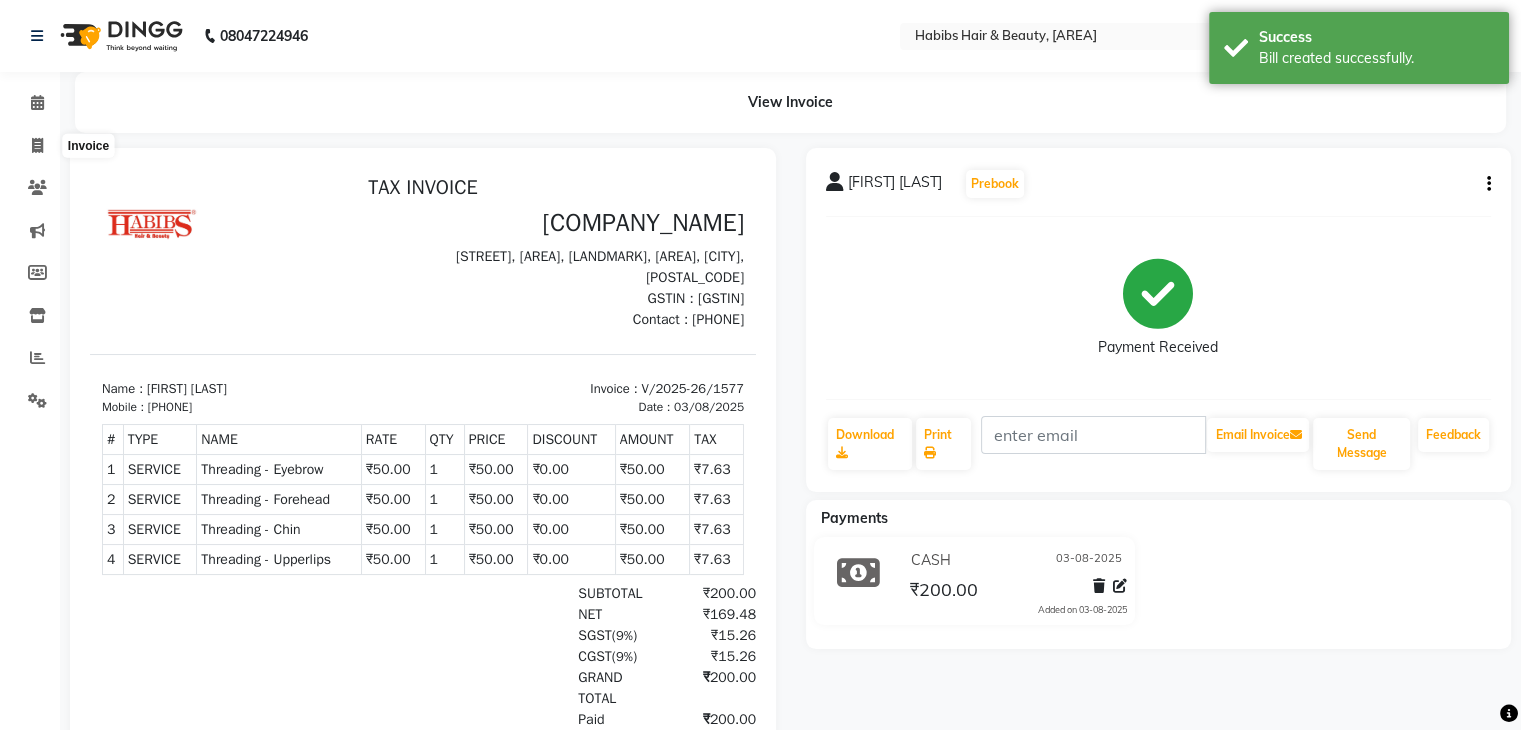 select on "service" 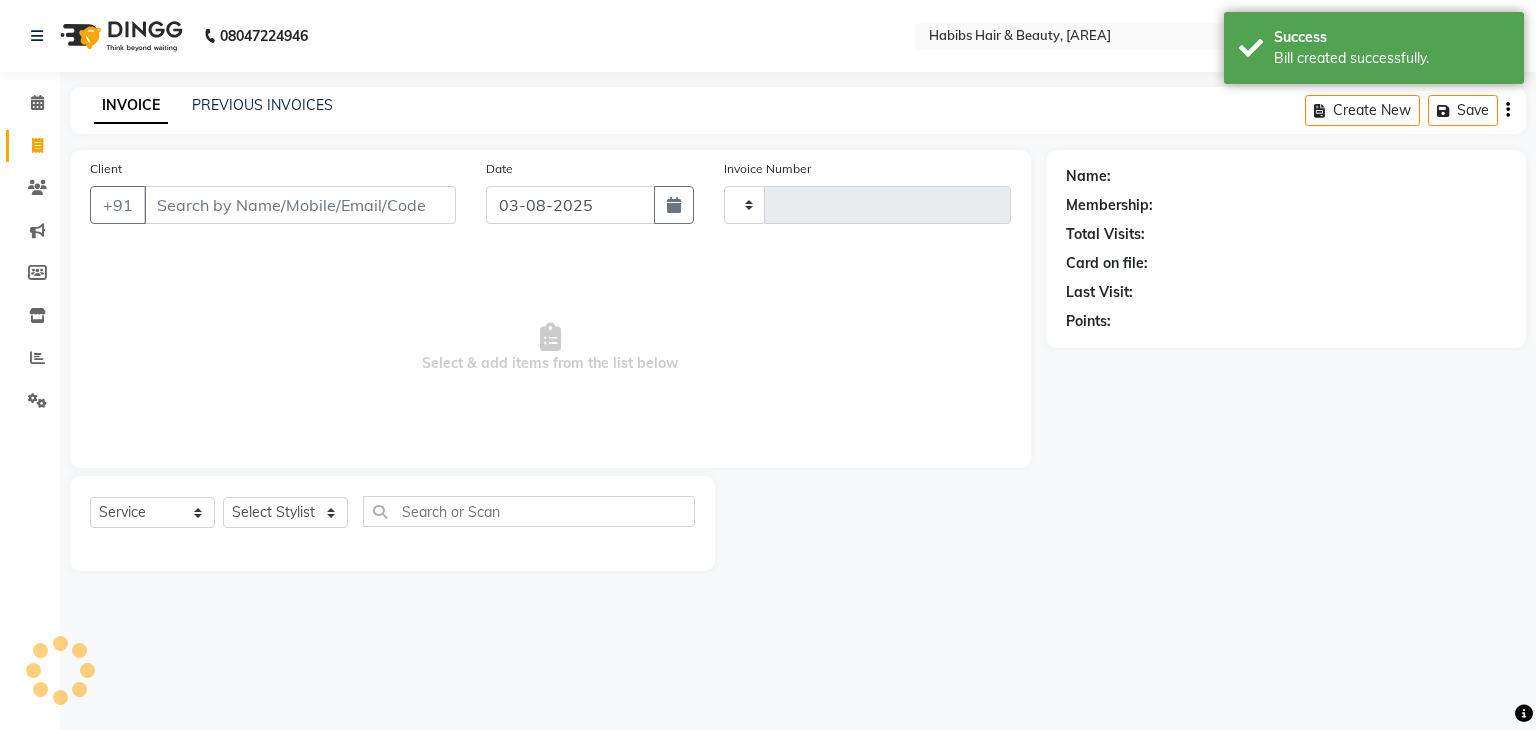 type on "1578" 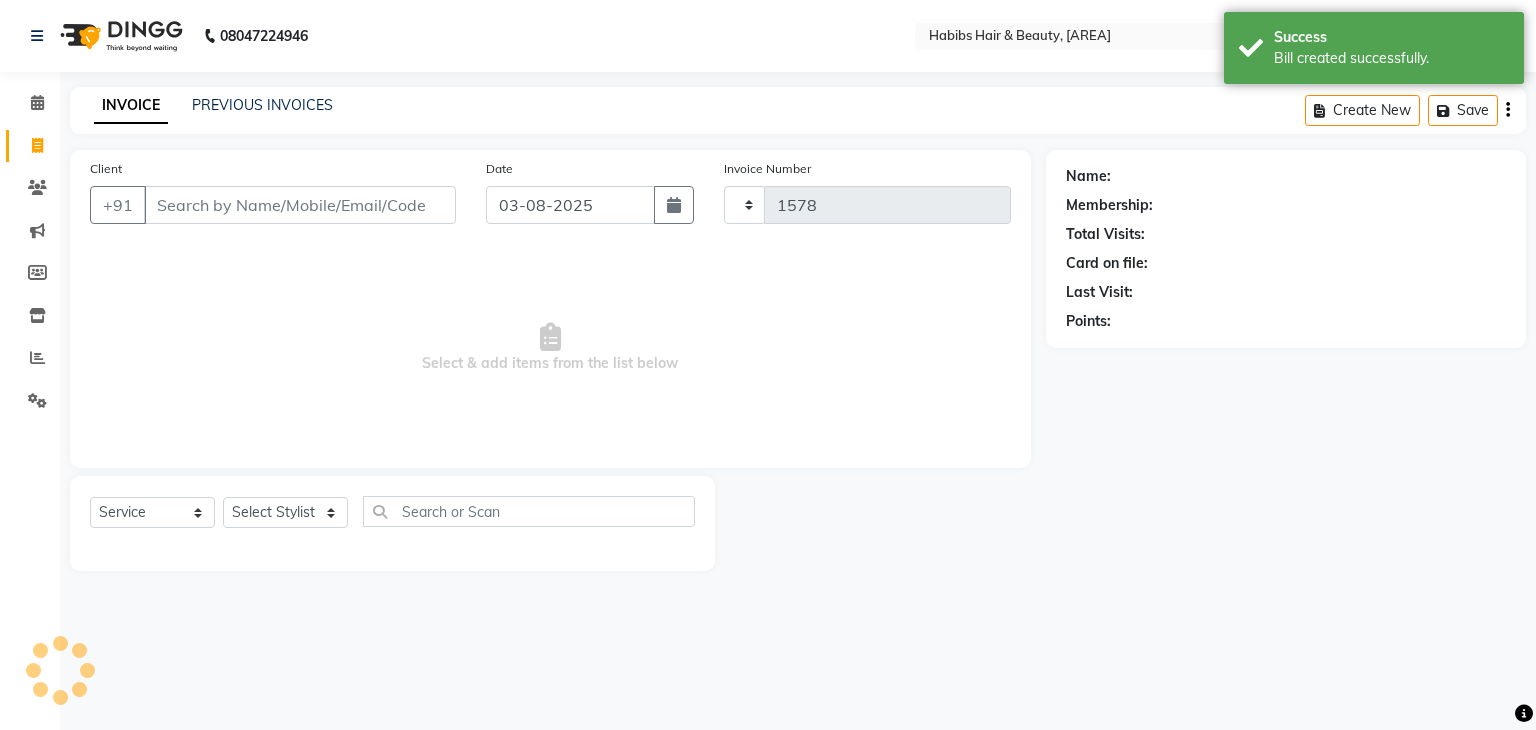 select on "3714" 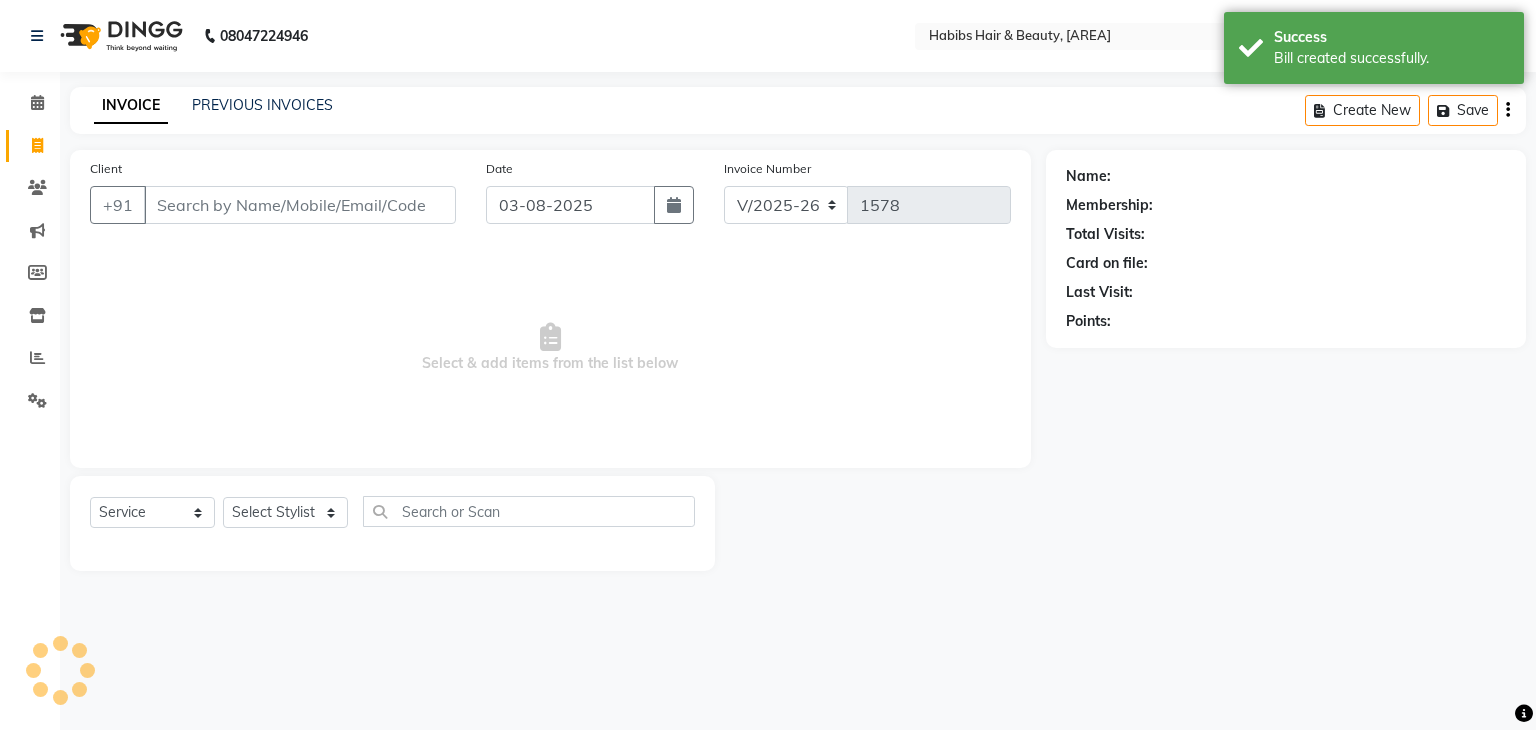 click on "Client" at bounding box center (300, 205) 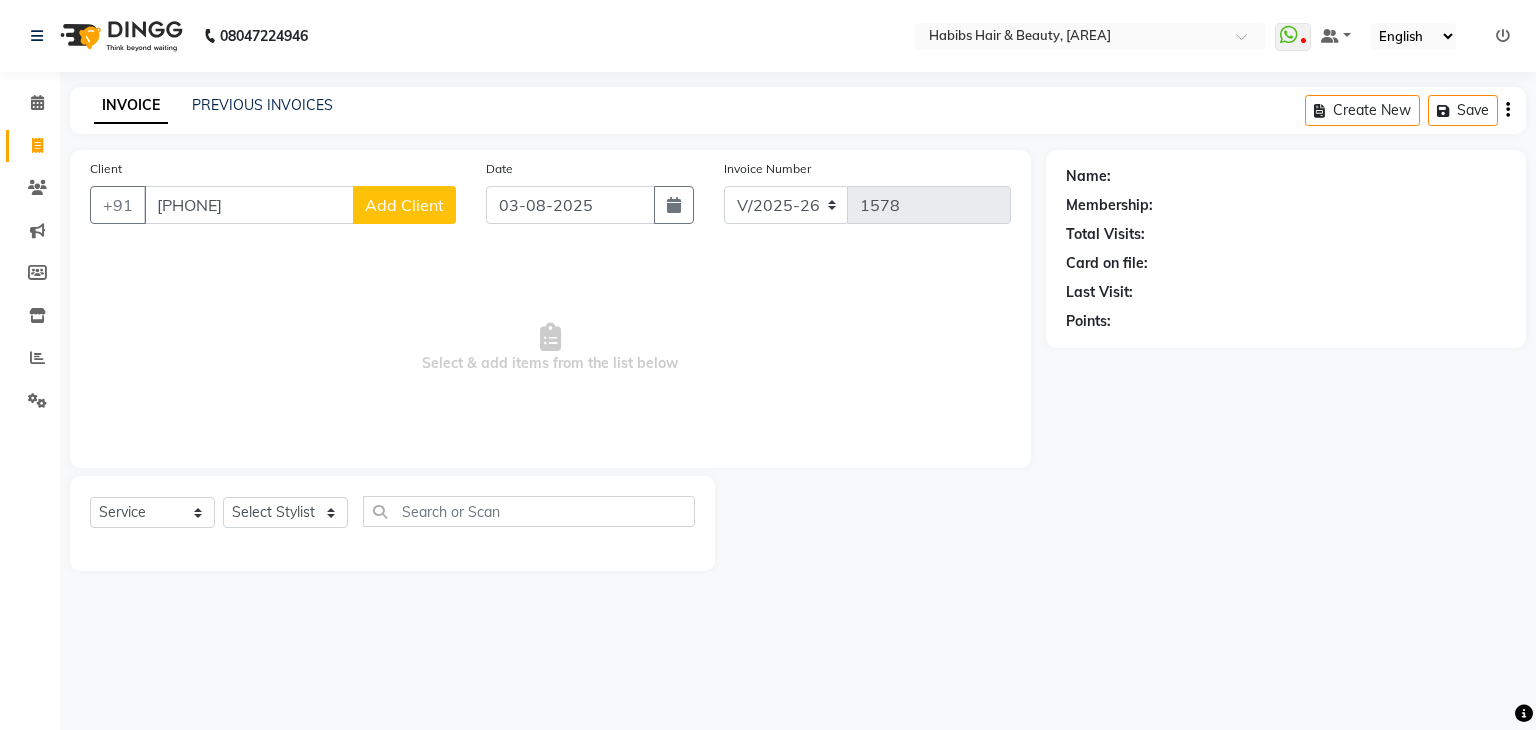type on "[PHONE]" 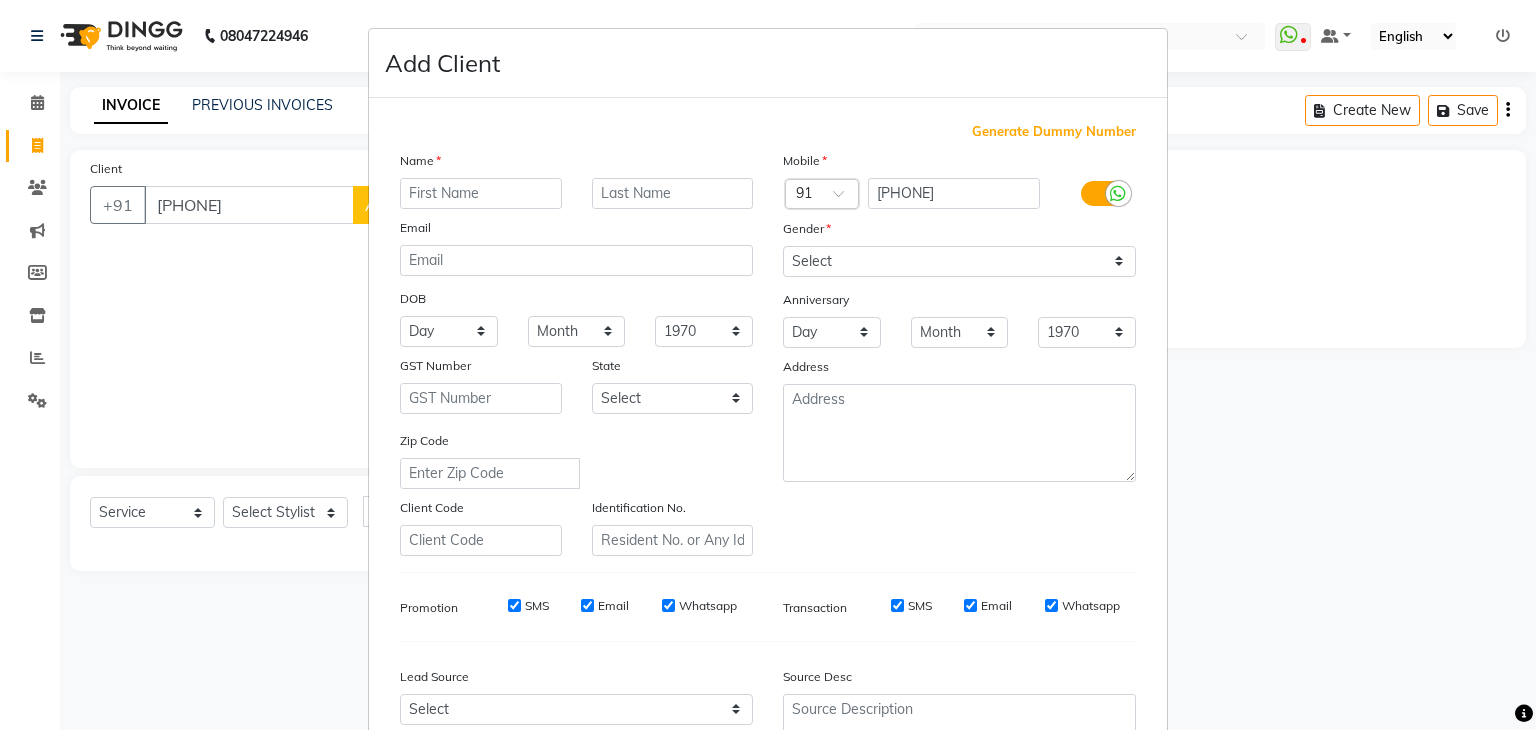 click at bounding box center (481, 193) 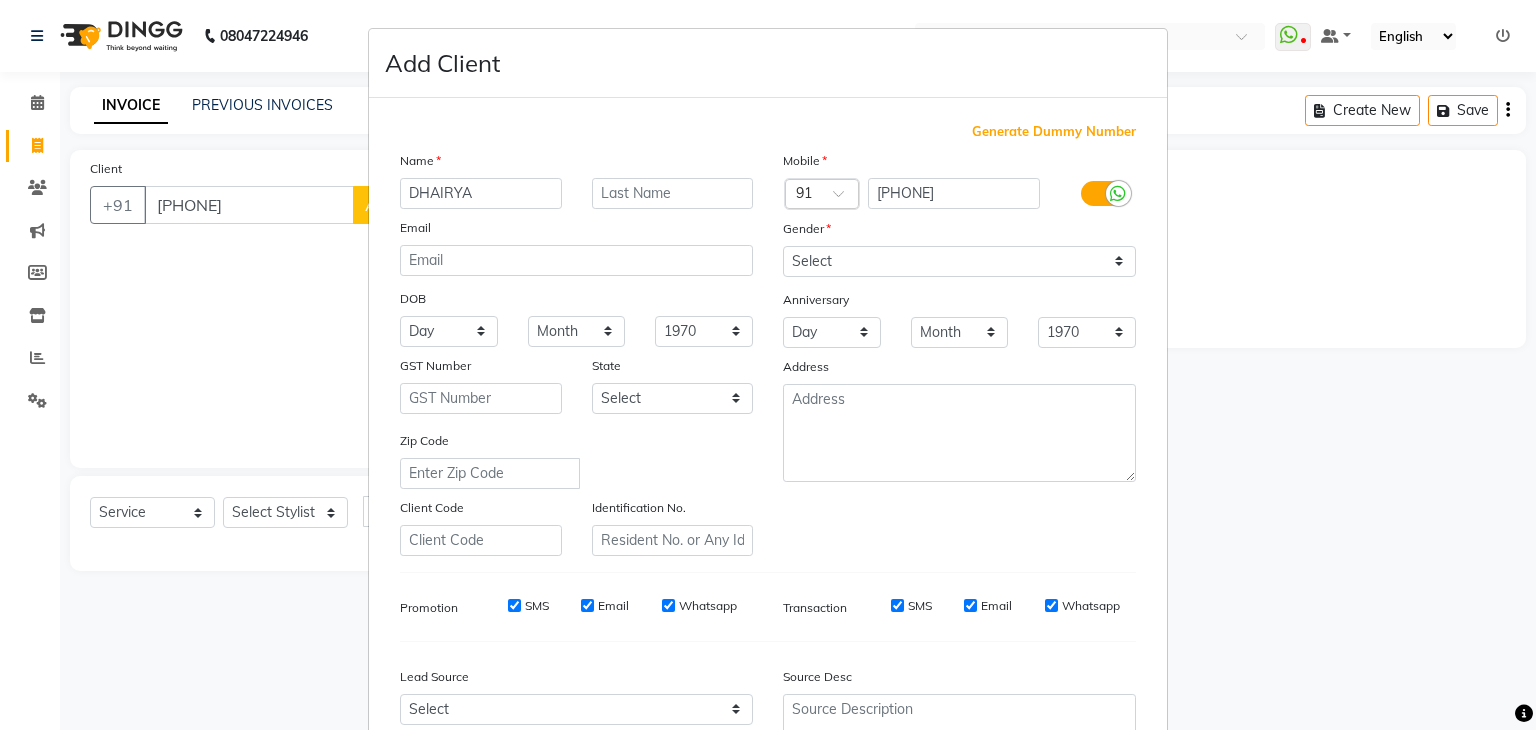 type on "DHAIRYA" 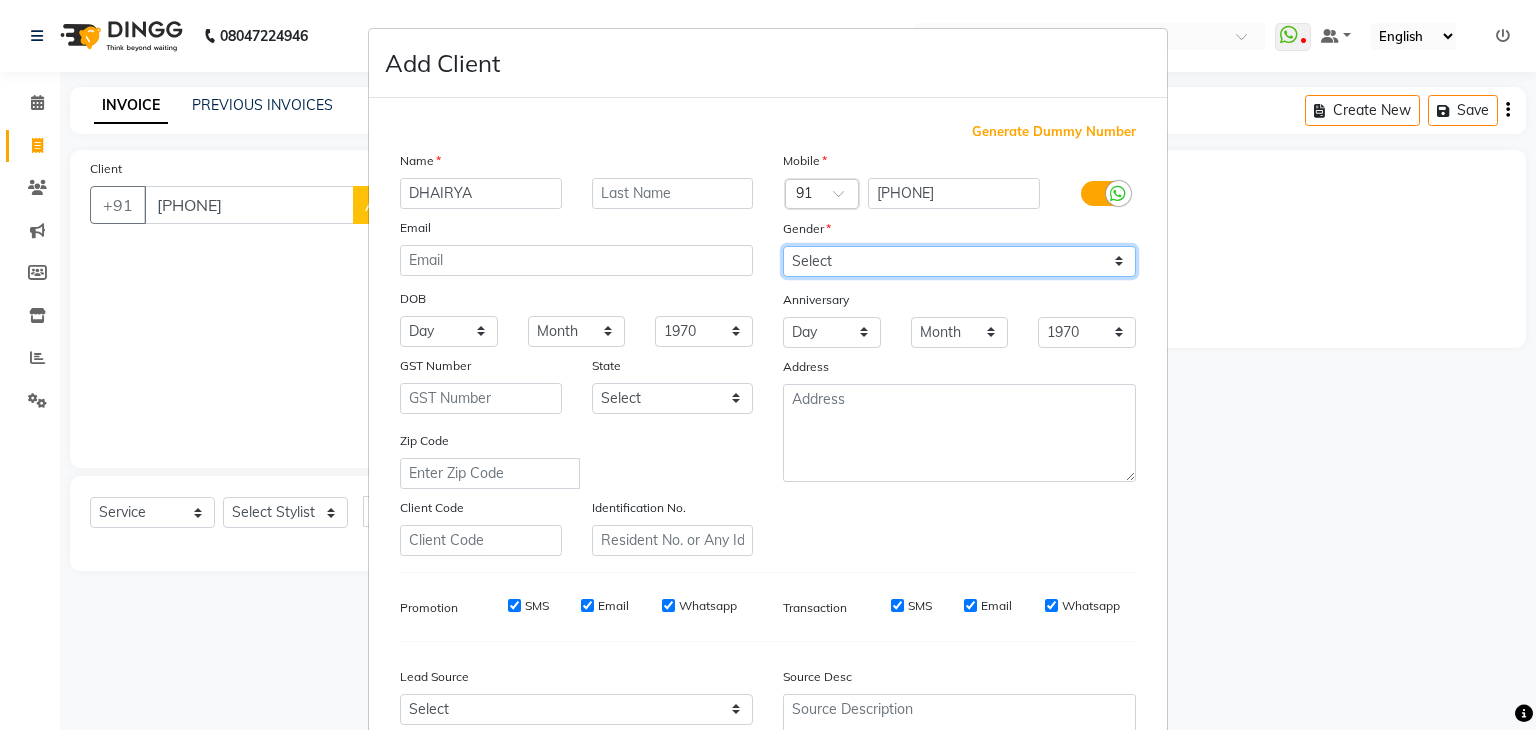 click on "Select Male Female Other Prefer Not To Say" at bounding box center [959, 261] 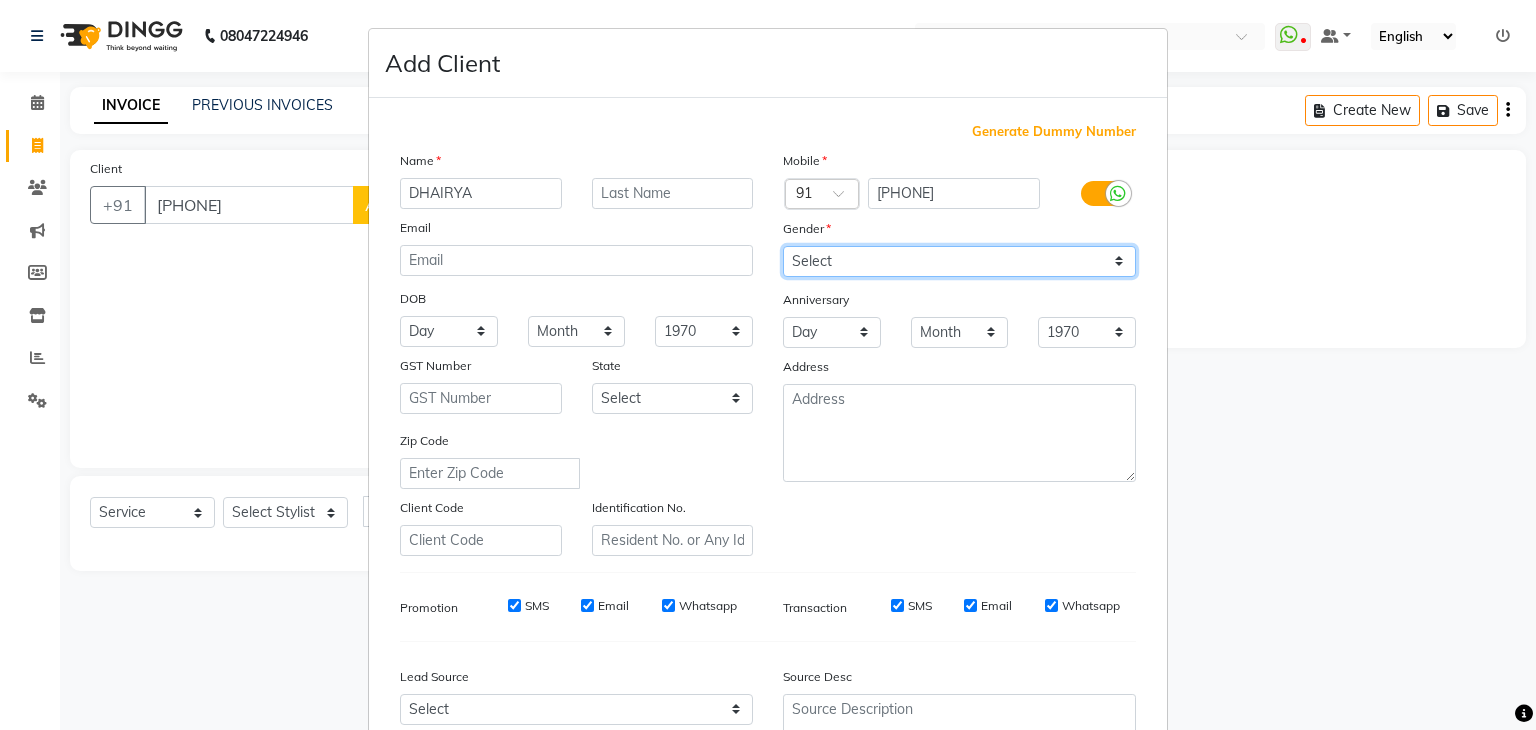 select on "male" 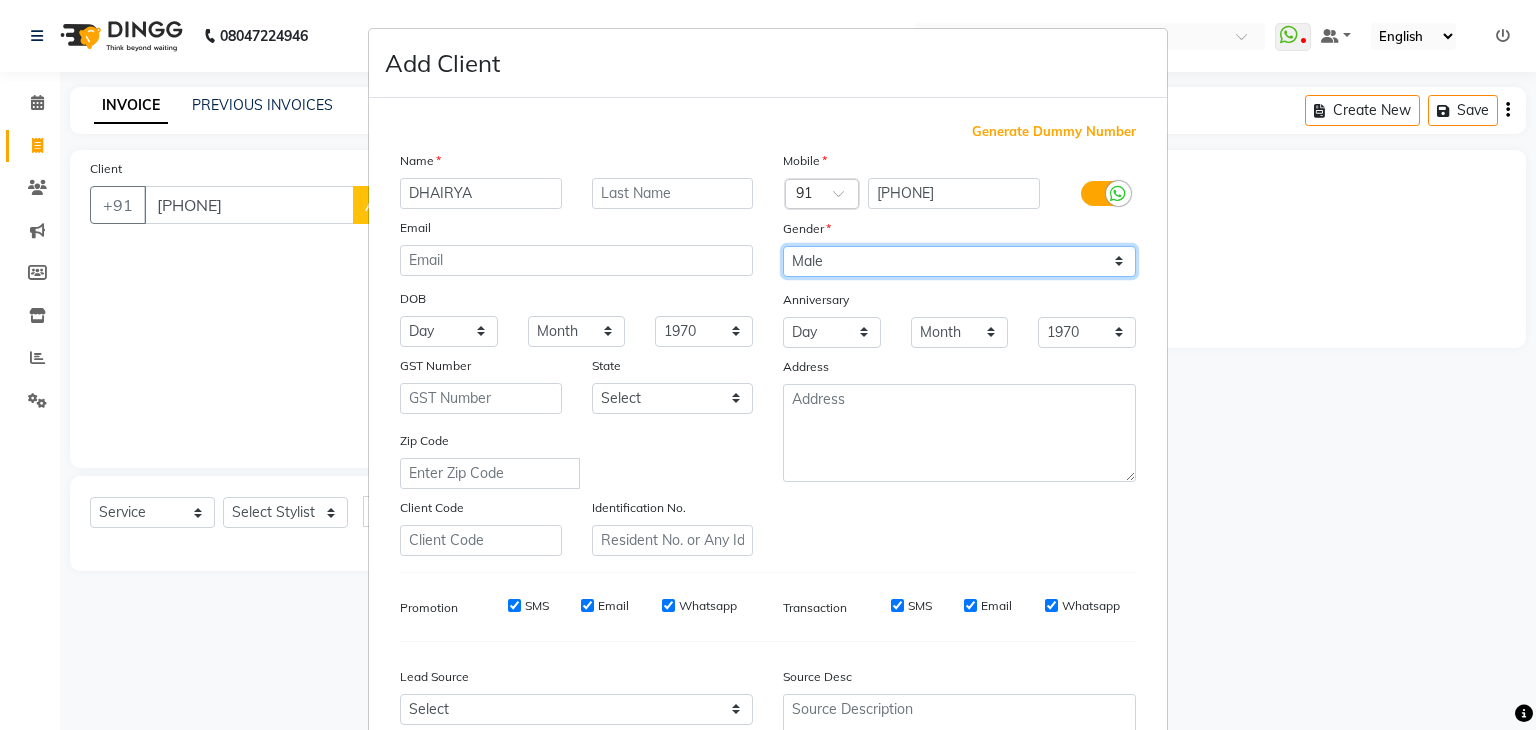 click on "Select Male Female Other Prefer Not To Say" at bounding box center (959, 261) 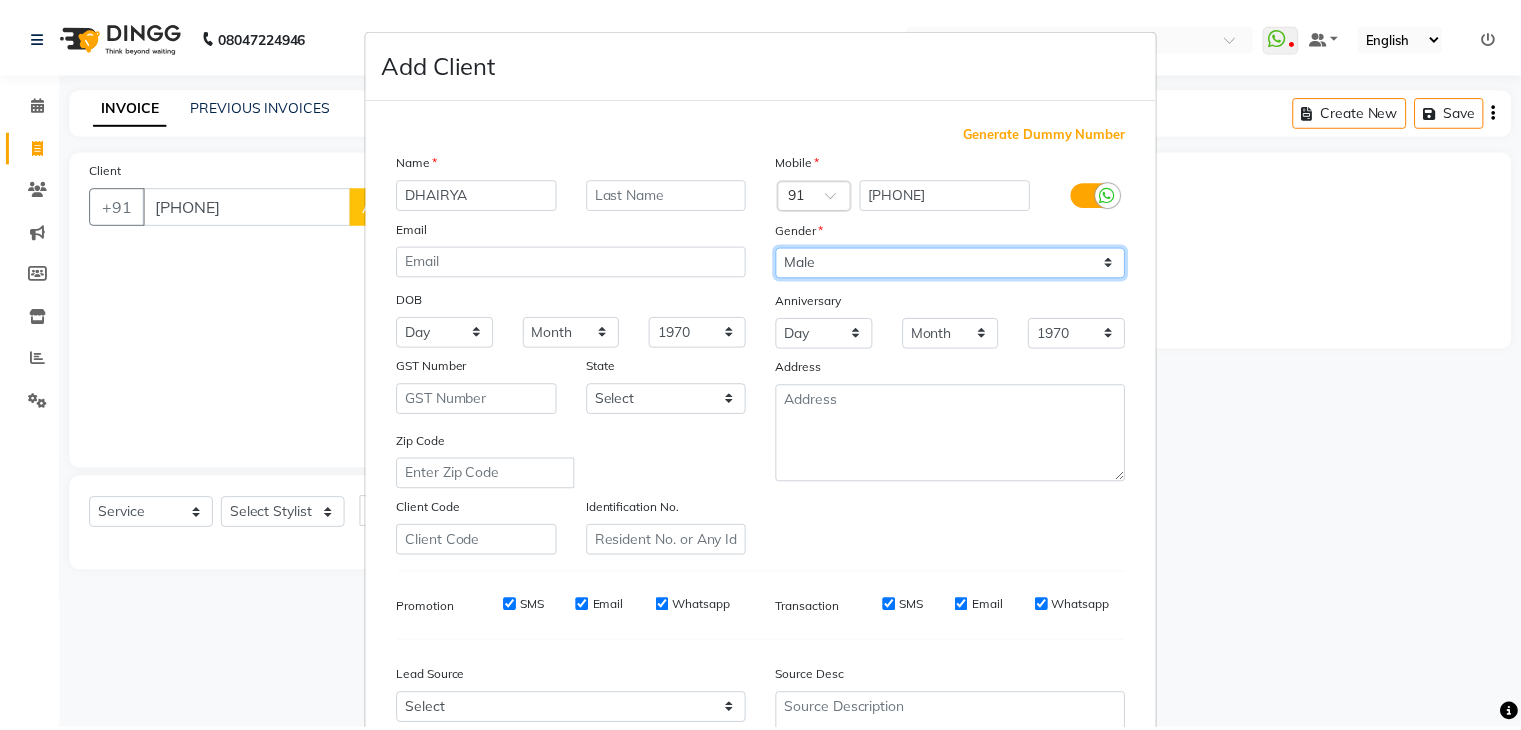 scroll, scrollTop: 203, scrollLeft: 0, axis: vertical 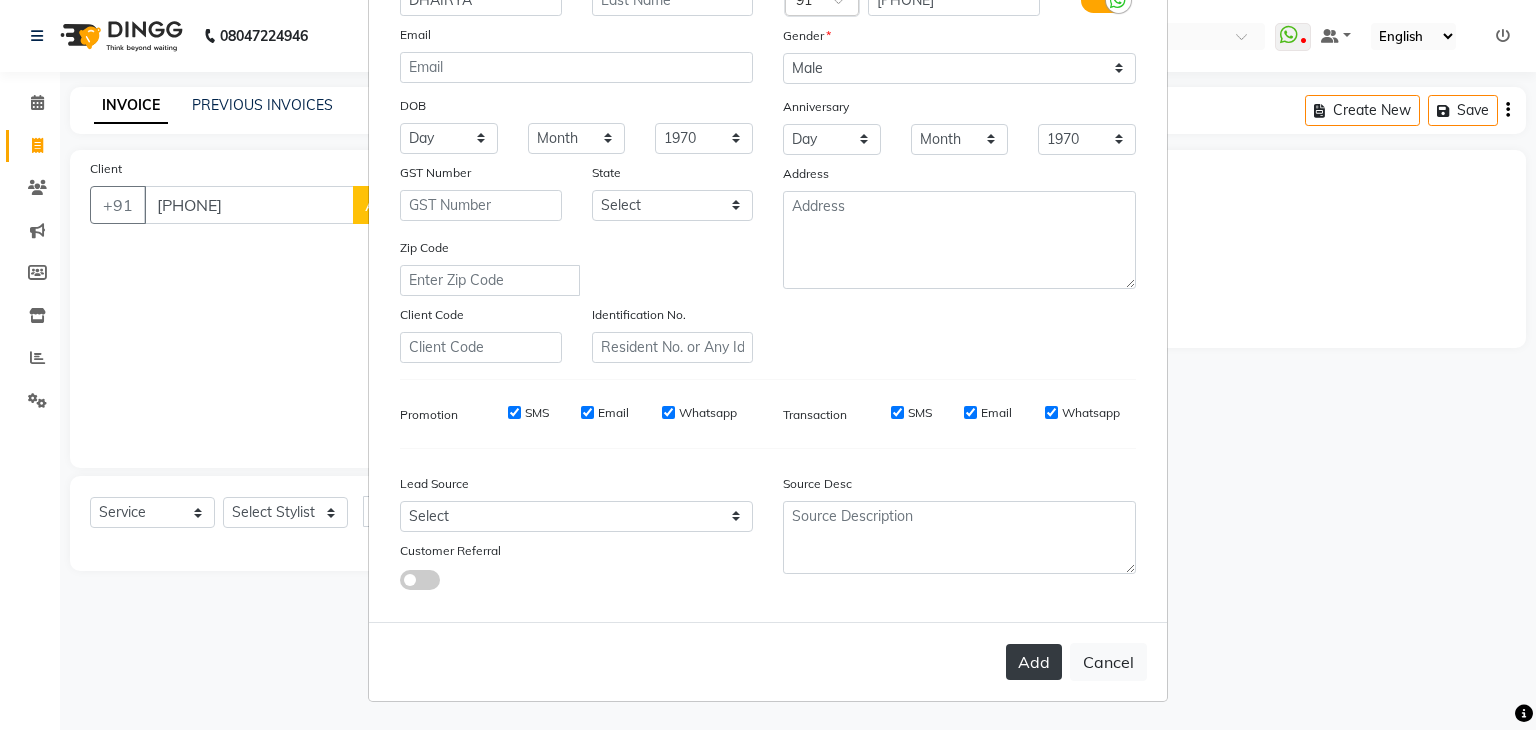 click on "Add" at bounding box center [1034, 662] 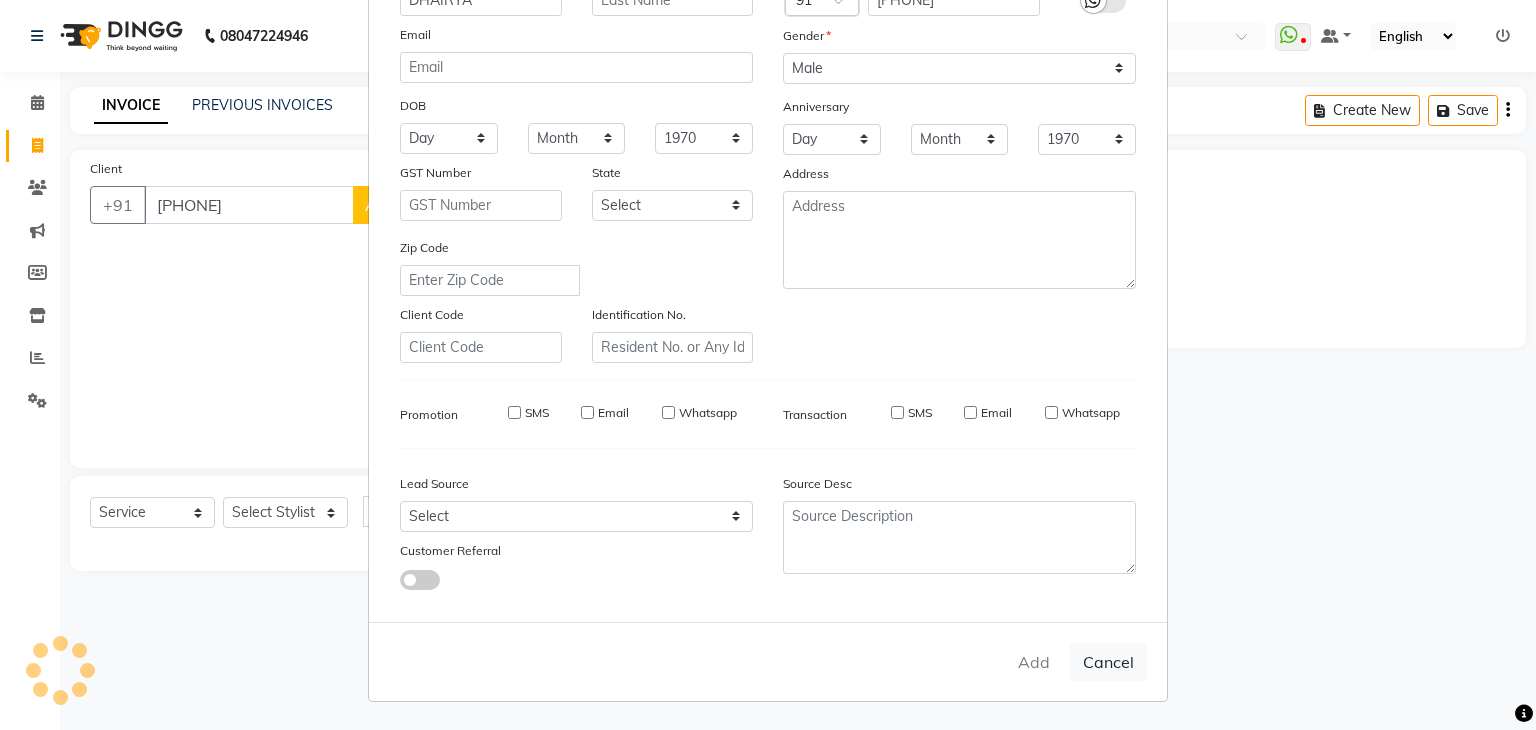 type 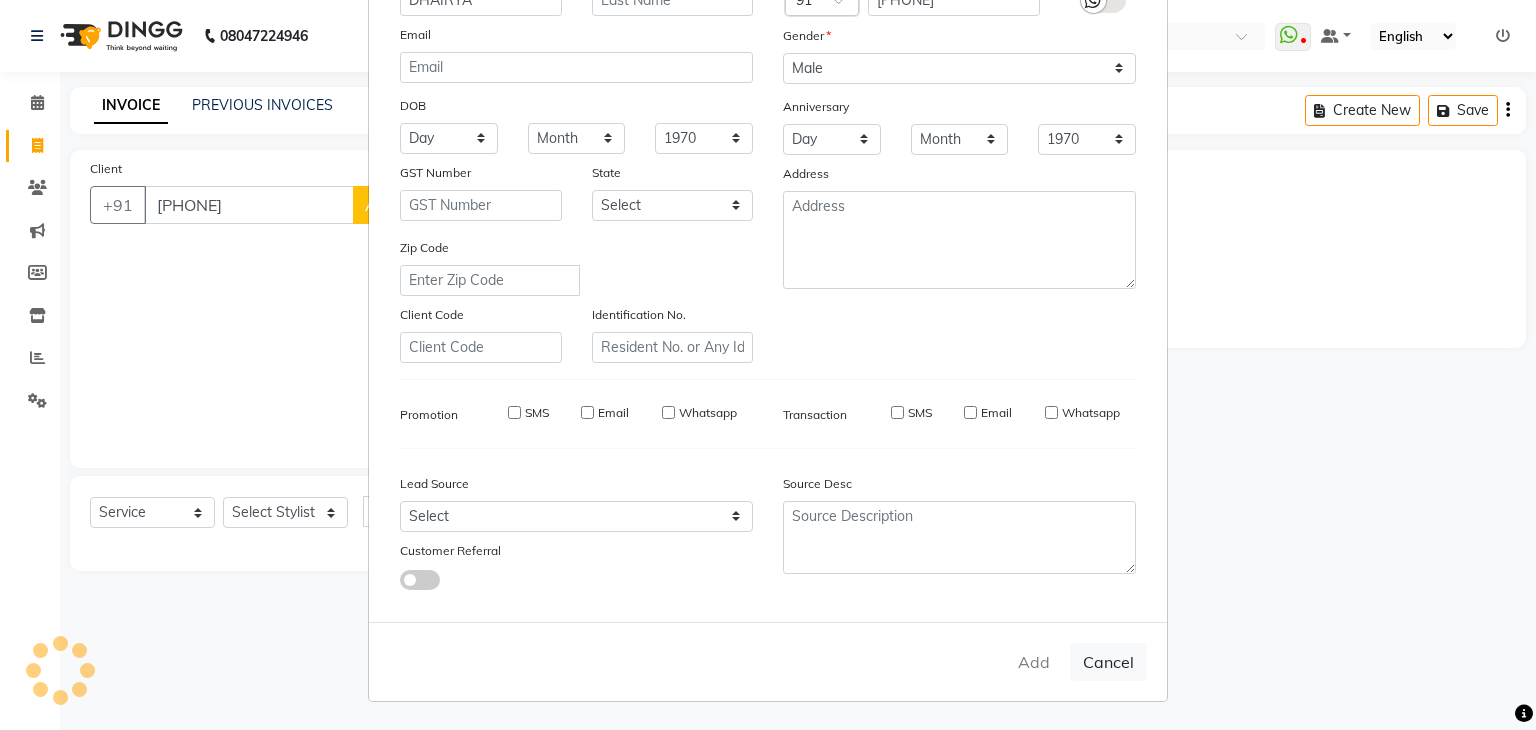 select 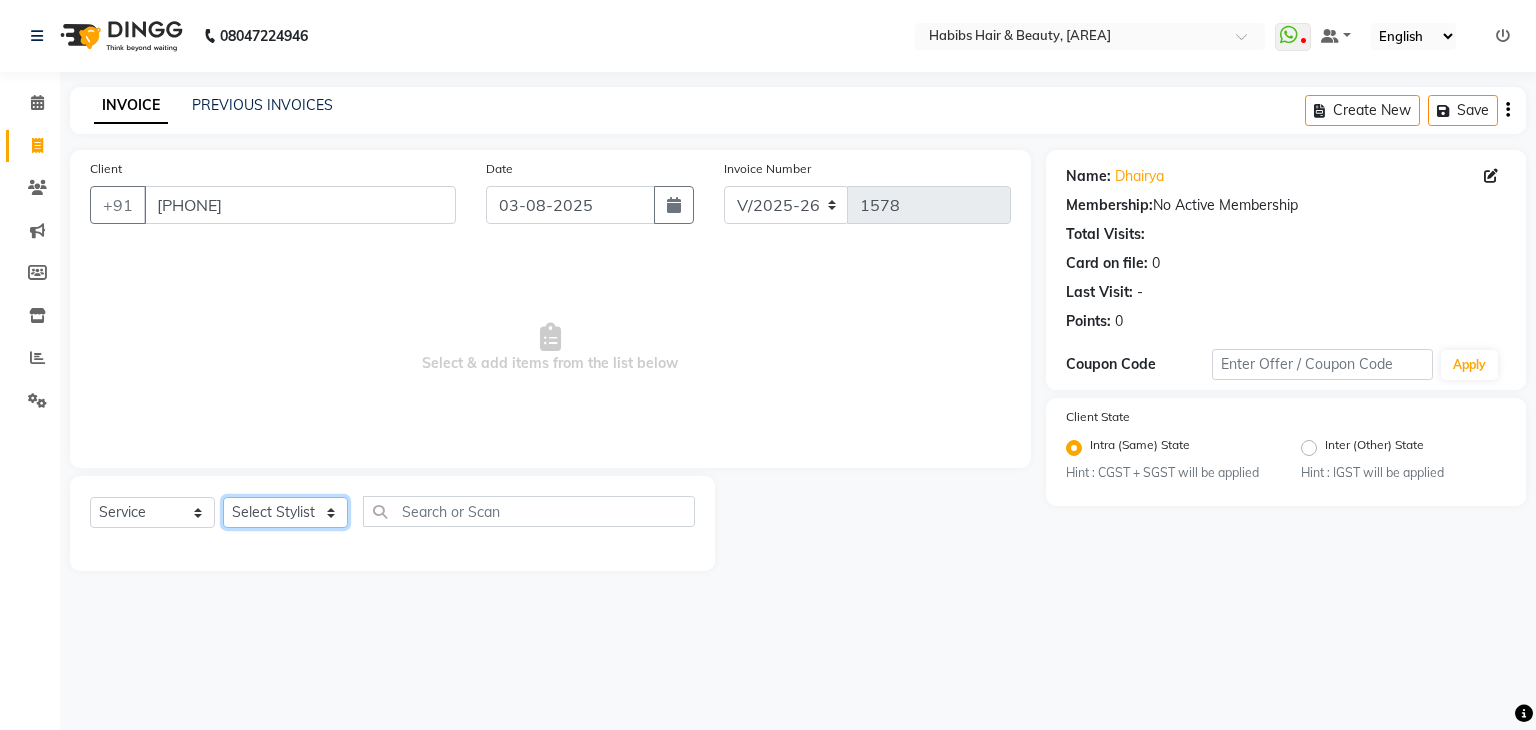 click on "Select Stylist Admin Aman [FIRST] Gayatri [FIRST] Mick Raj [FIRST] Sarang" 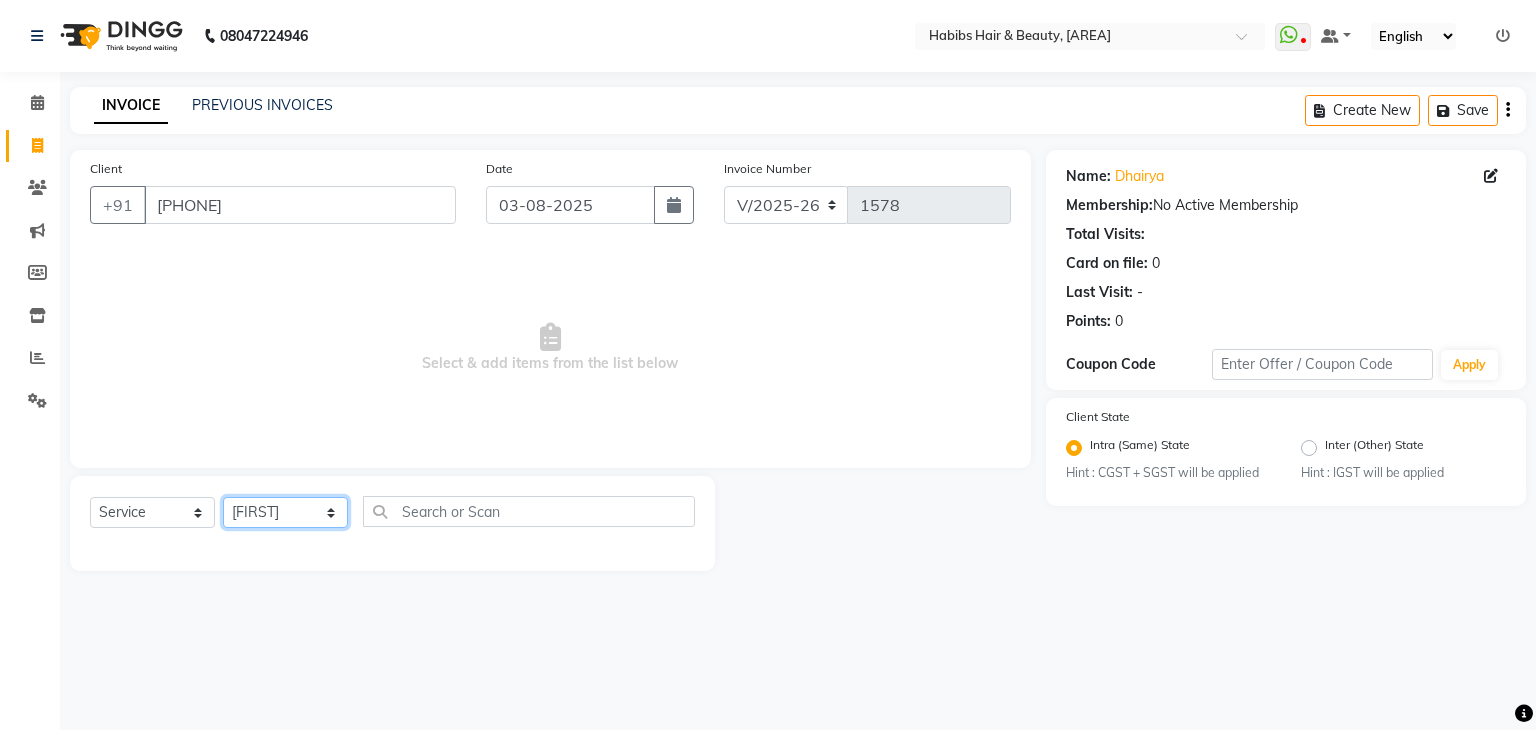 click on "Select Stylist Admin Aman [FIRST] Gayatri [FIRST] Mick Raj [FIRST] Sarang" 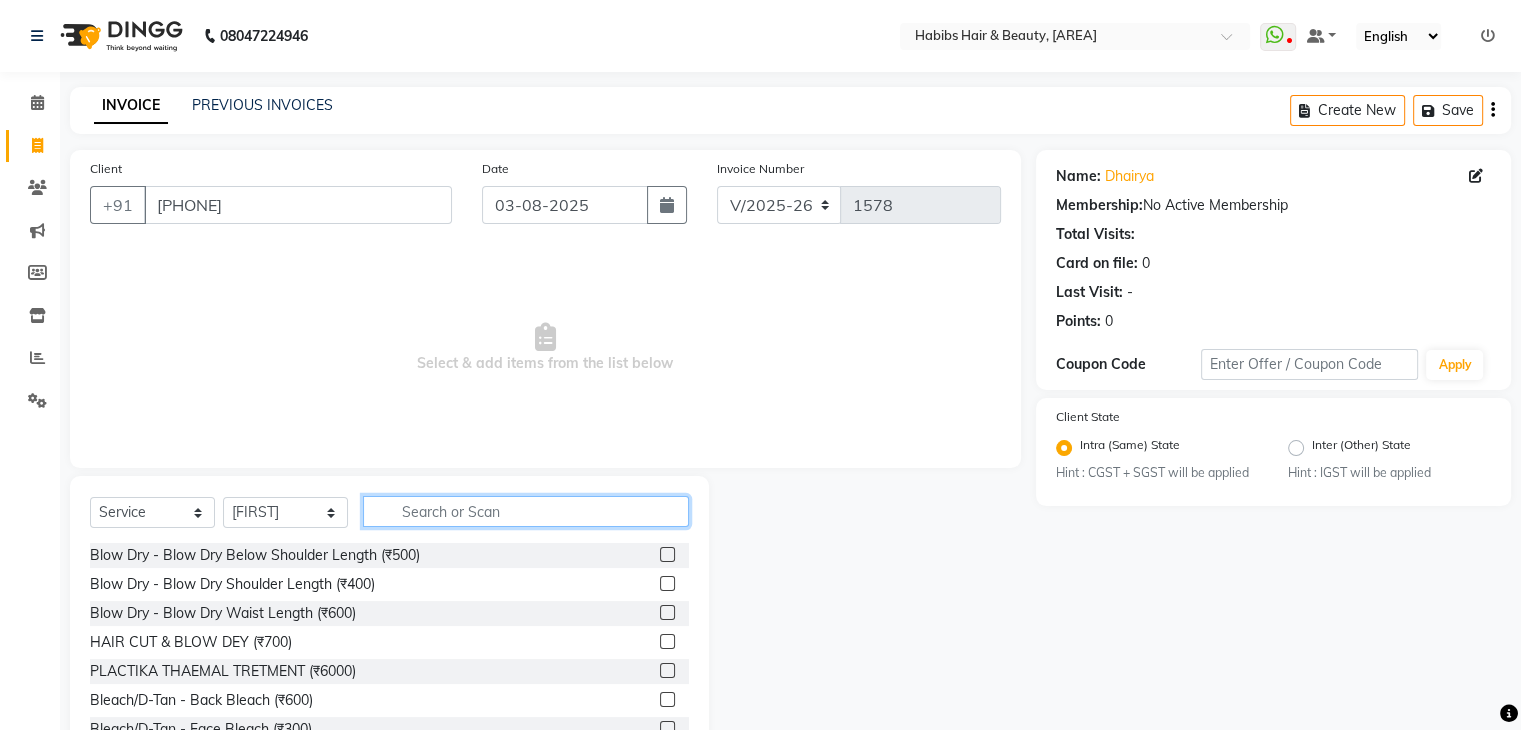 click 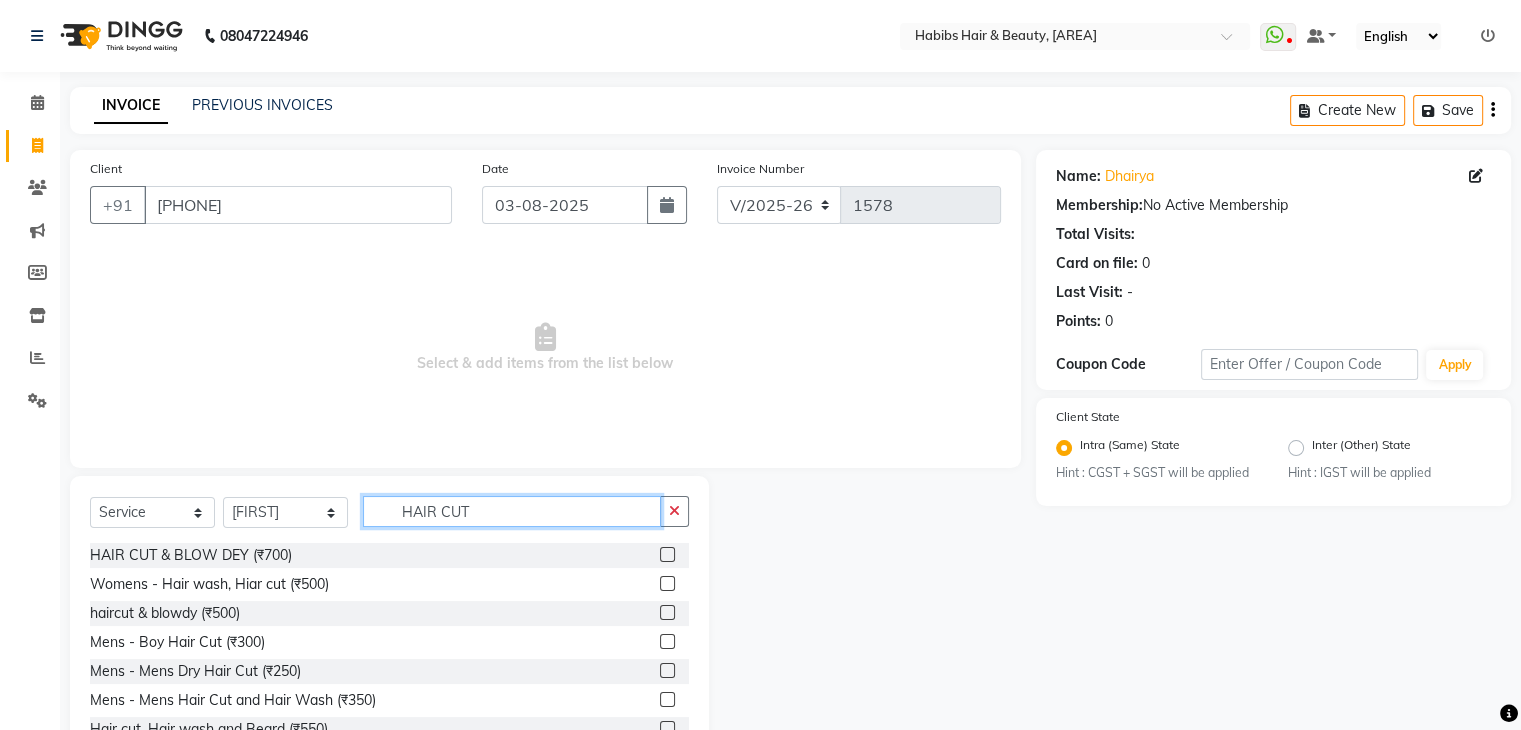 scroll, scrollTop: 72, scrollLeft: 0, axis: vertical 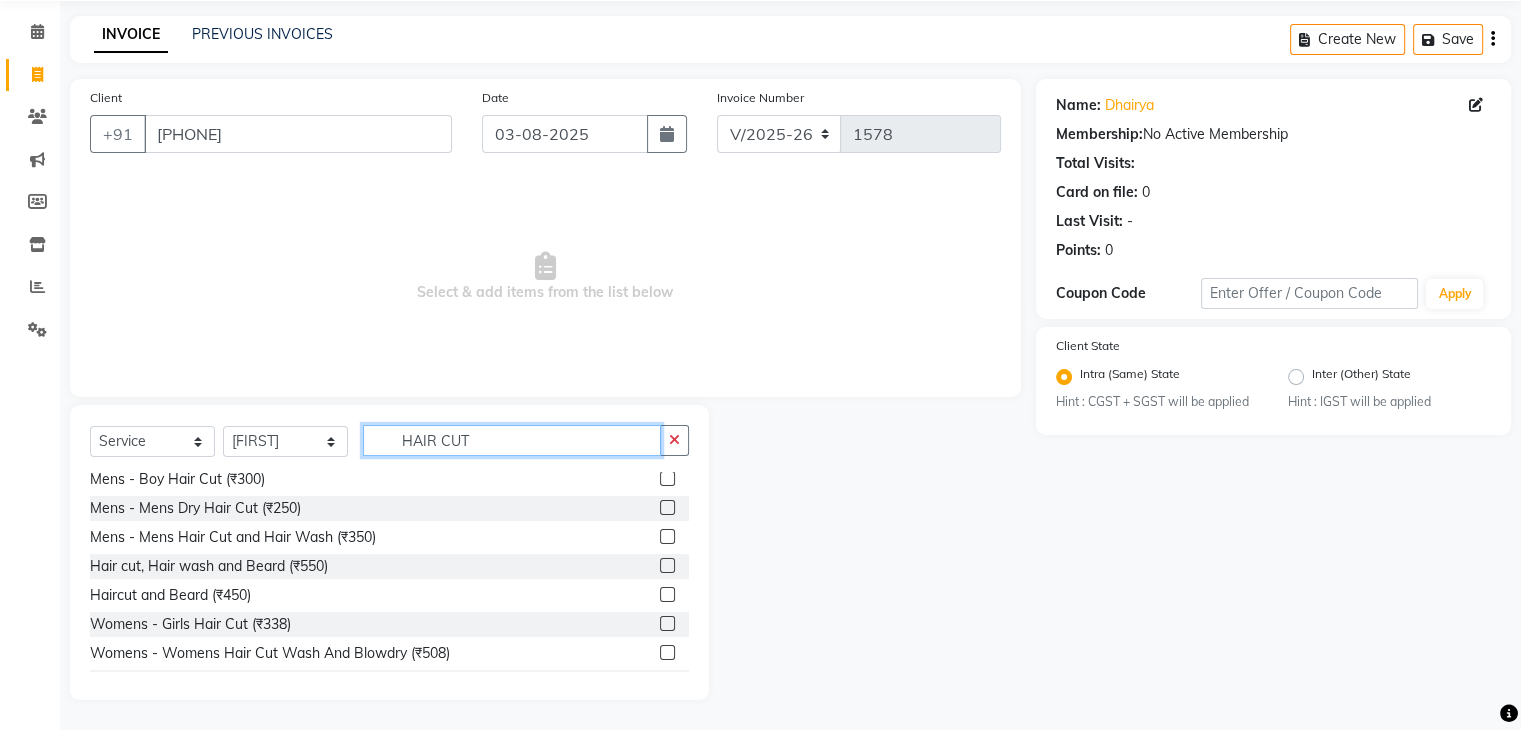 type on "HAIR CUT" 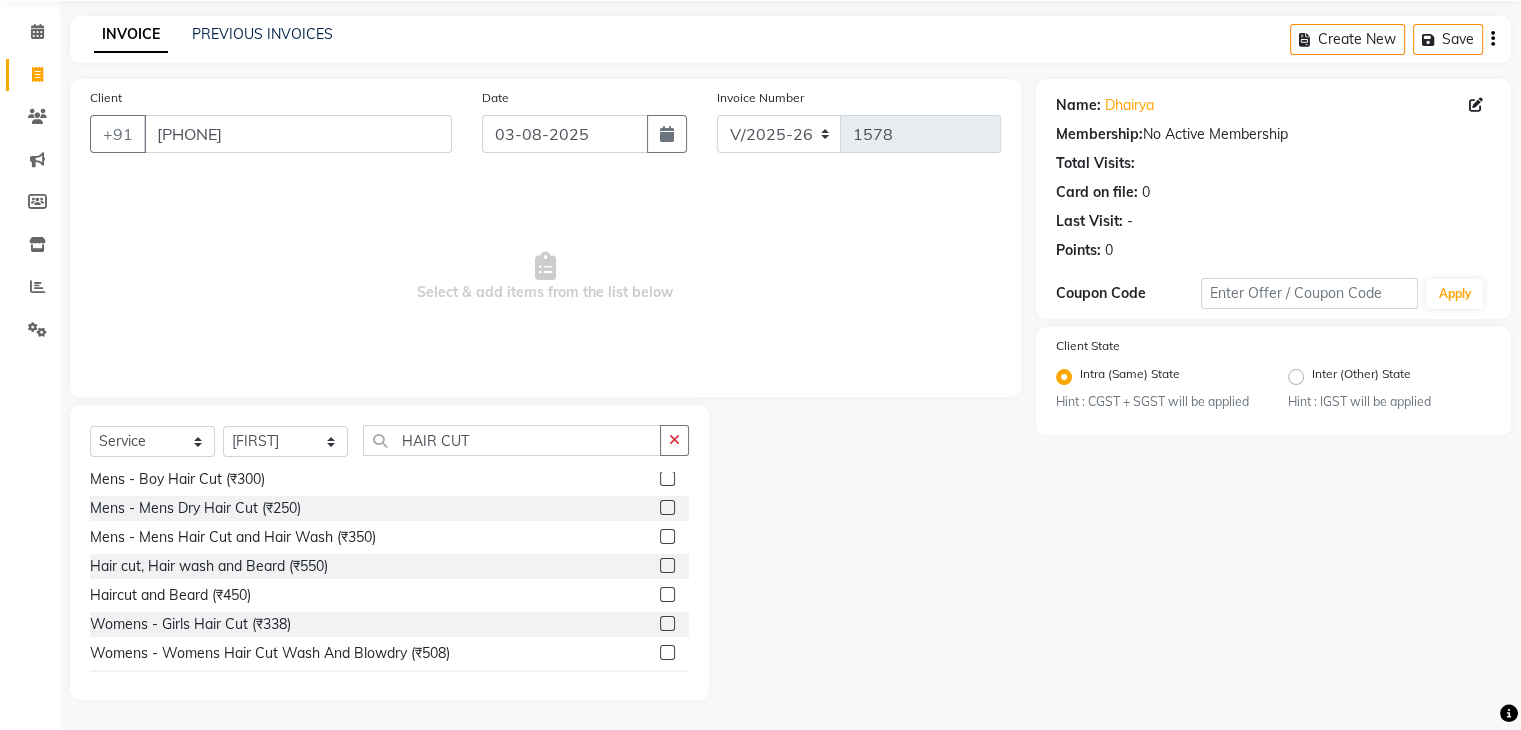 click 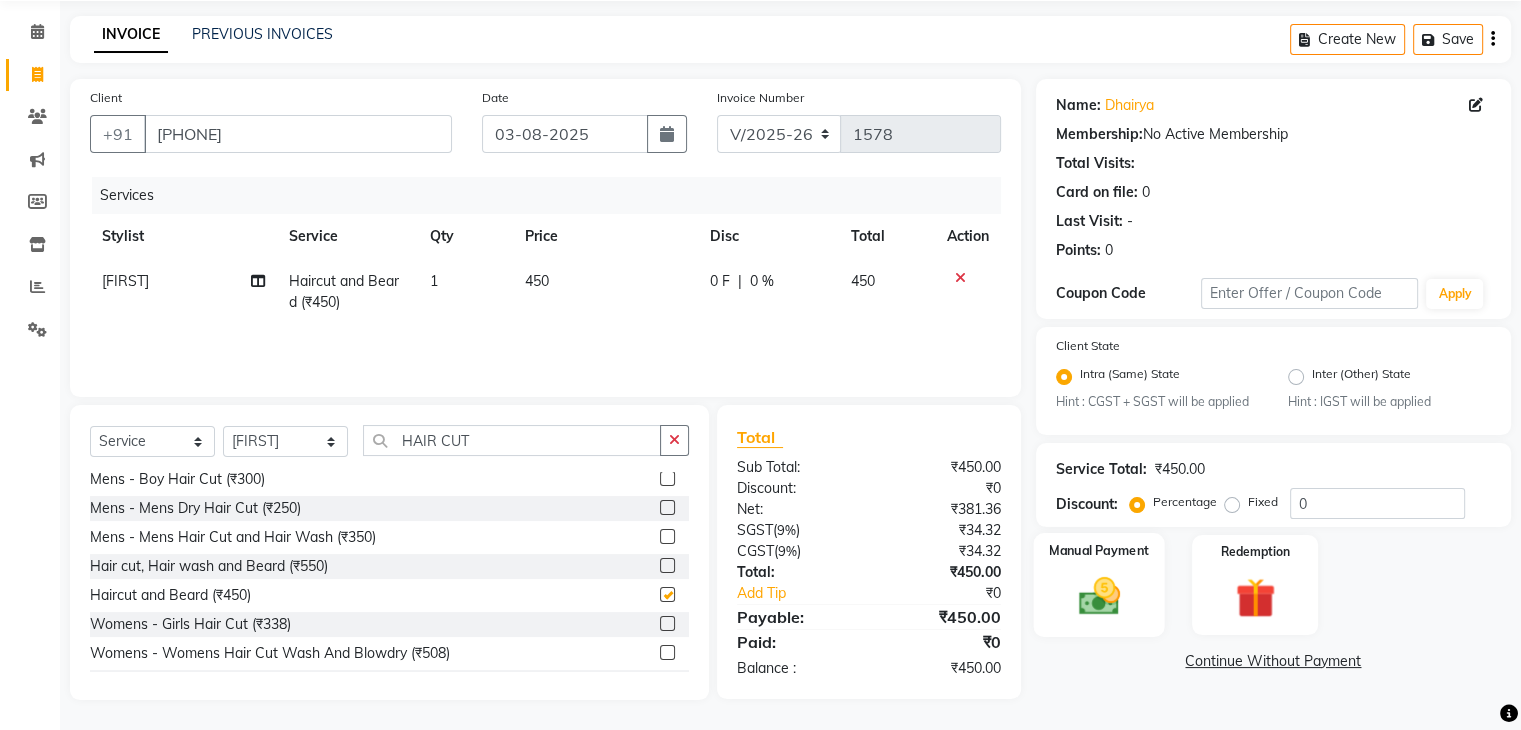 checkbox on "false" 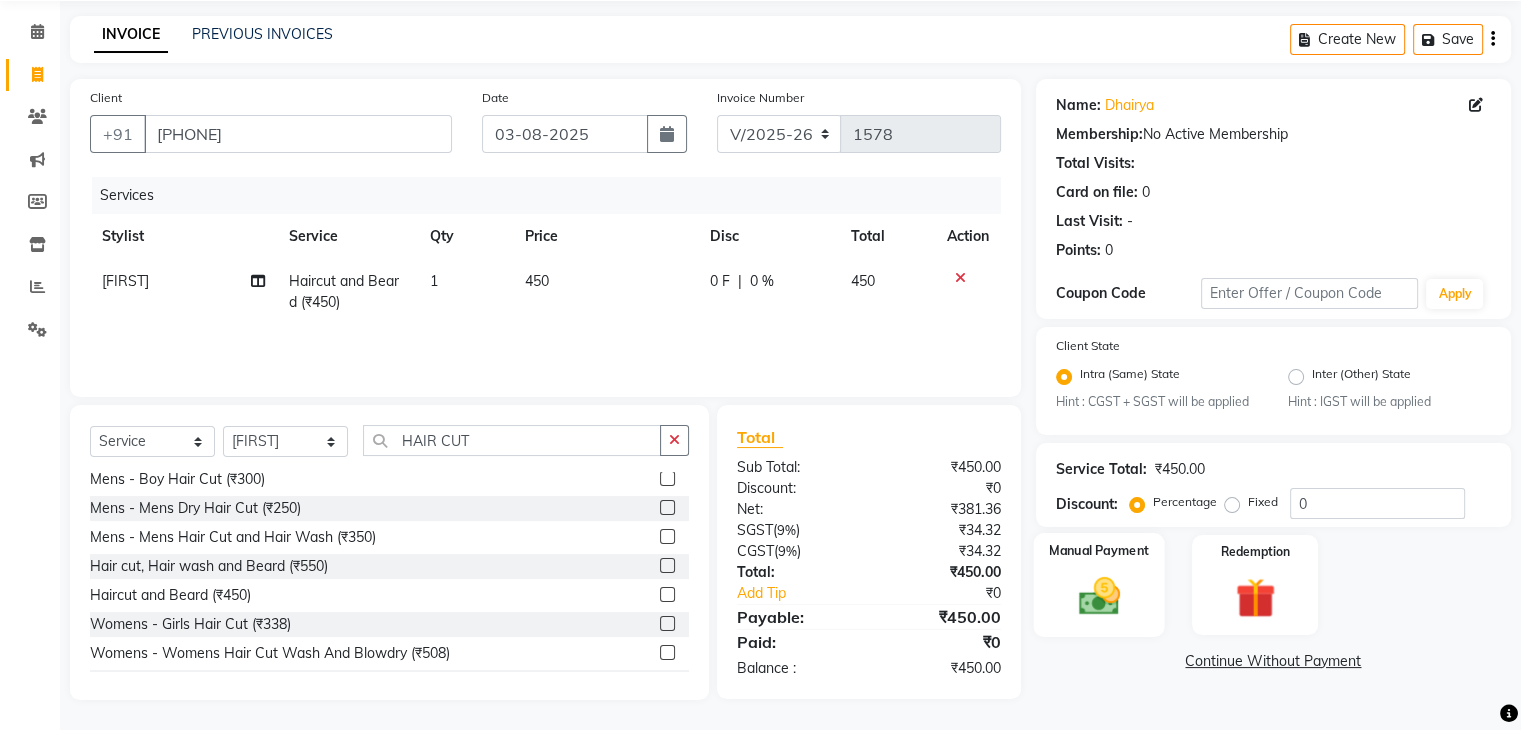 click 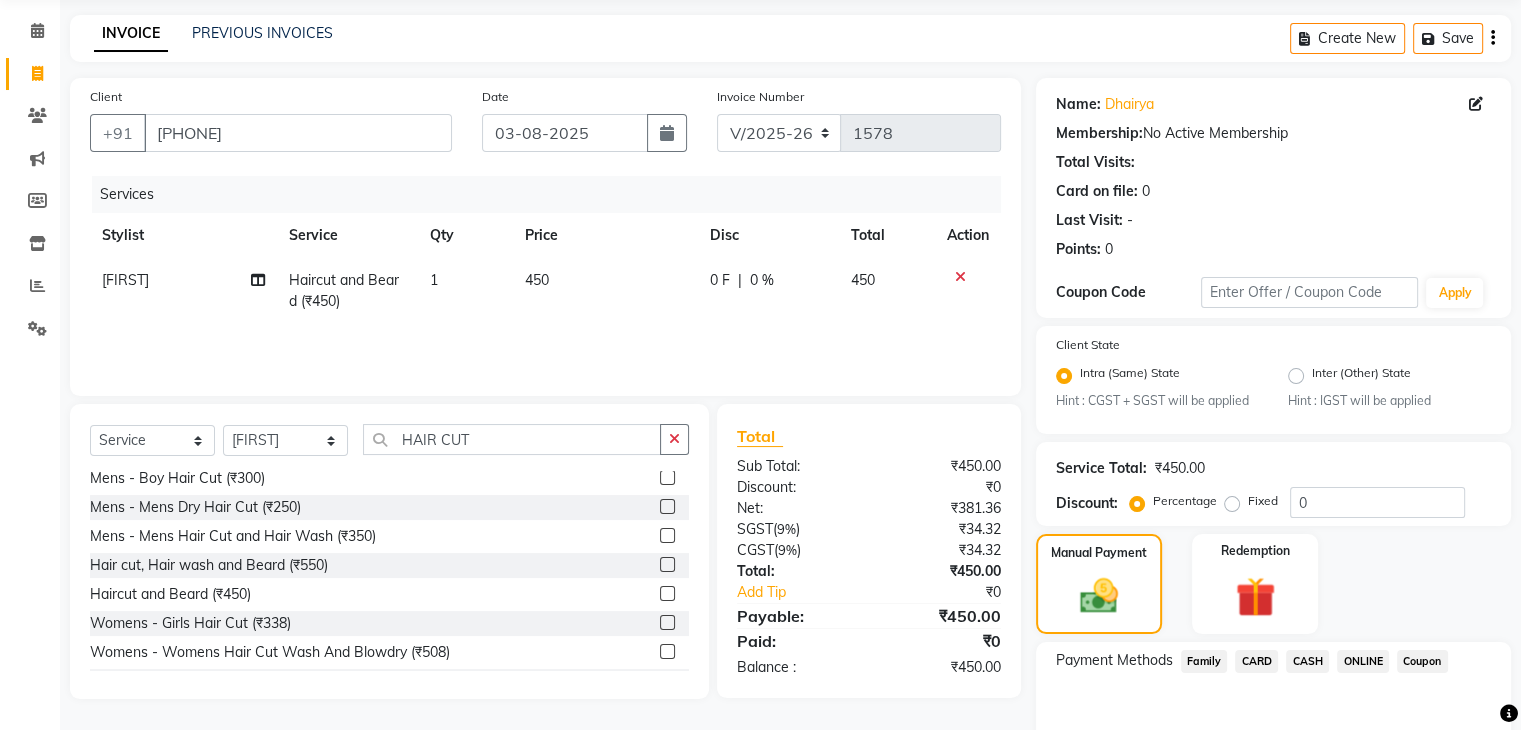 scroll, scrollTop: 177, scrollLeft: 0, axis: vertical 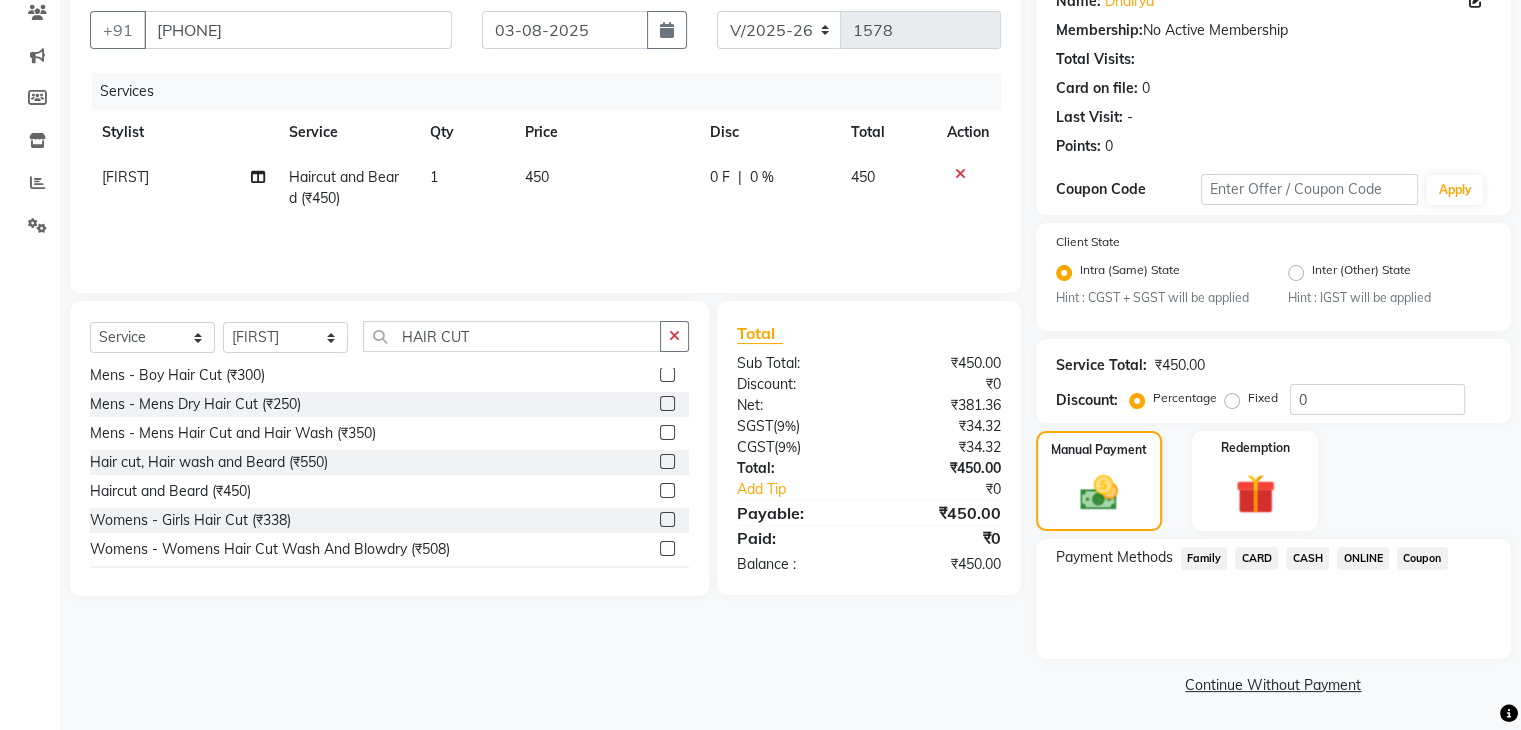 click on "ONLINE" 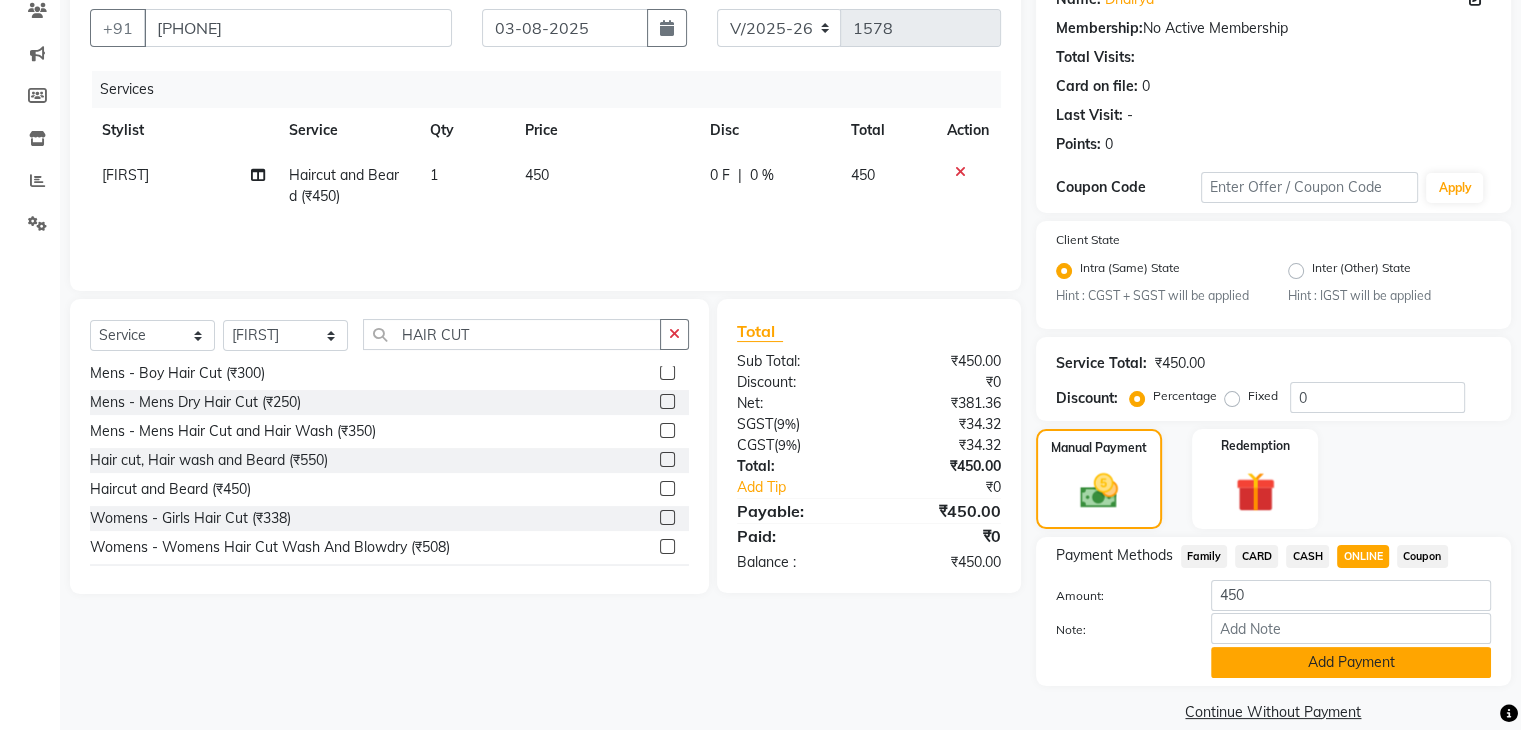 click on "Add Payment" 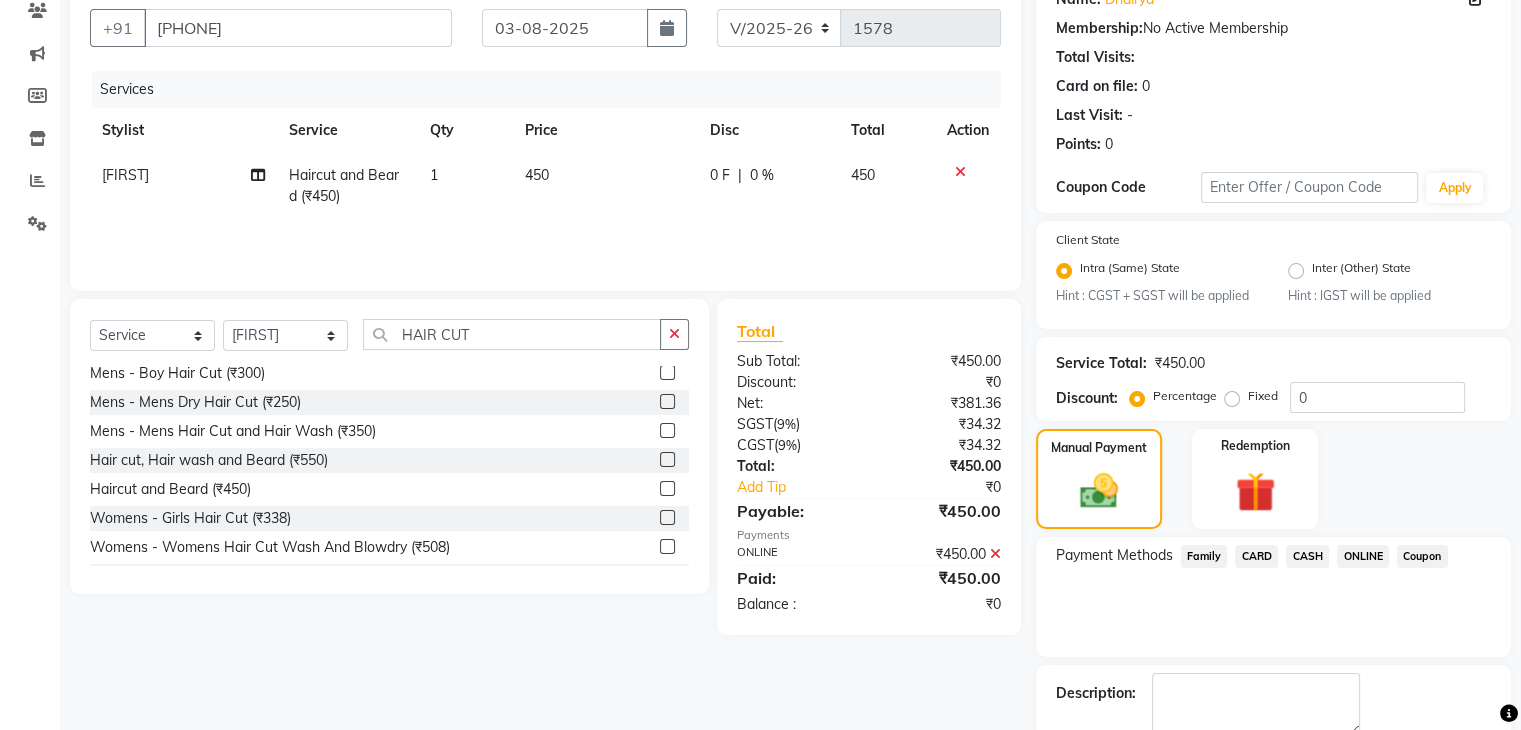 scroll, scrollTop: 289, scrollLeft: 0, axis: vertical 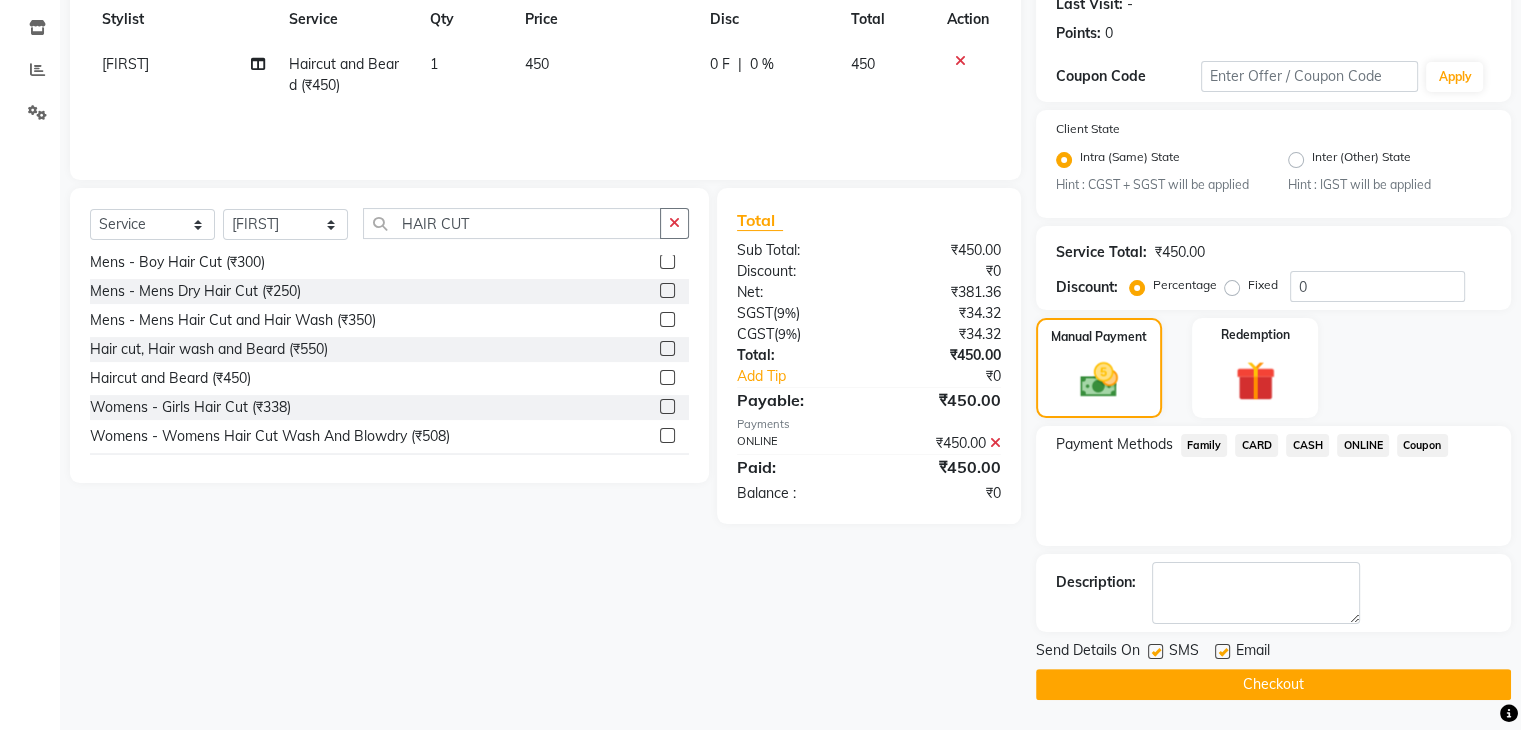 click on "Checkout" 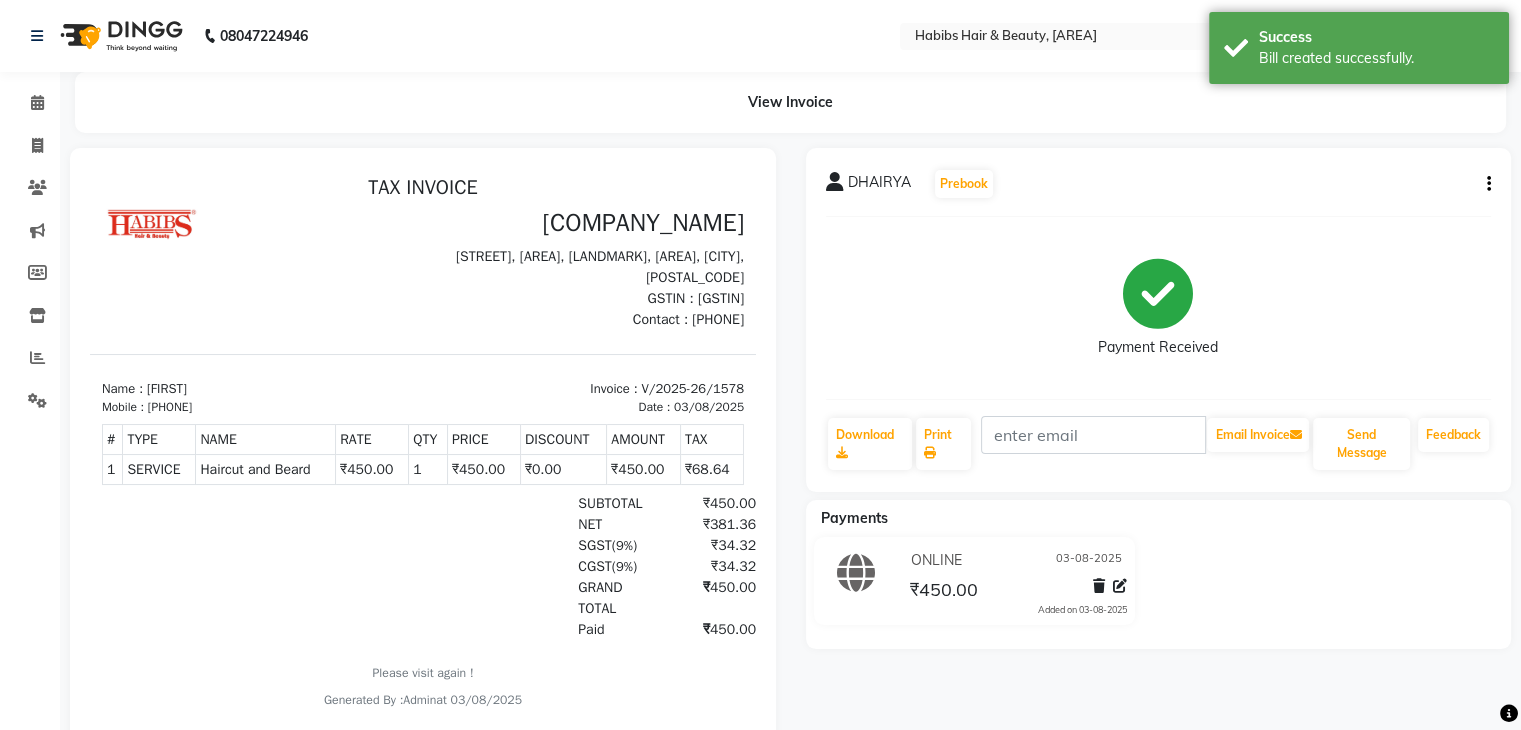 scroll, scrollTop: 0, scrollLeft: 0, axis: both 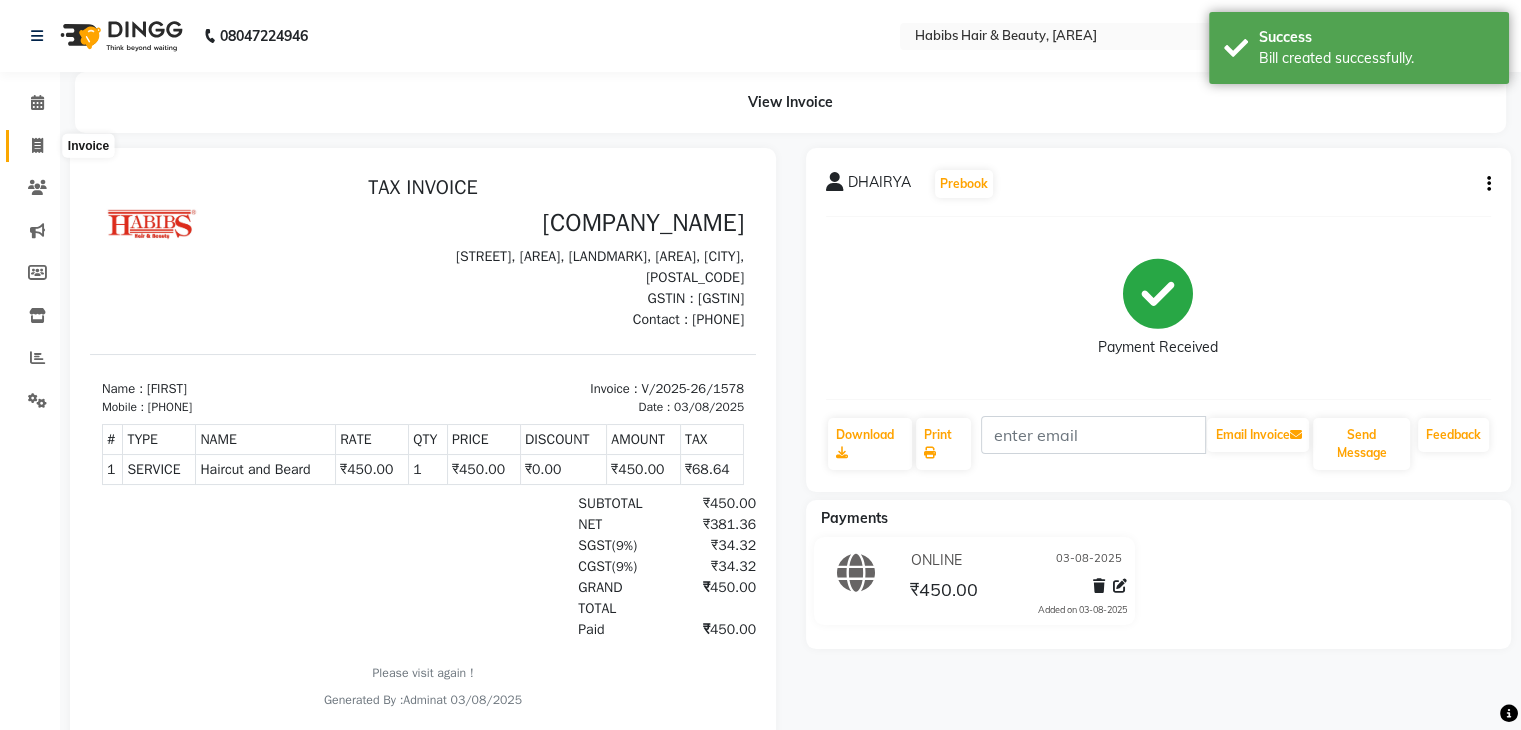 click 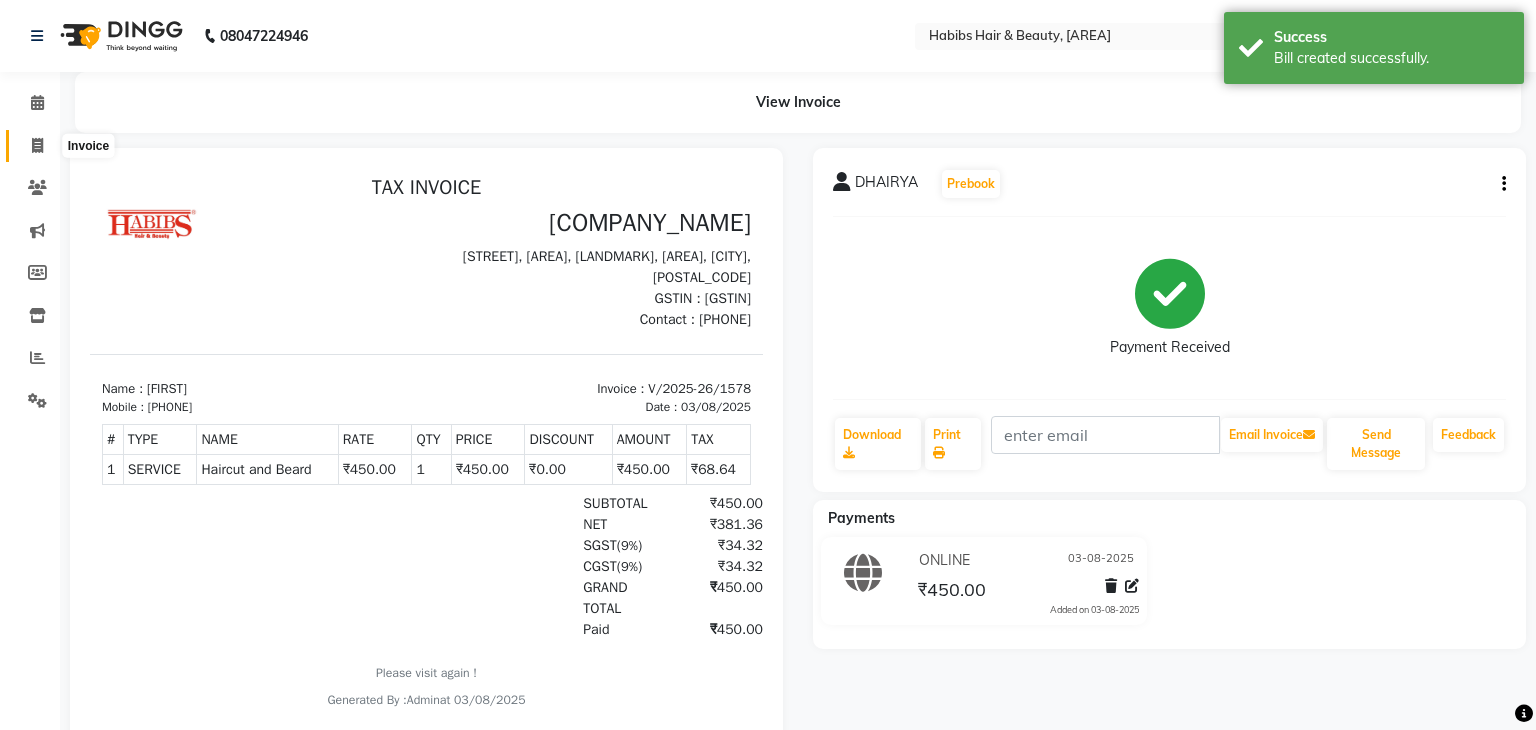 select on "3714" 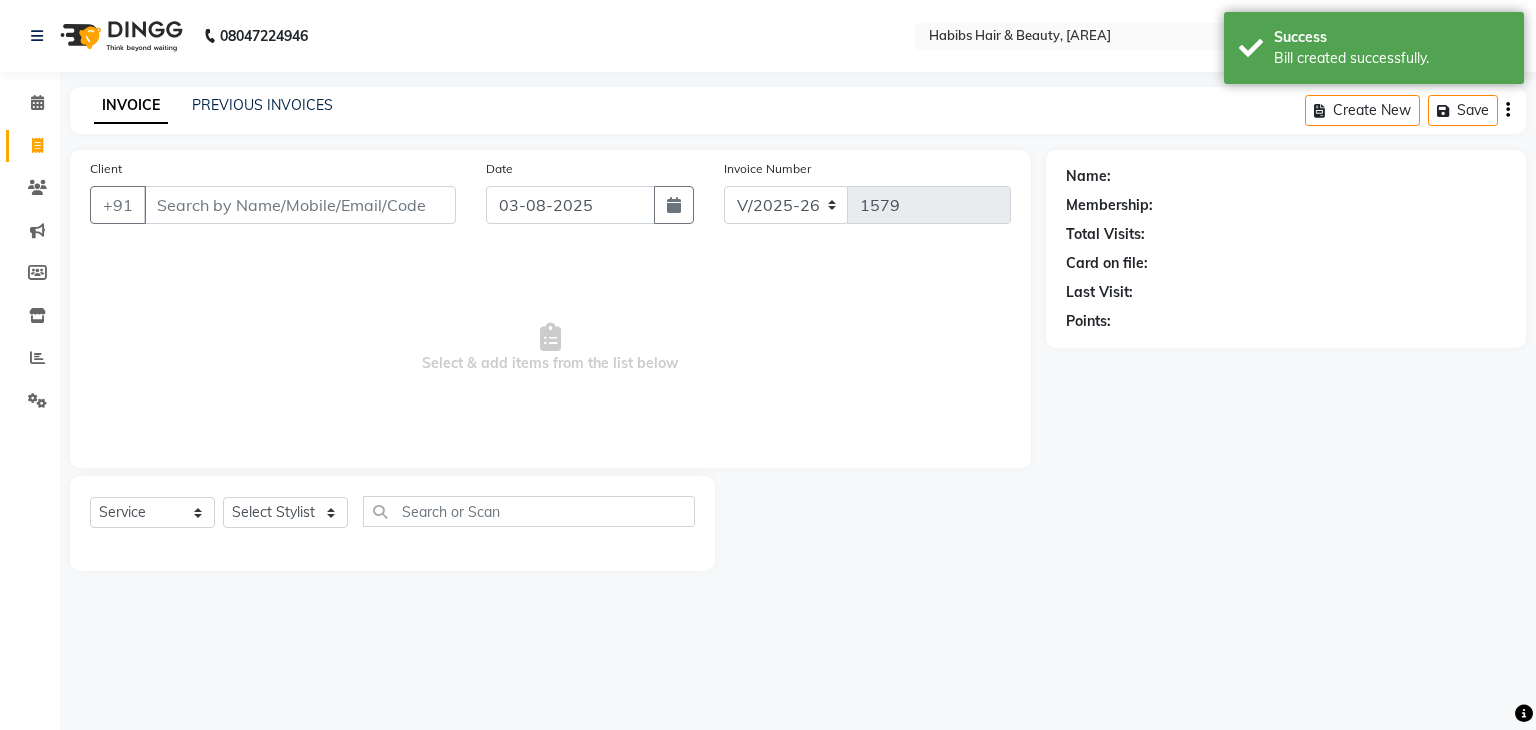 click on "Client" at bounding box center [300, 205] 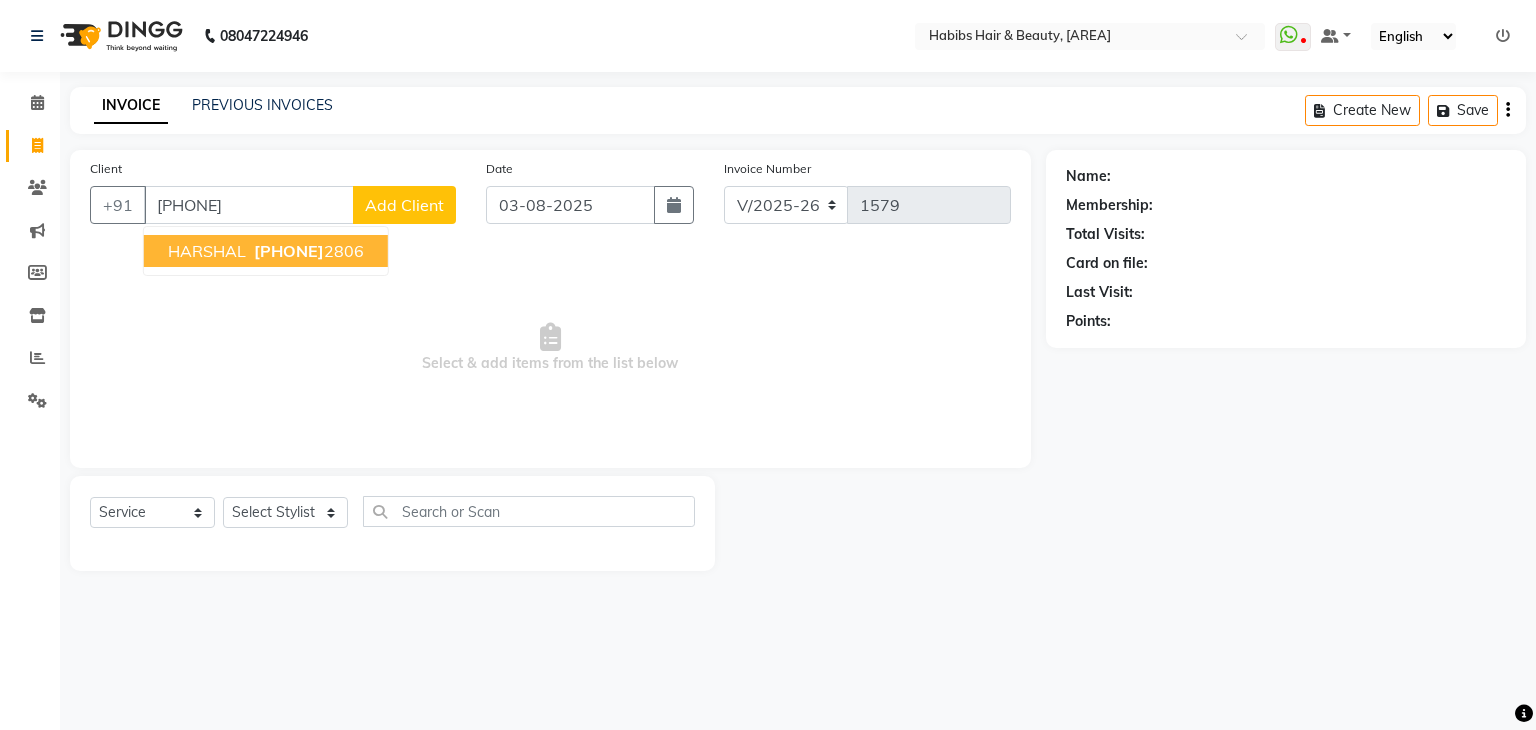 click on "[FIRST] [PHONE]" at bounding box center (266, 251) 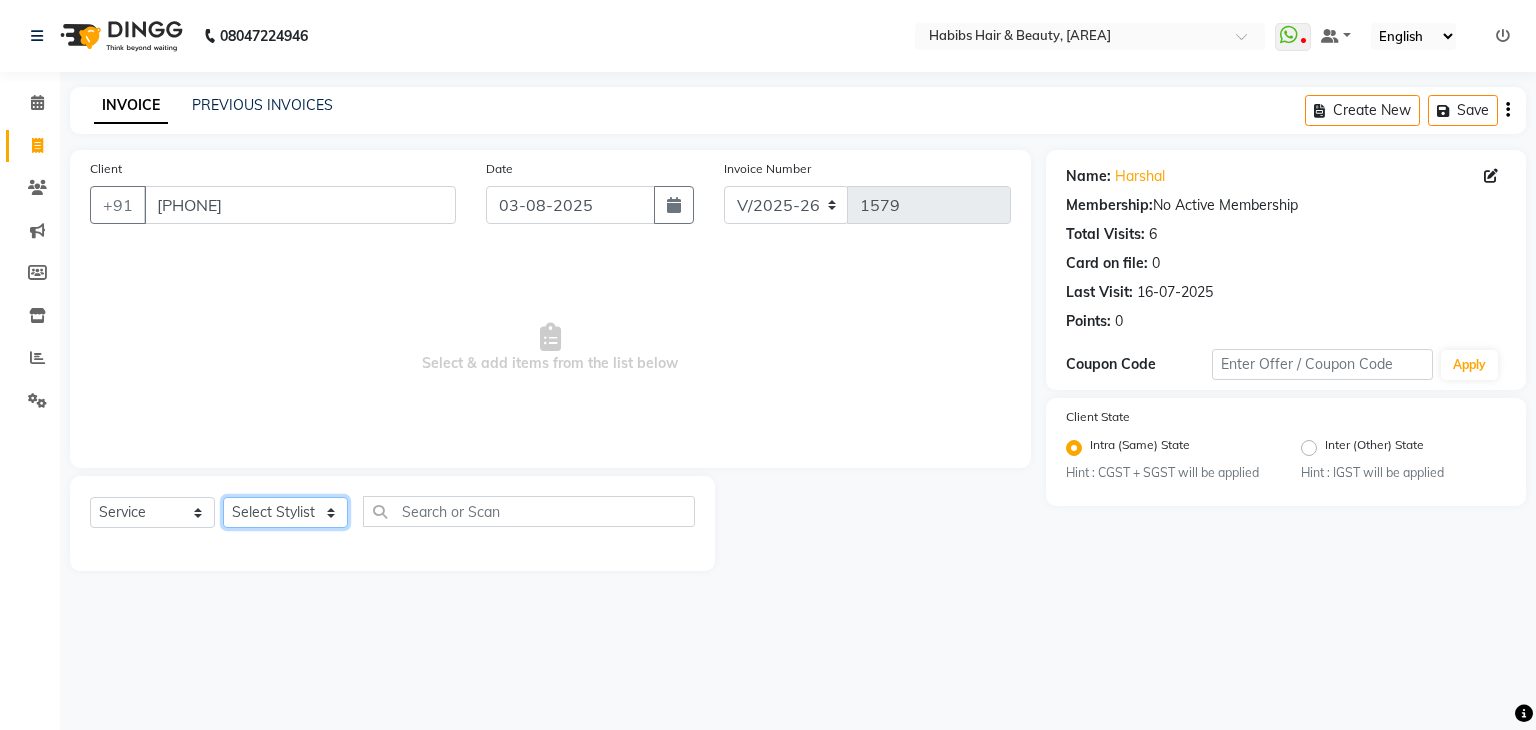 click on "Select Stylist Admin Aman [FIRST] Gayatri [FIRST] Mick Raj [FIRST] Sarang" 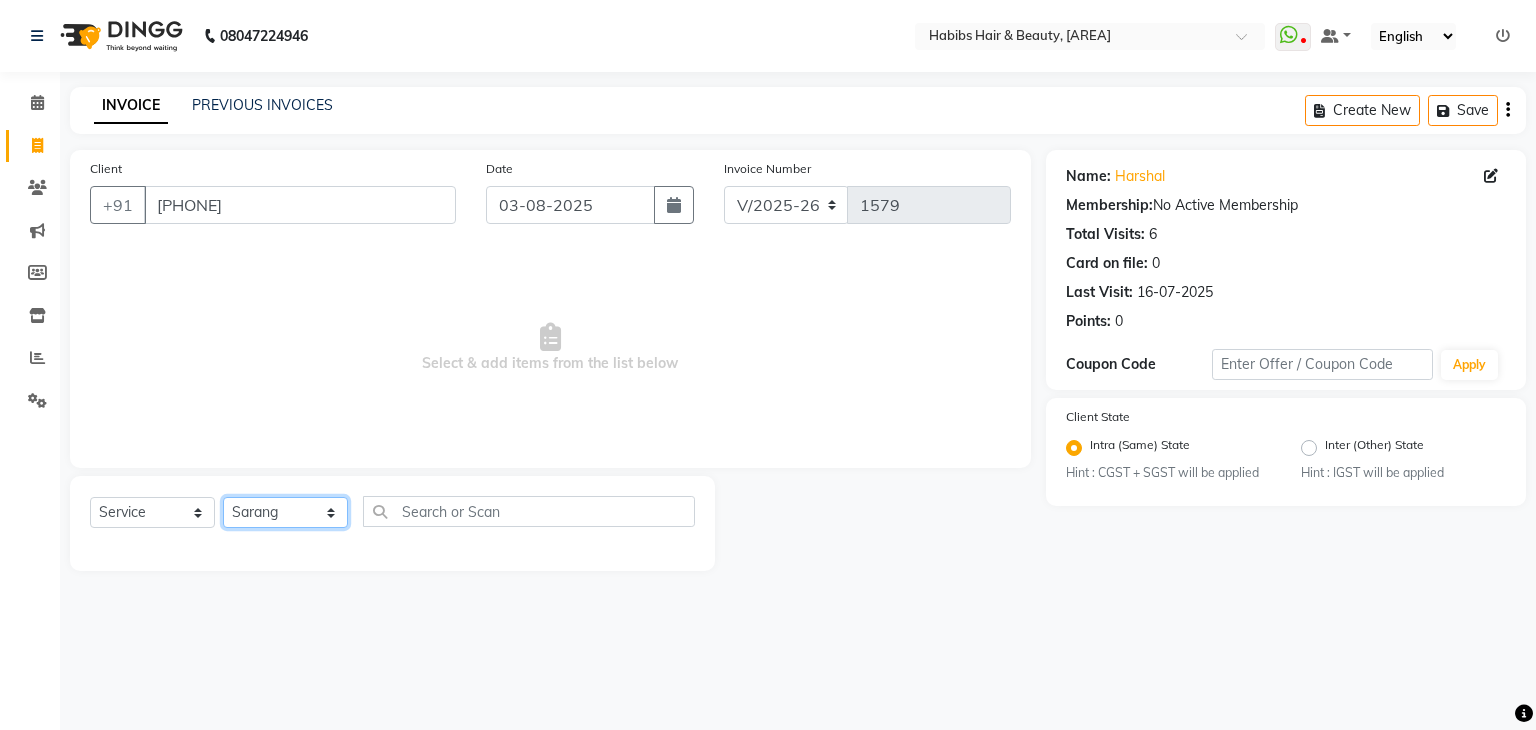 click on "Select Stylist Admin Aman [FIRST] Gayatri [FIRST] Mick Raj [FIRST] Sarang" 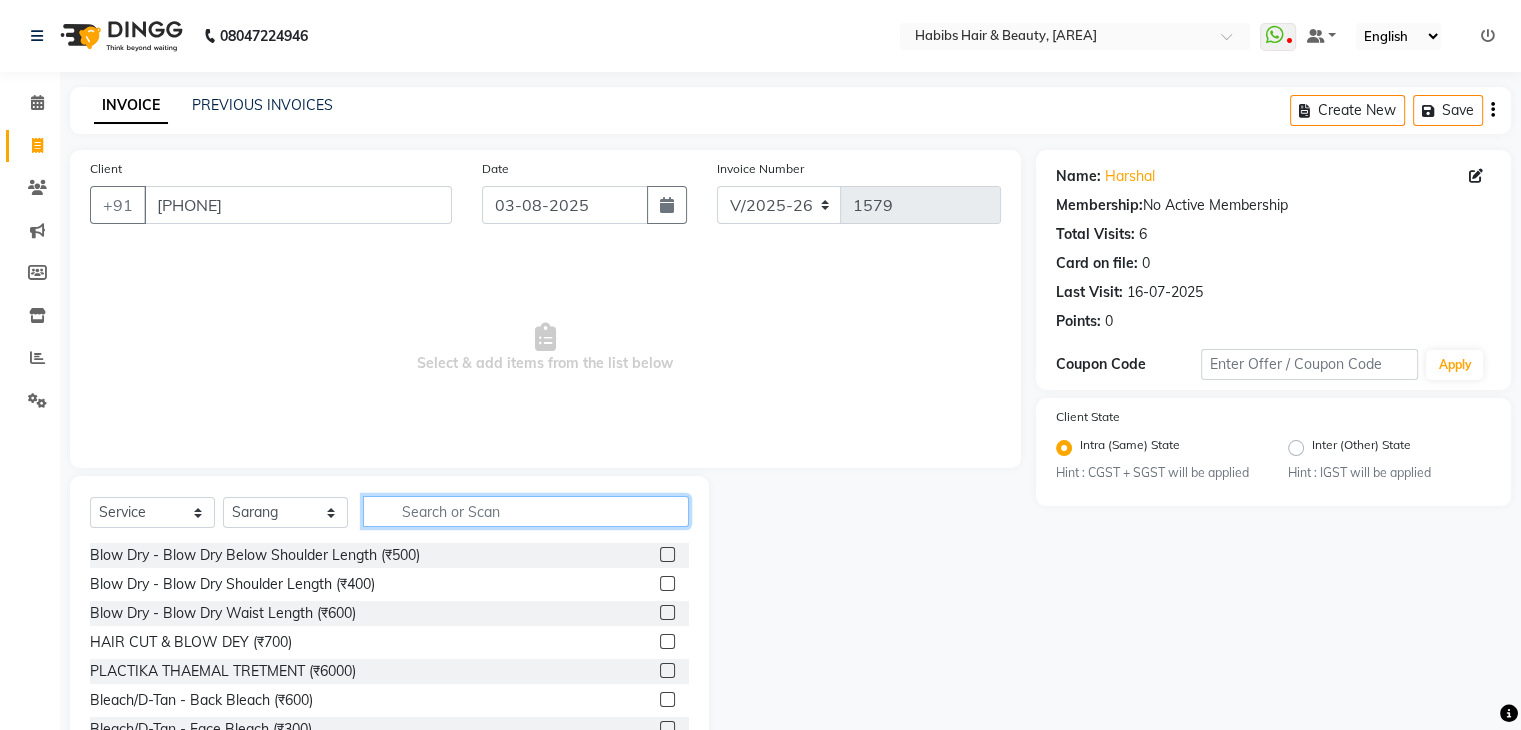 click 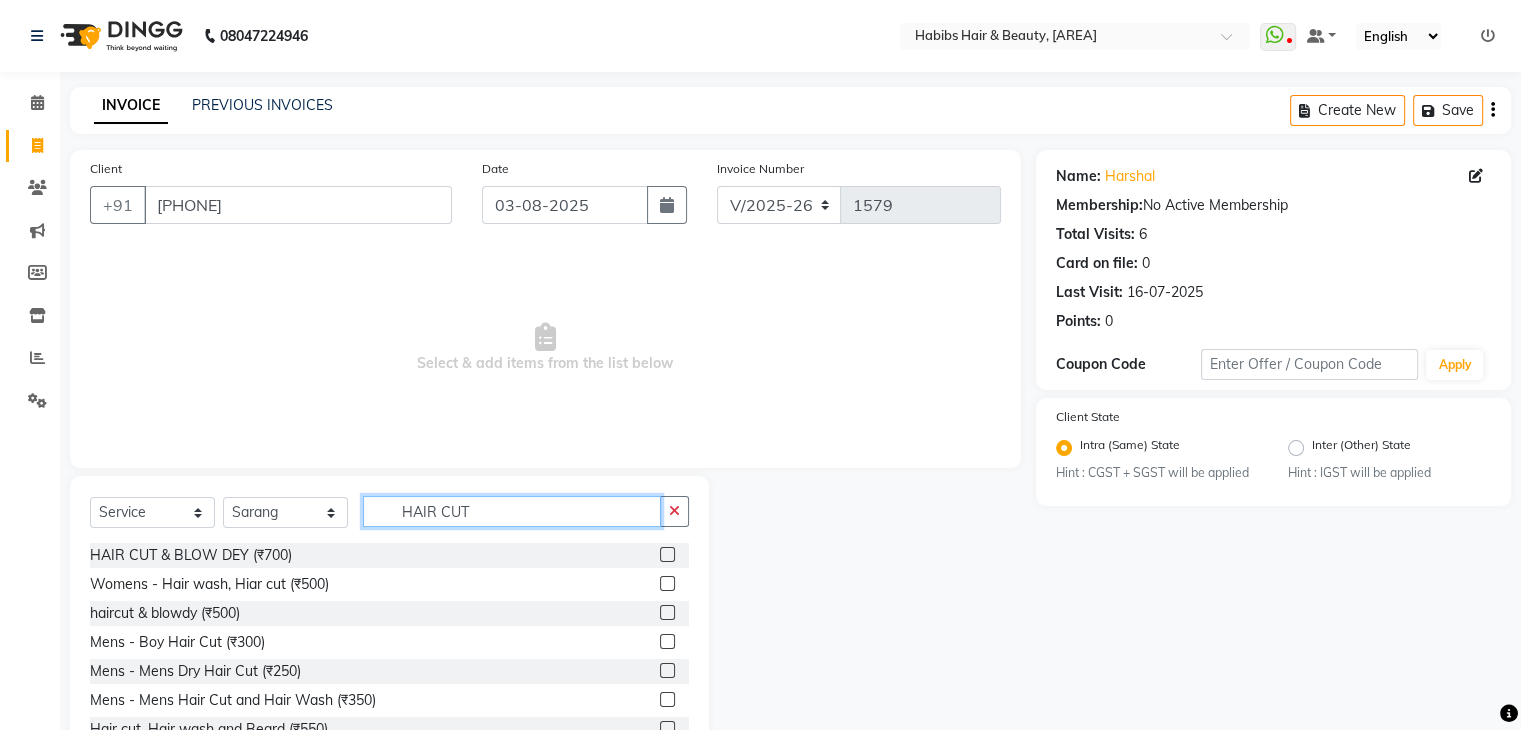 scroll, scrollTop: 72, scrollLeft: 0, axis: vertical 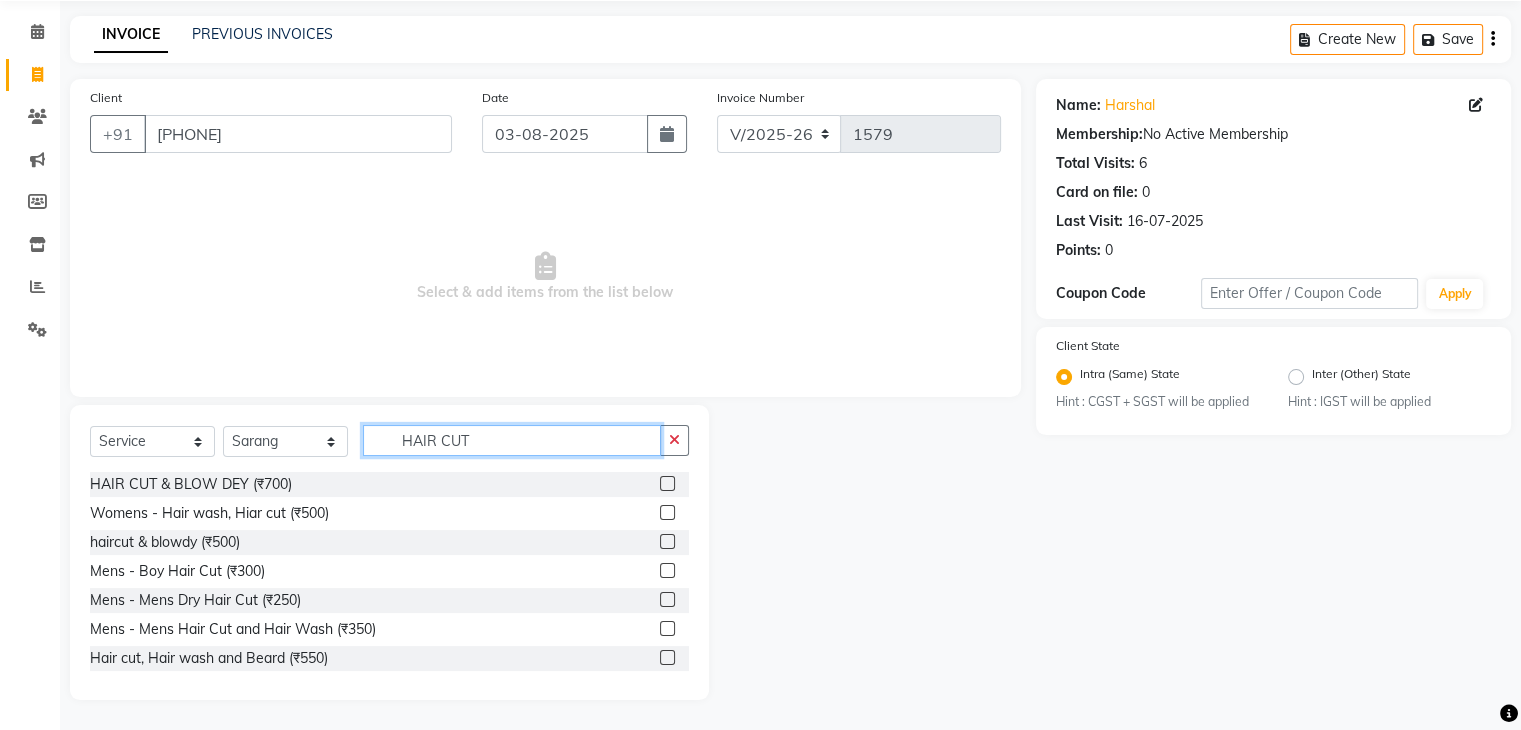type on "HAIR CUT" 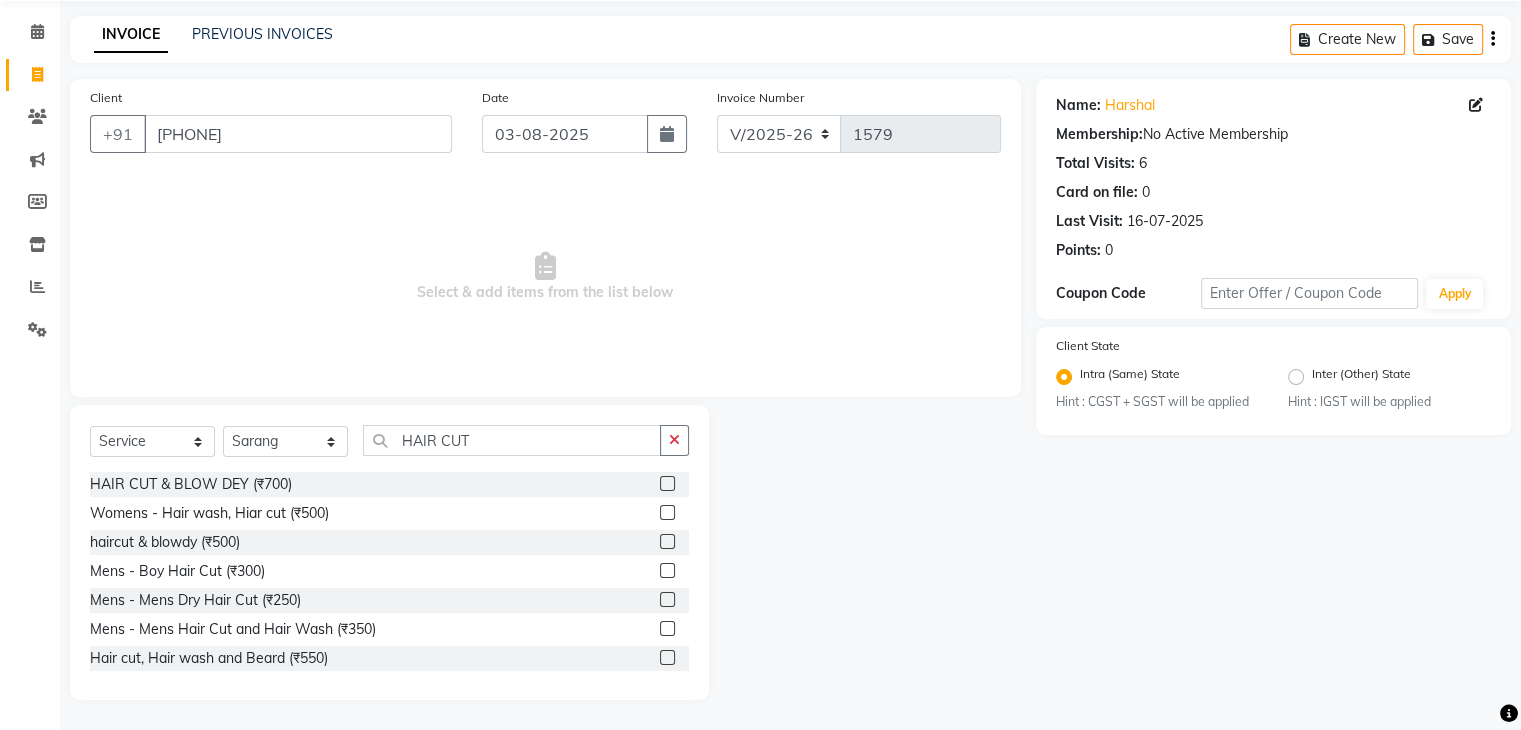 click 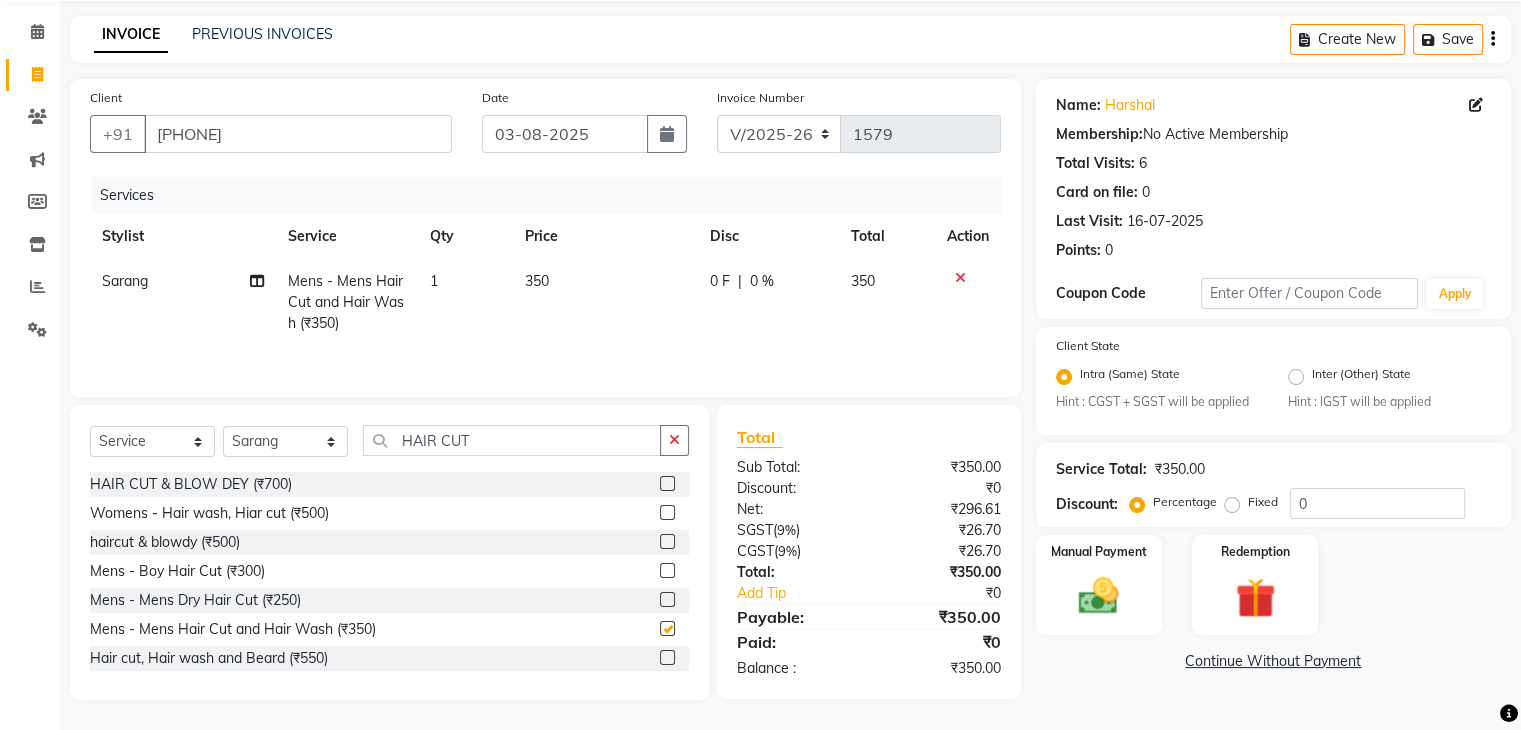 checkbox on "false" 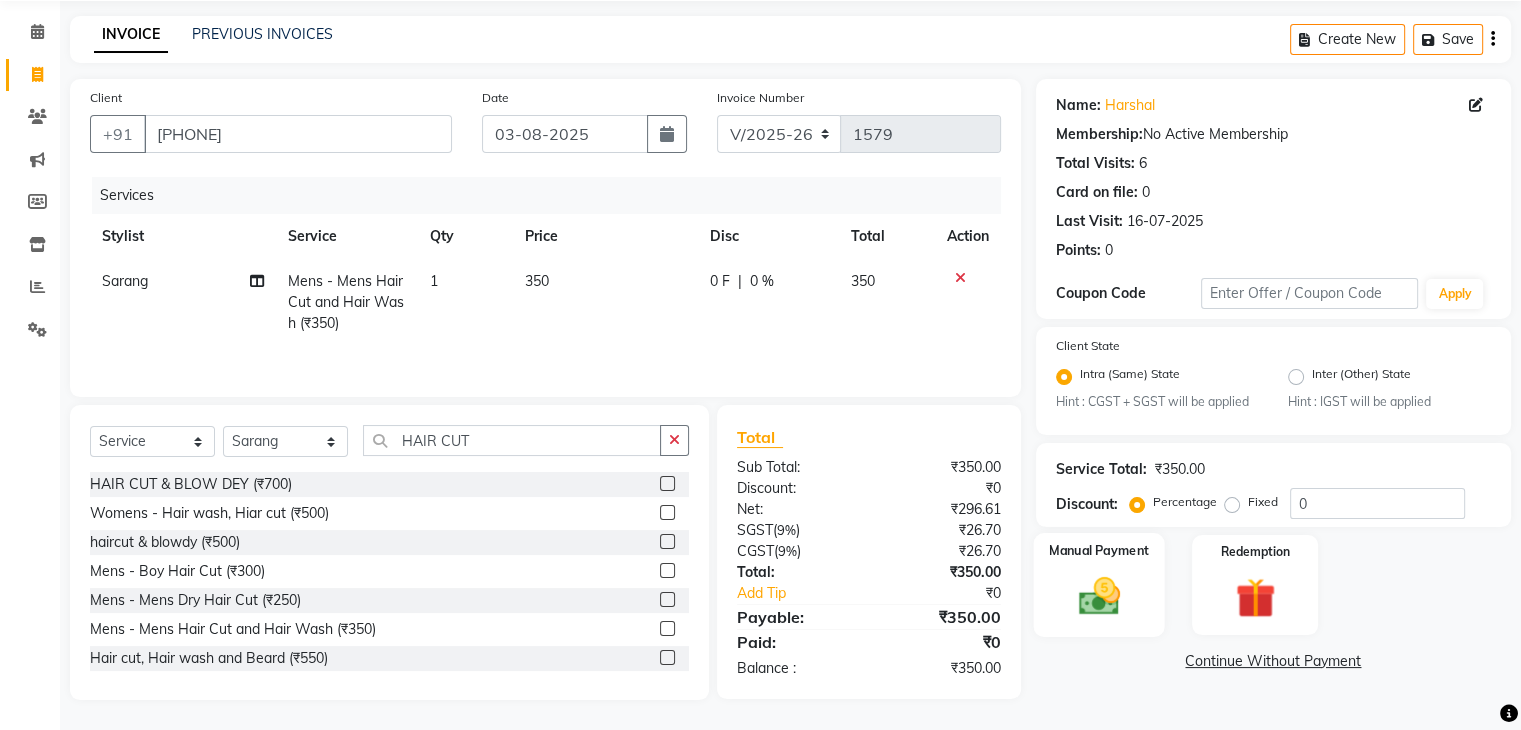 click 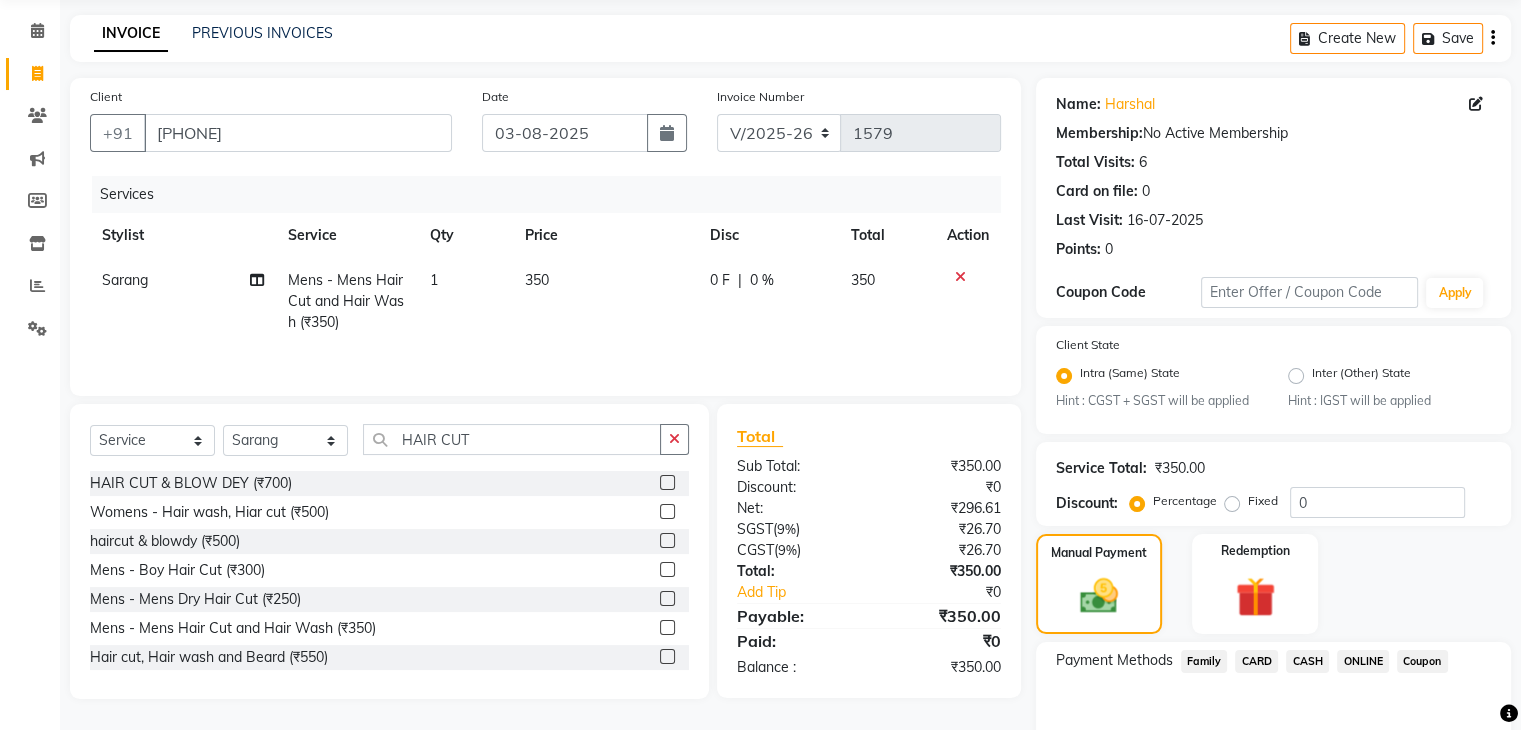 scroll, scrollTop: 177, scrollLeft: 0, axis: vertical 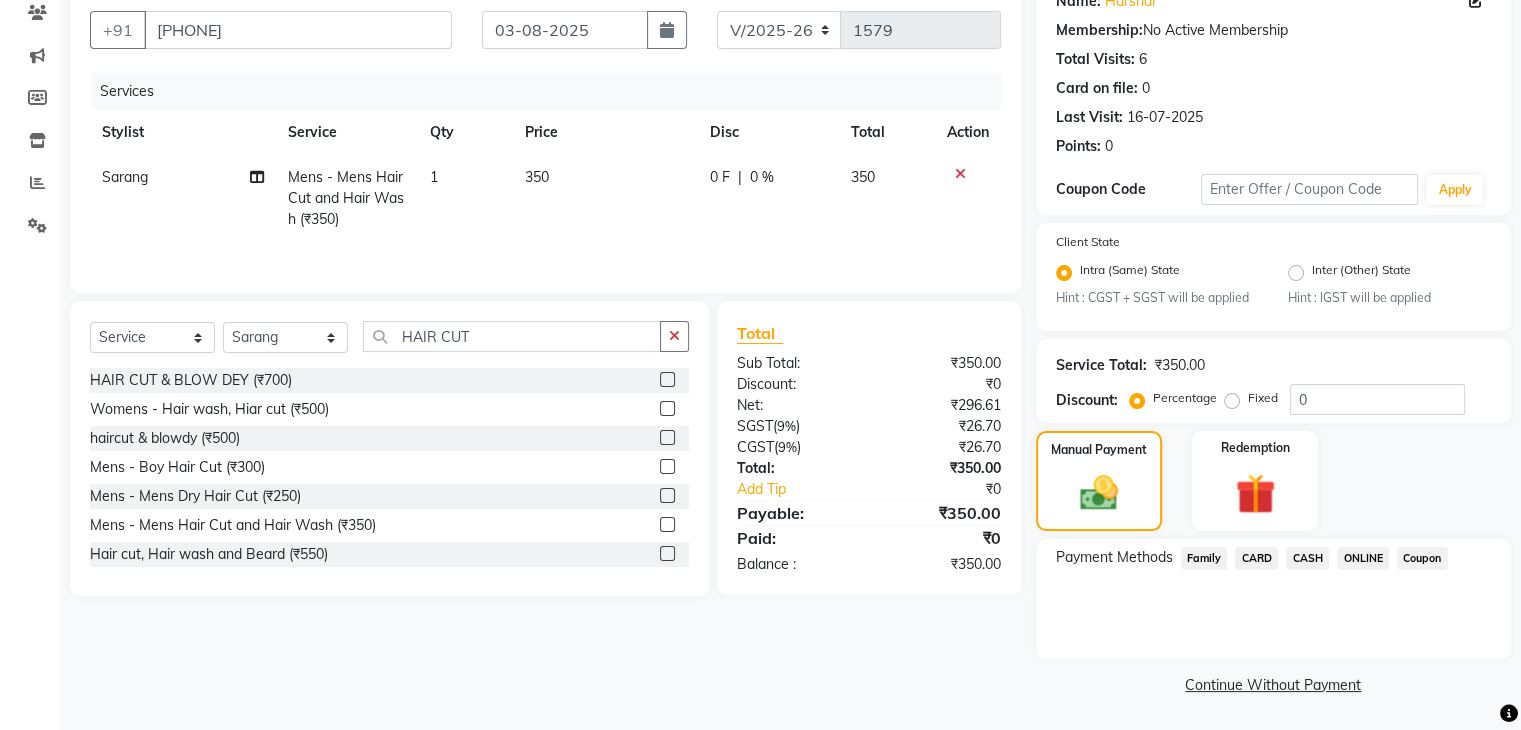 click on "CASH" 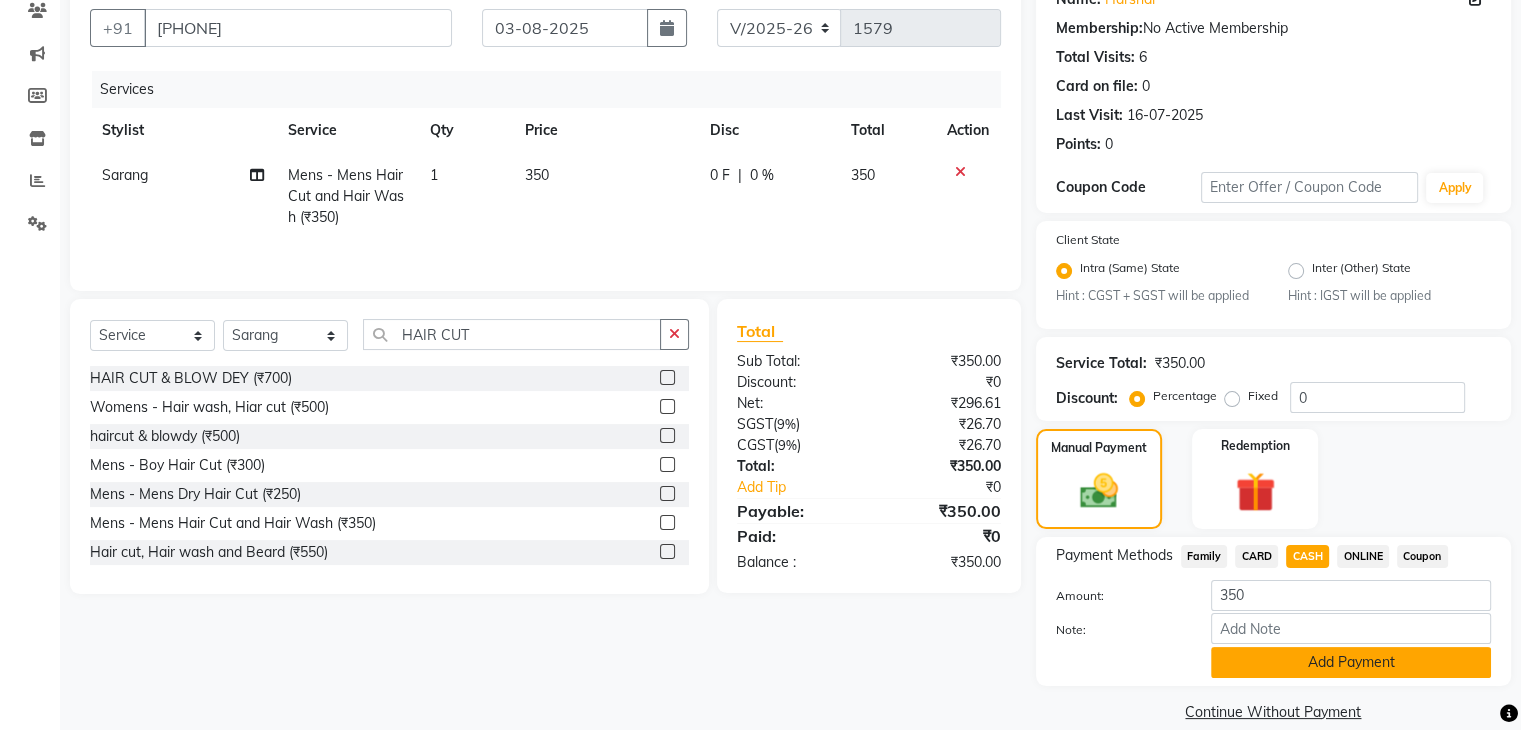 click on "Add Payment" 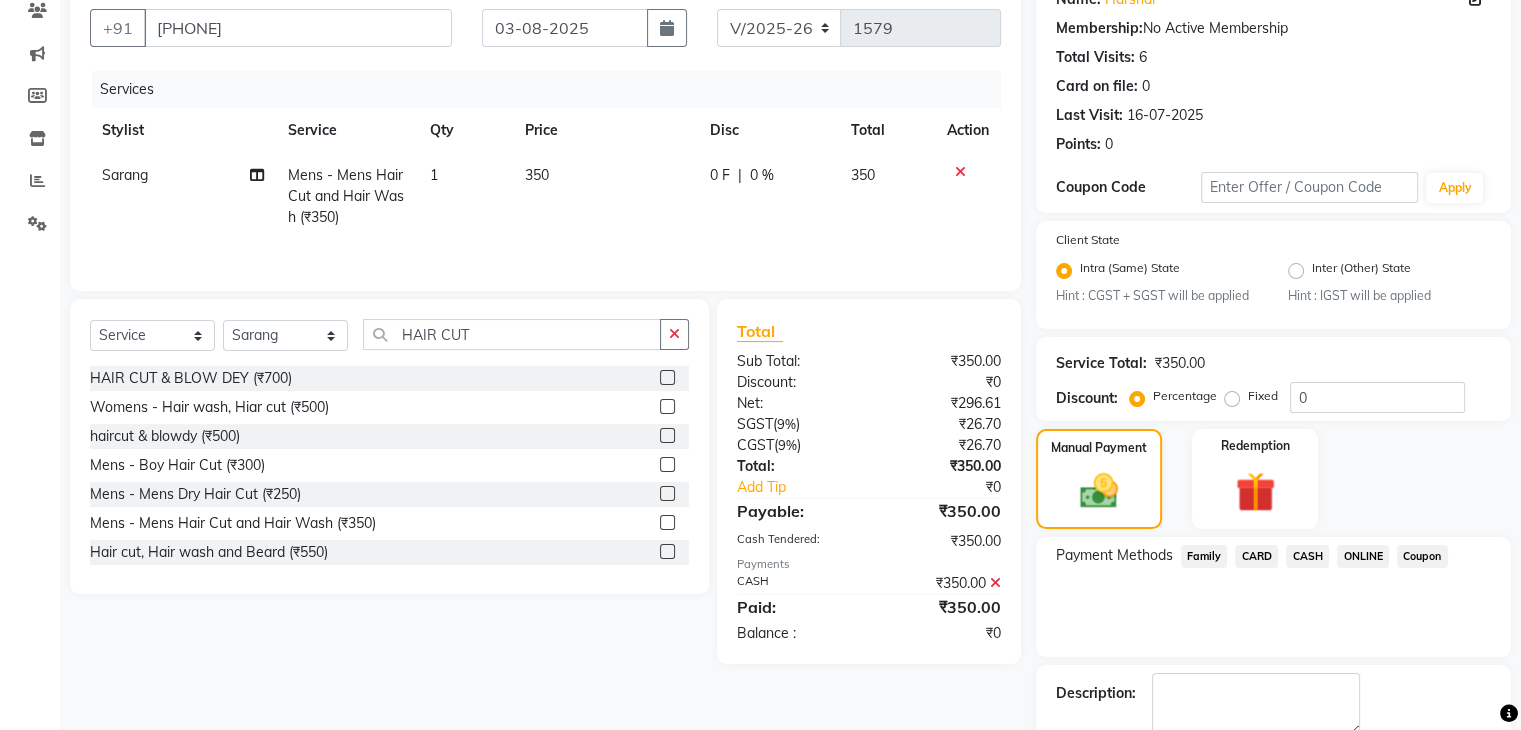 scroll, scrollTop: 289, scrollLeft: 0, axis: vertical 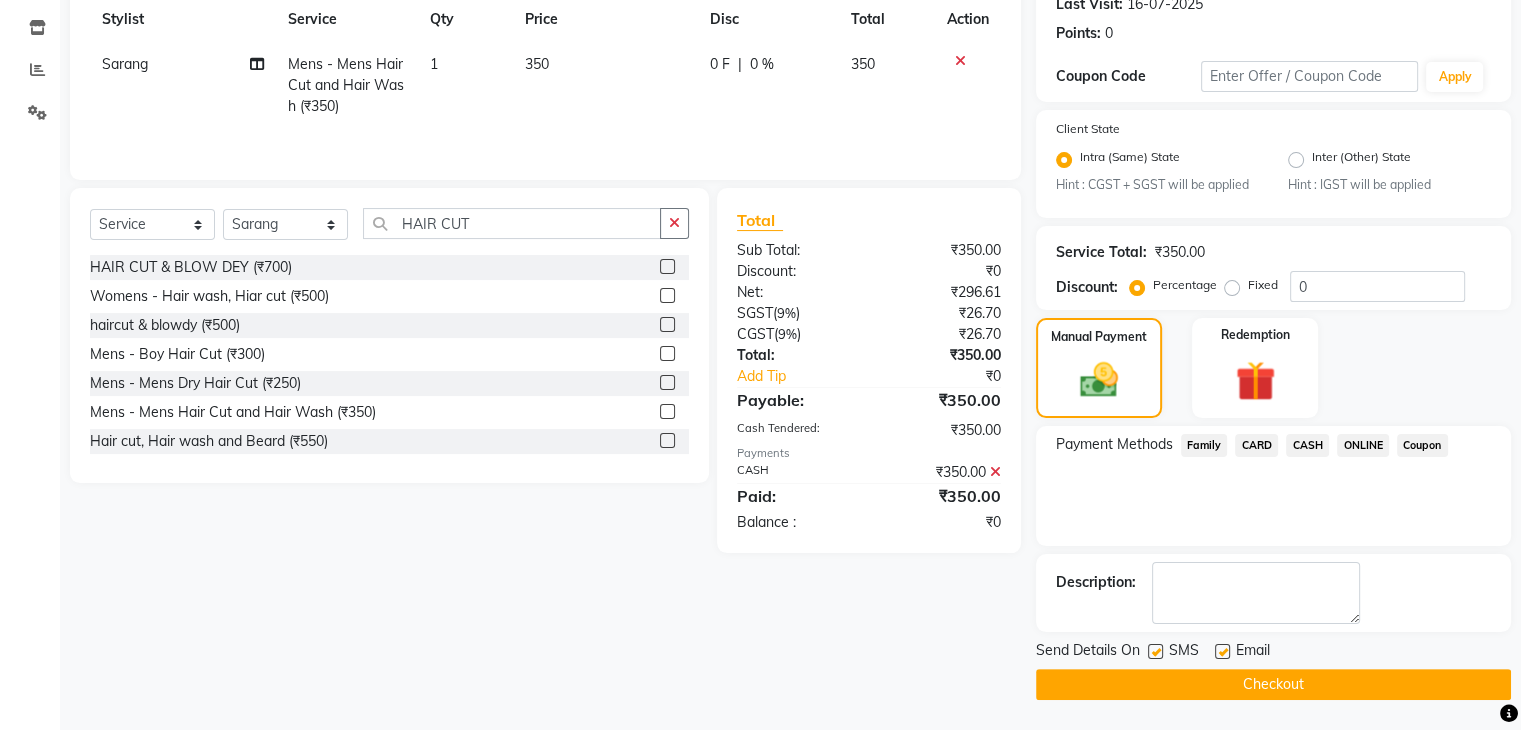 click on "Checkout" 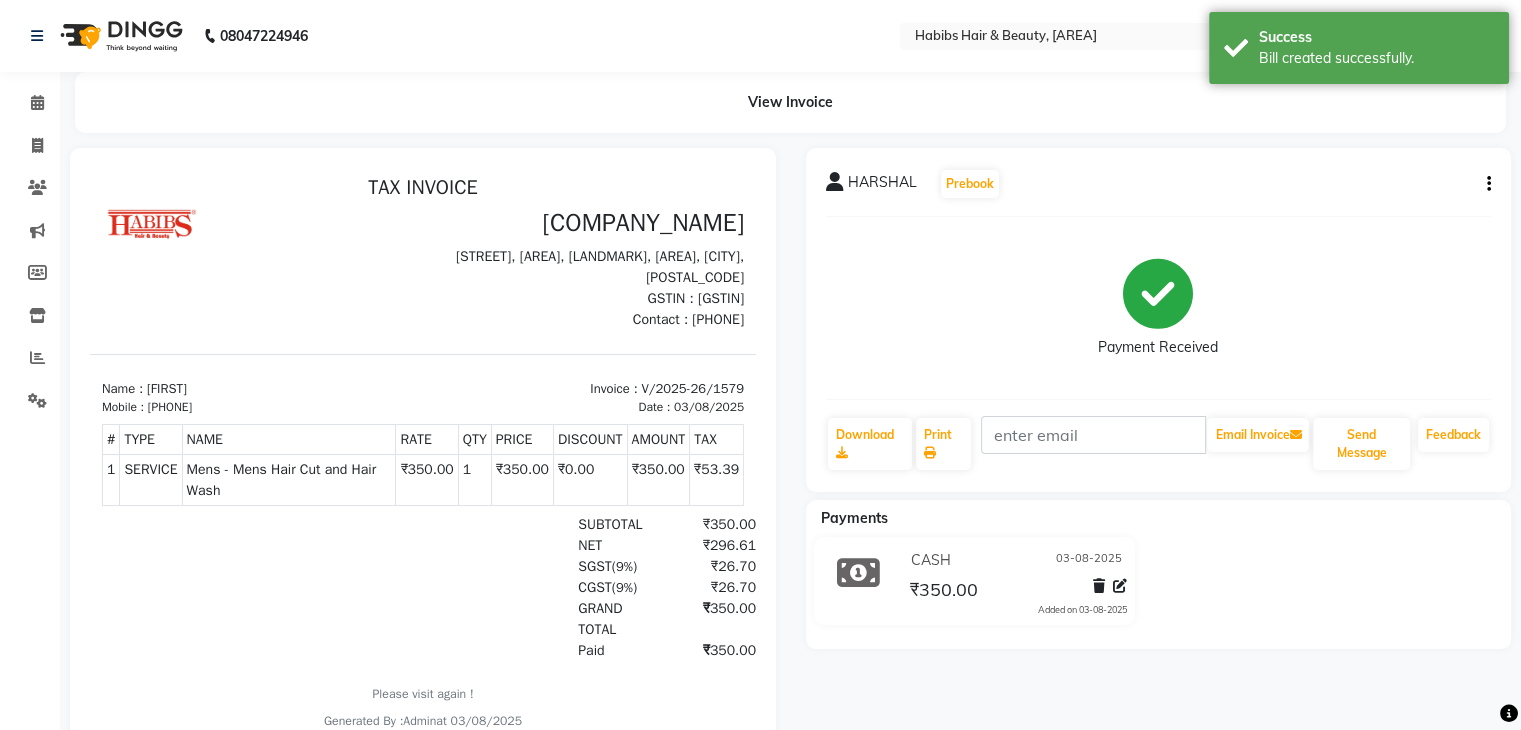 scroll, scrollTop: 0, scrollLeft: 0, axis: both 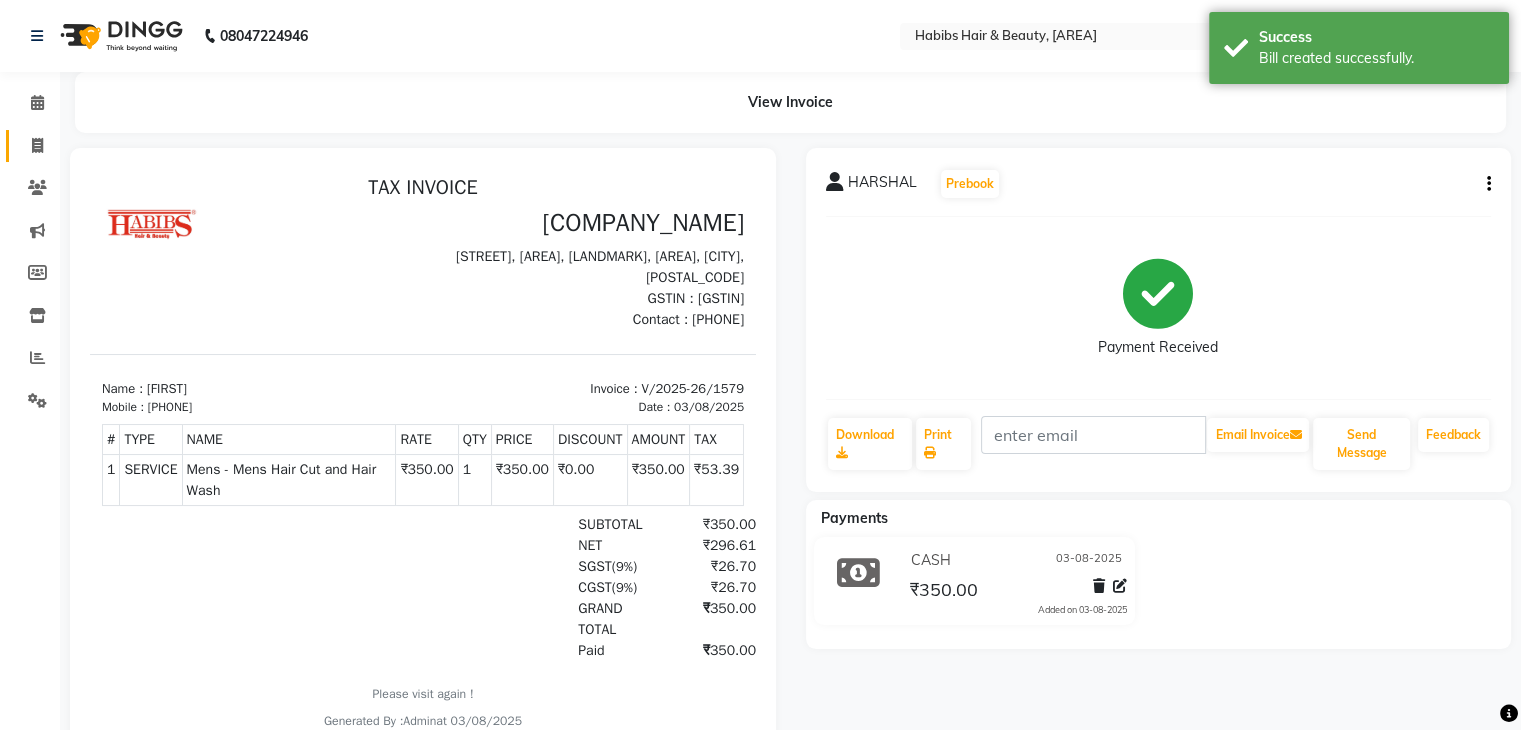 click 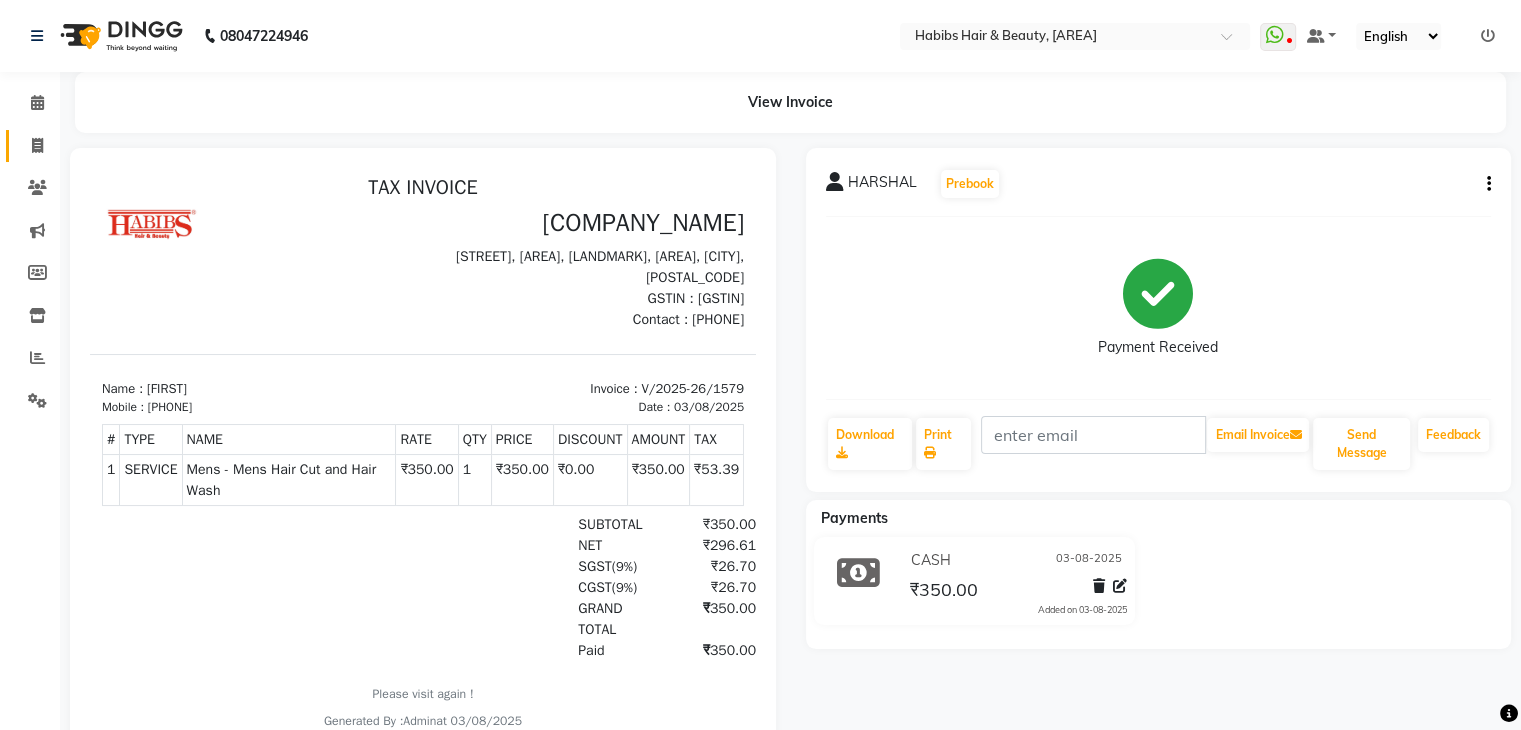 select on "service" 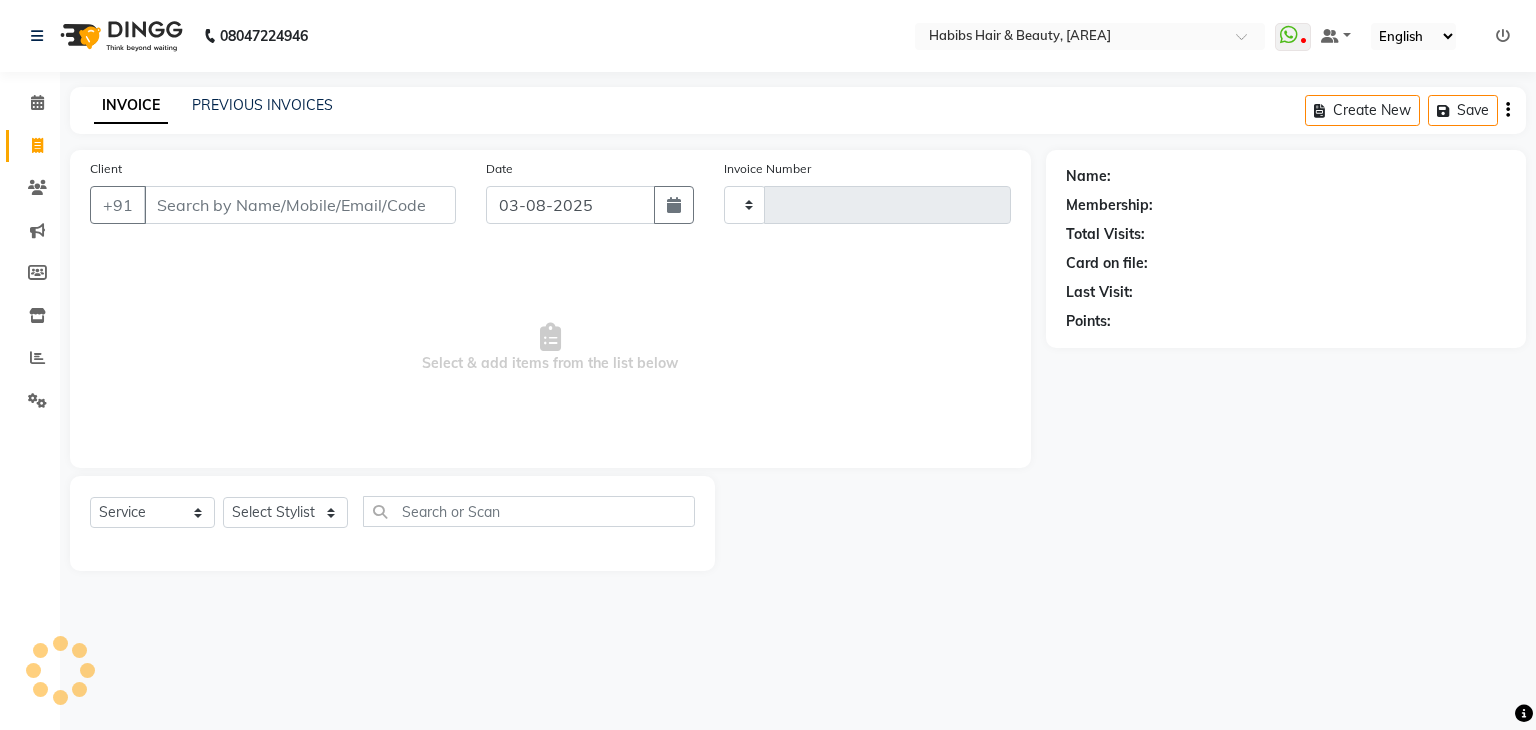 type on "1580" 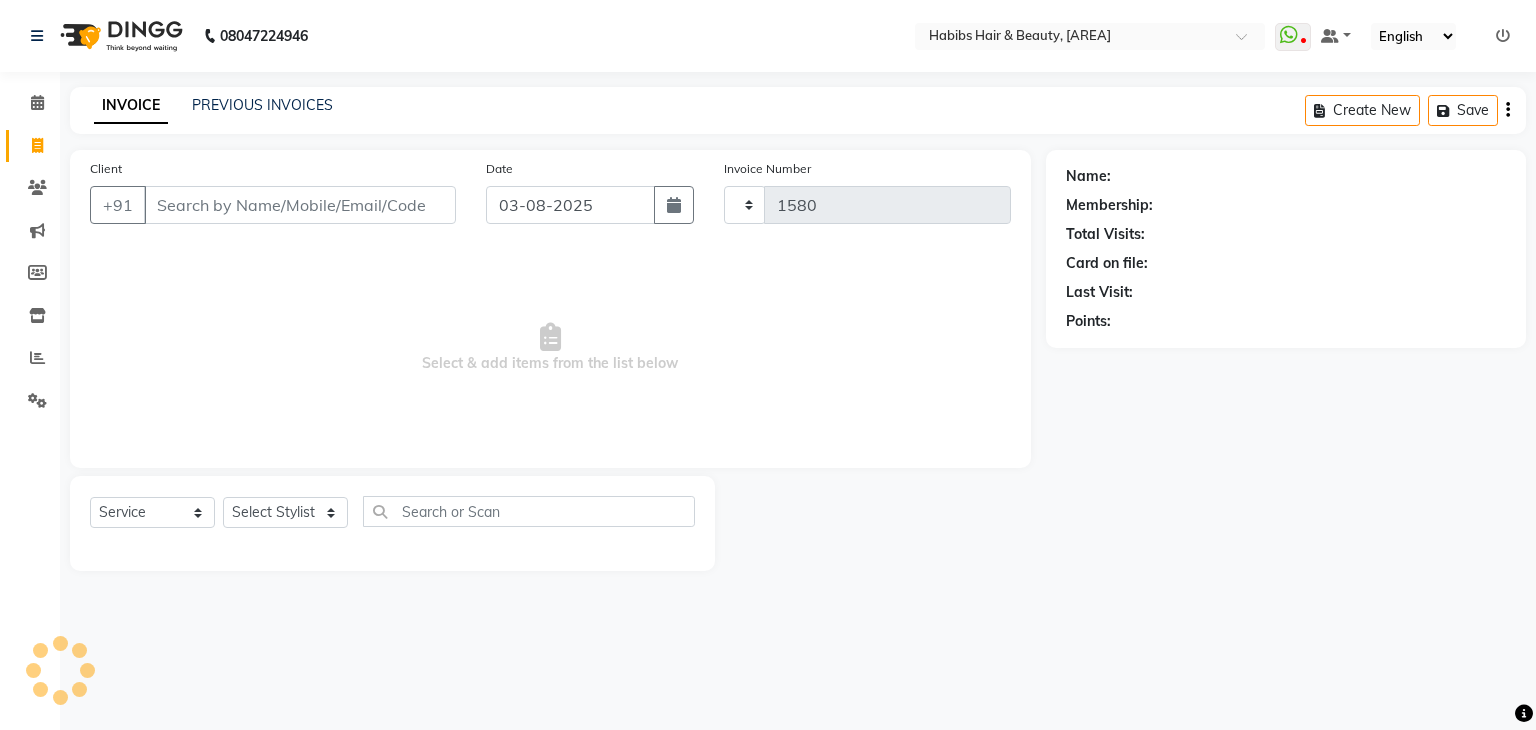 select on "3714" 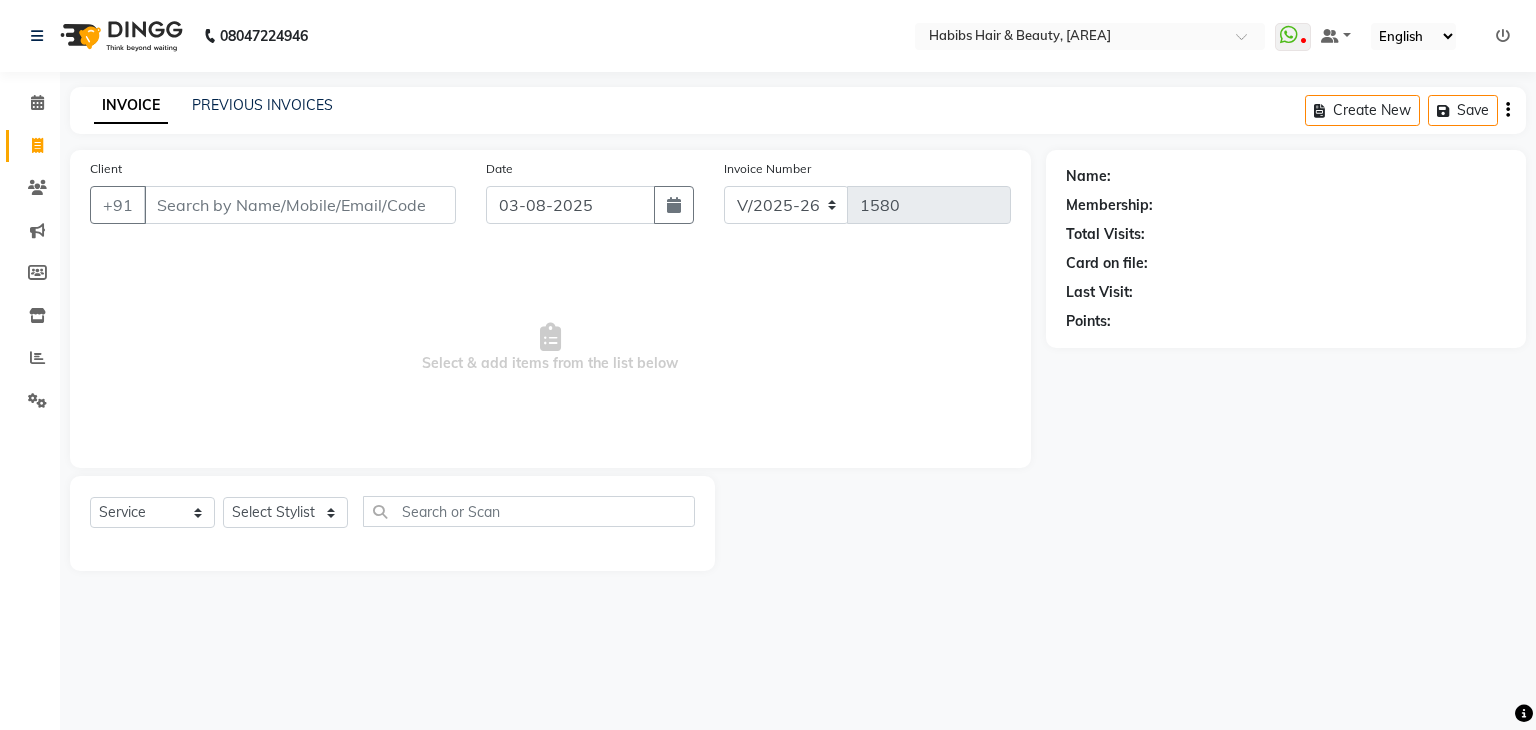 click on "Client" at bounding box center [300, 205] 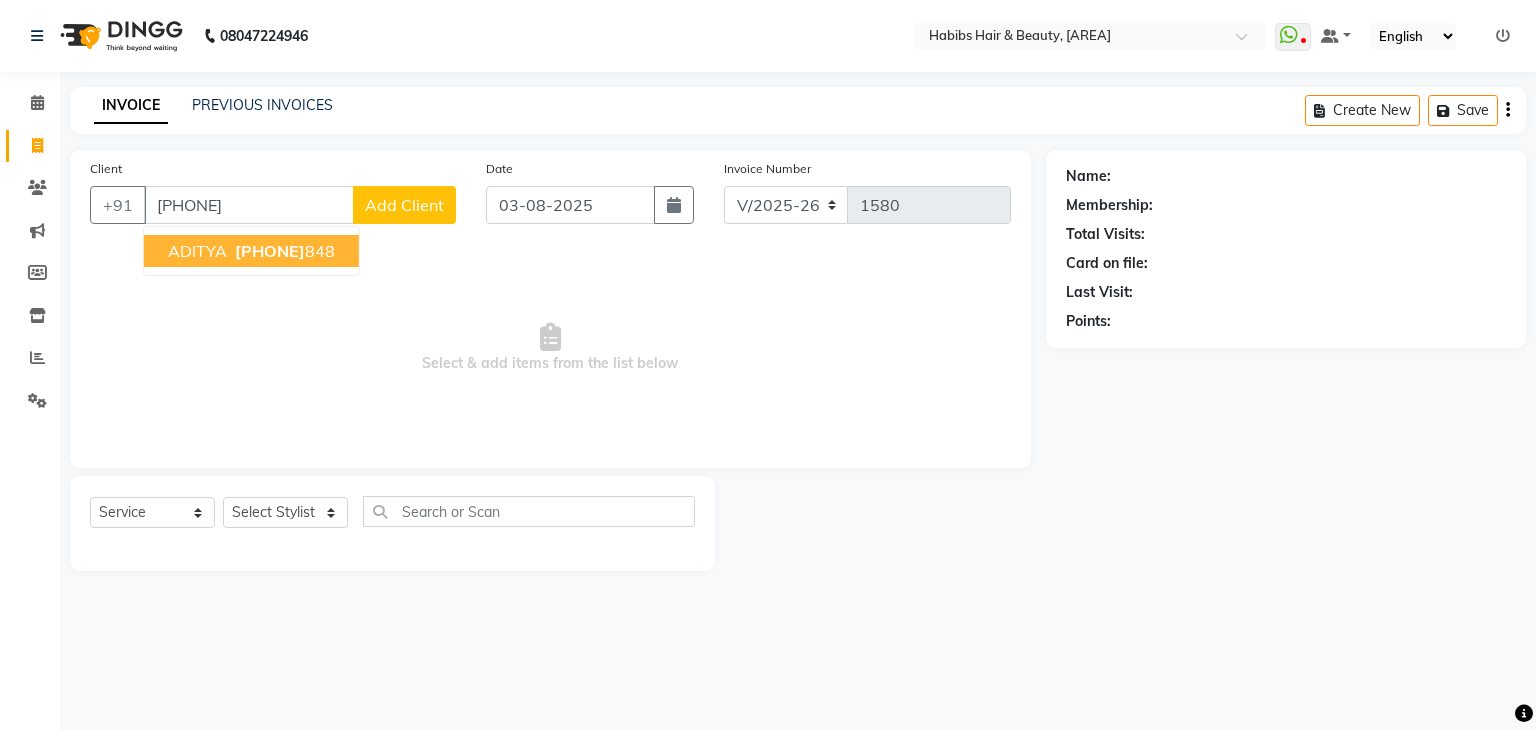 click on "[PHONE]" at bounding box center (270, 251) 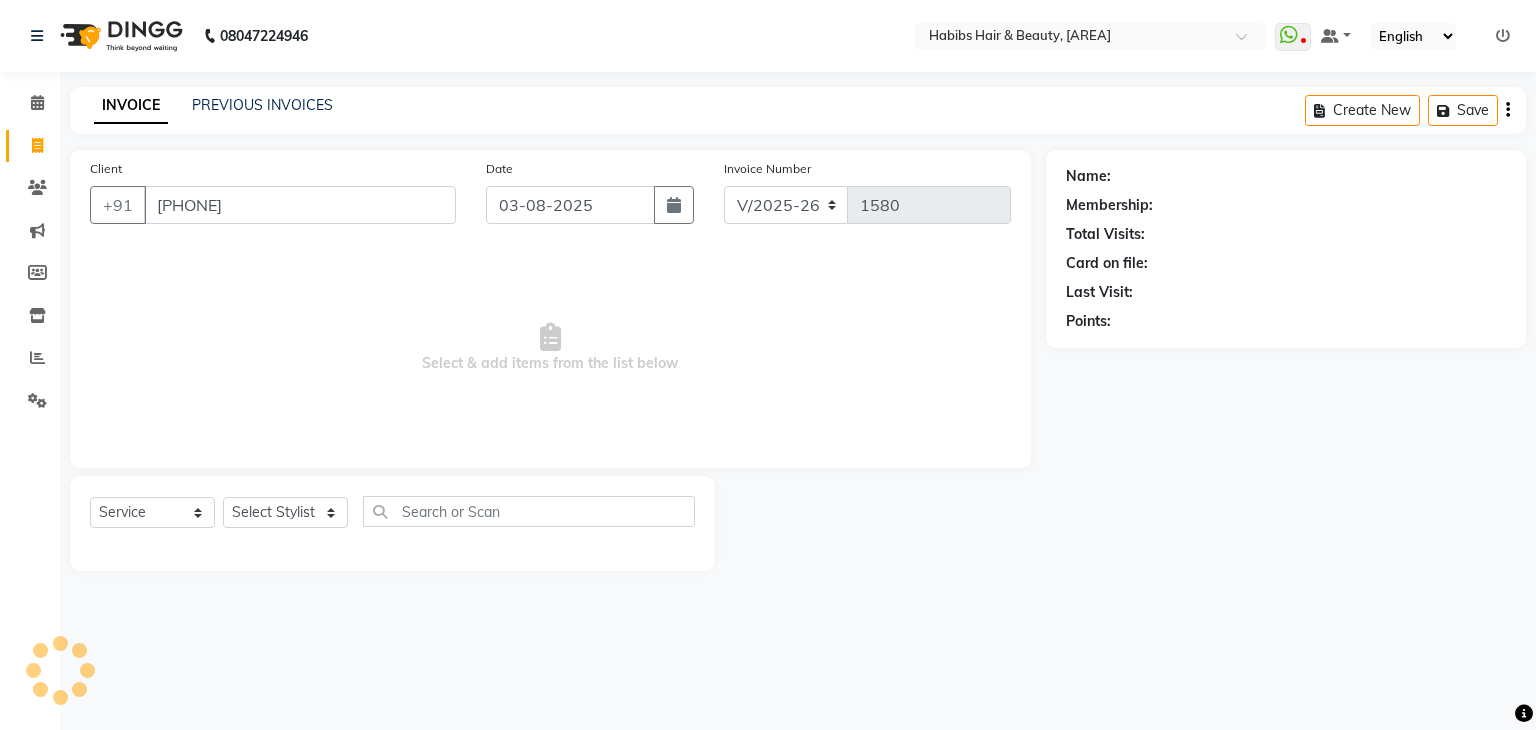 type on "[PHONE]" 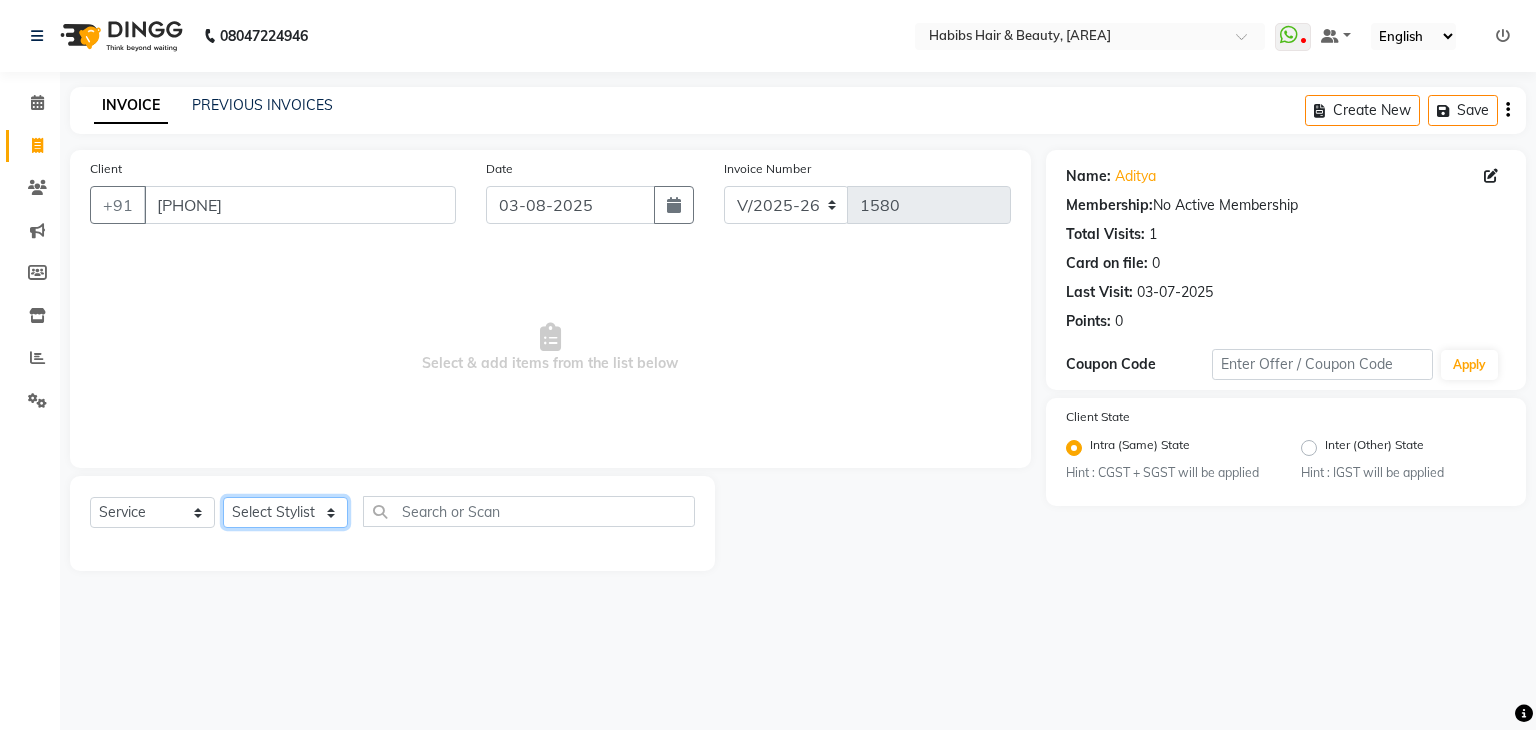 click on "Select Stylist Admin Aman [FIRST] Gayatri [FIRST] Mick Raj [FIRST] Sarang" 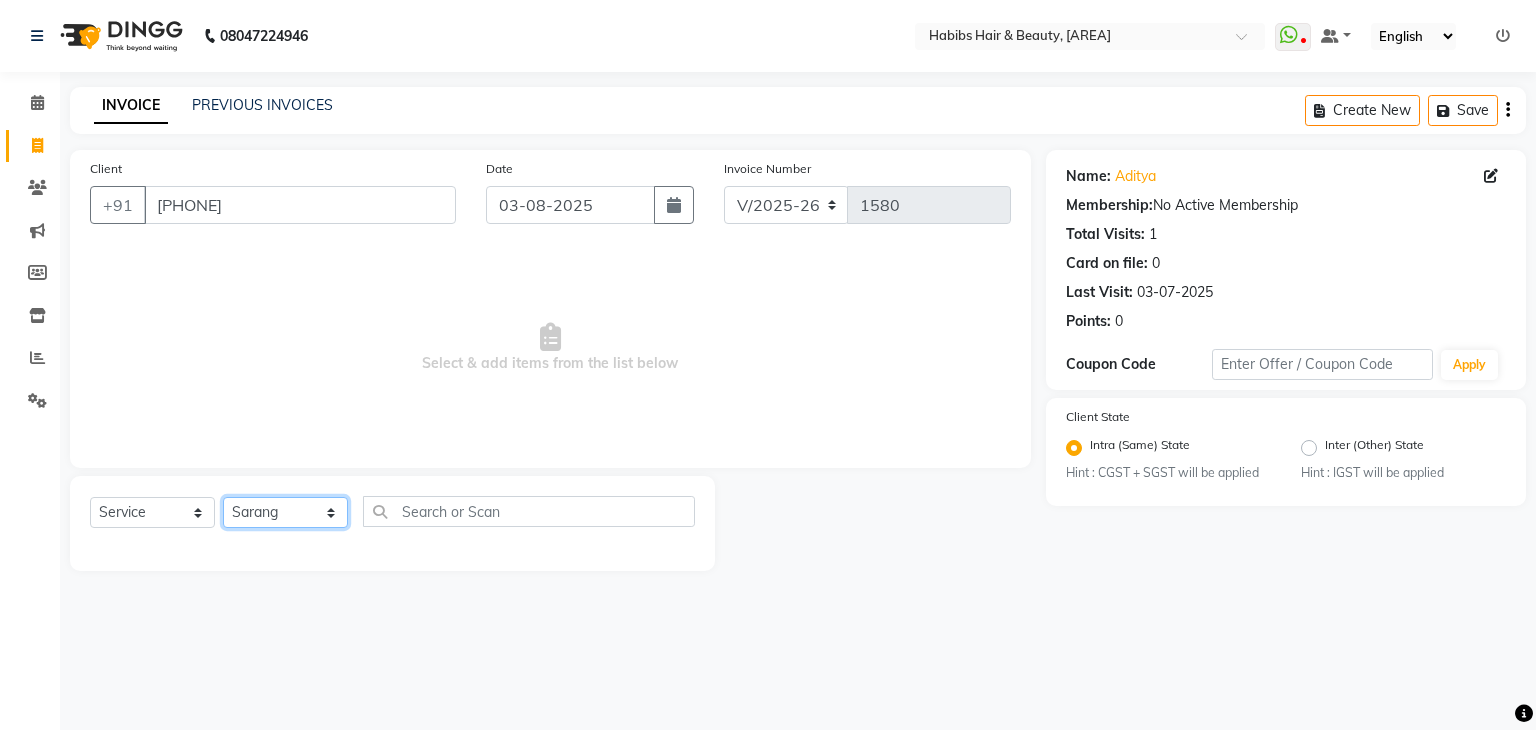 click on "Select Stylist Admin Aman [FIRST] Gayatri [FIRST] Mick Raj [FIRST] Sarang" 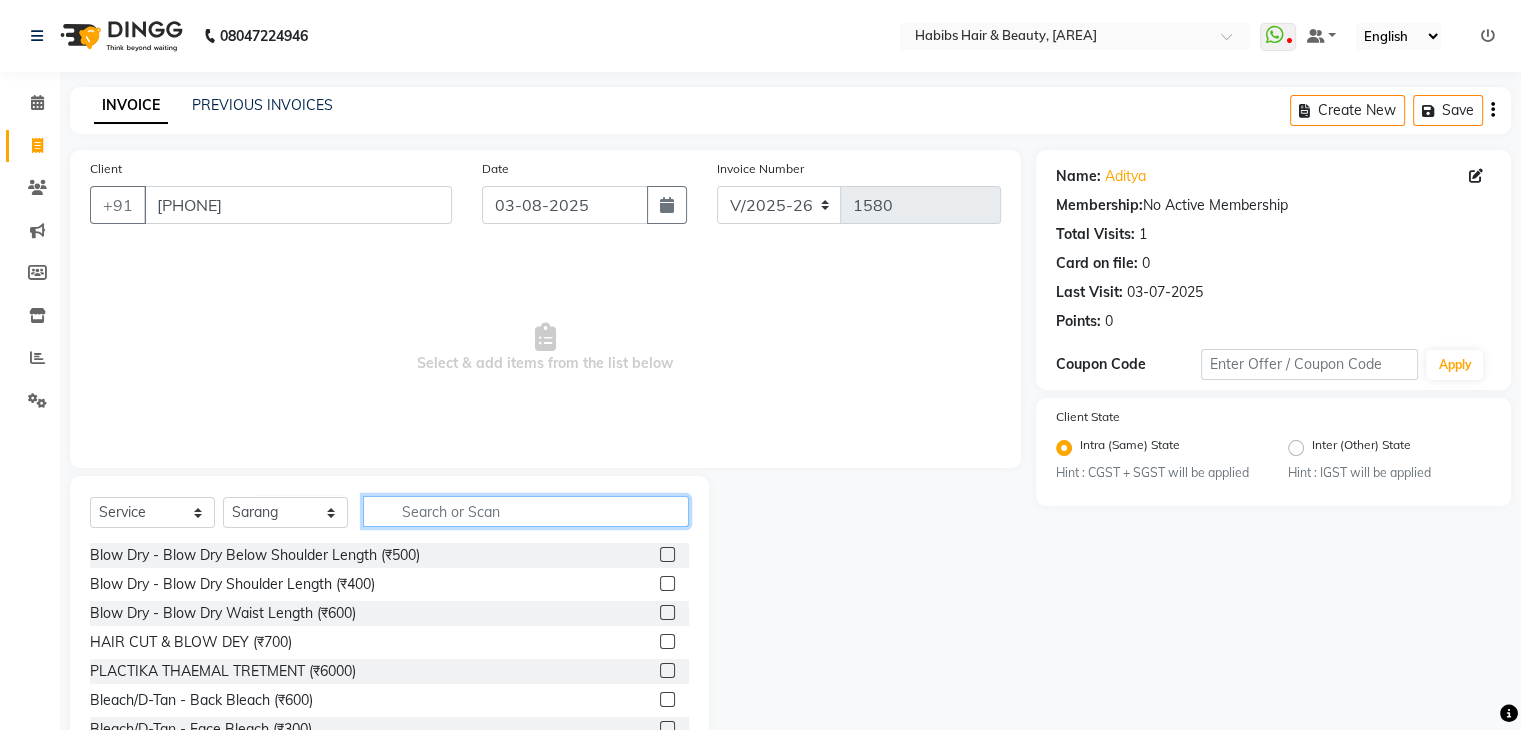 click 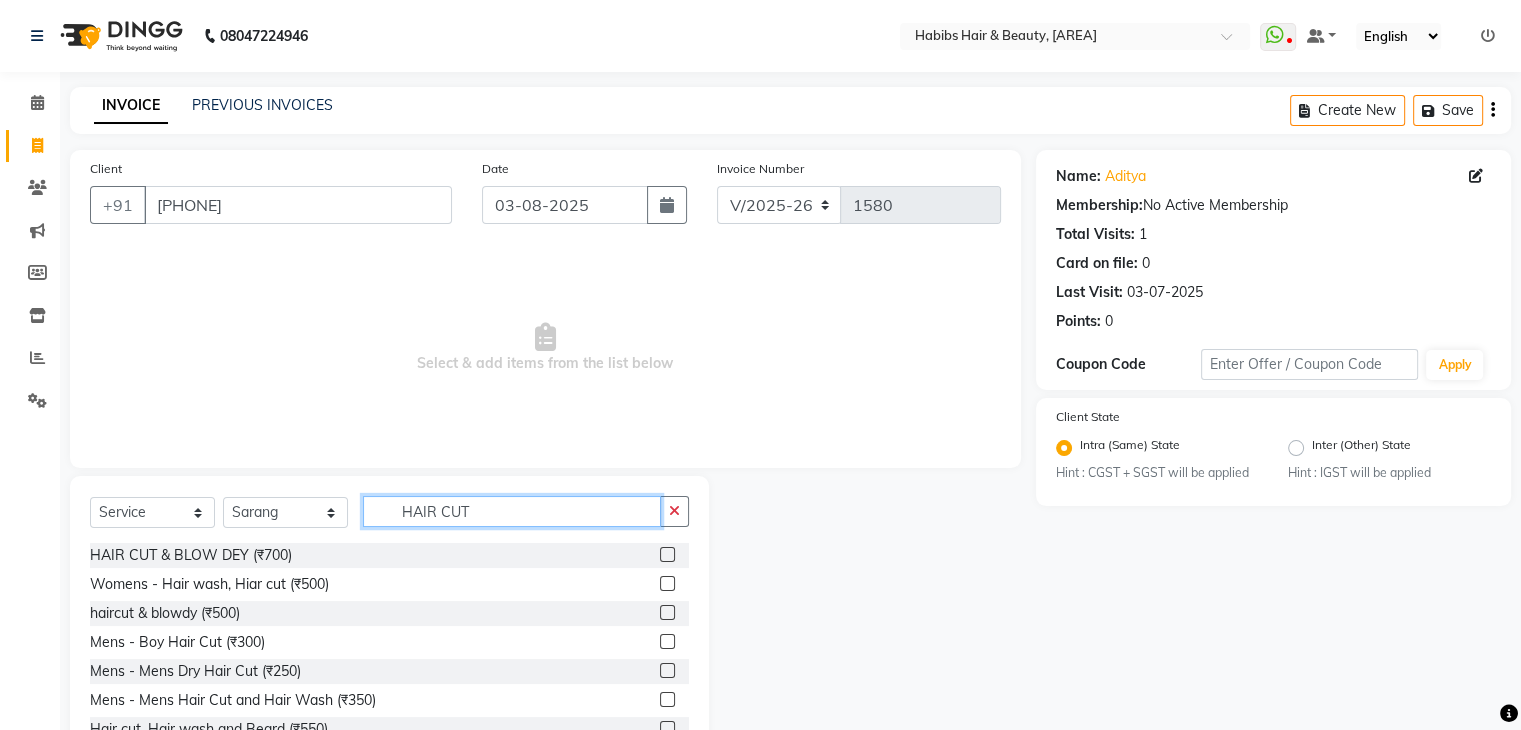 scroll, scrollTop: 72, scrollLeft: 0, axis: vertical 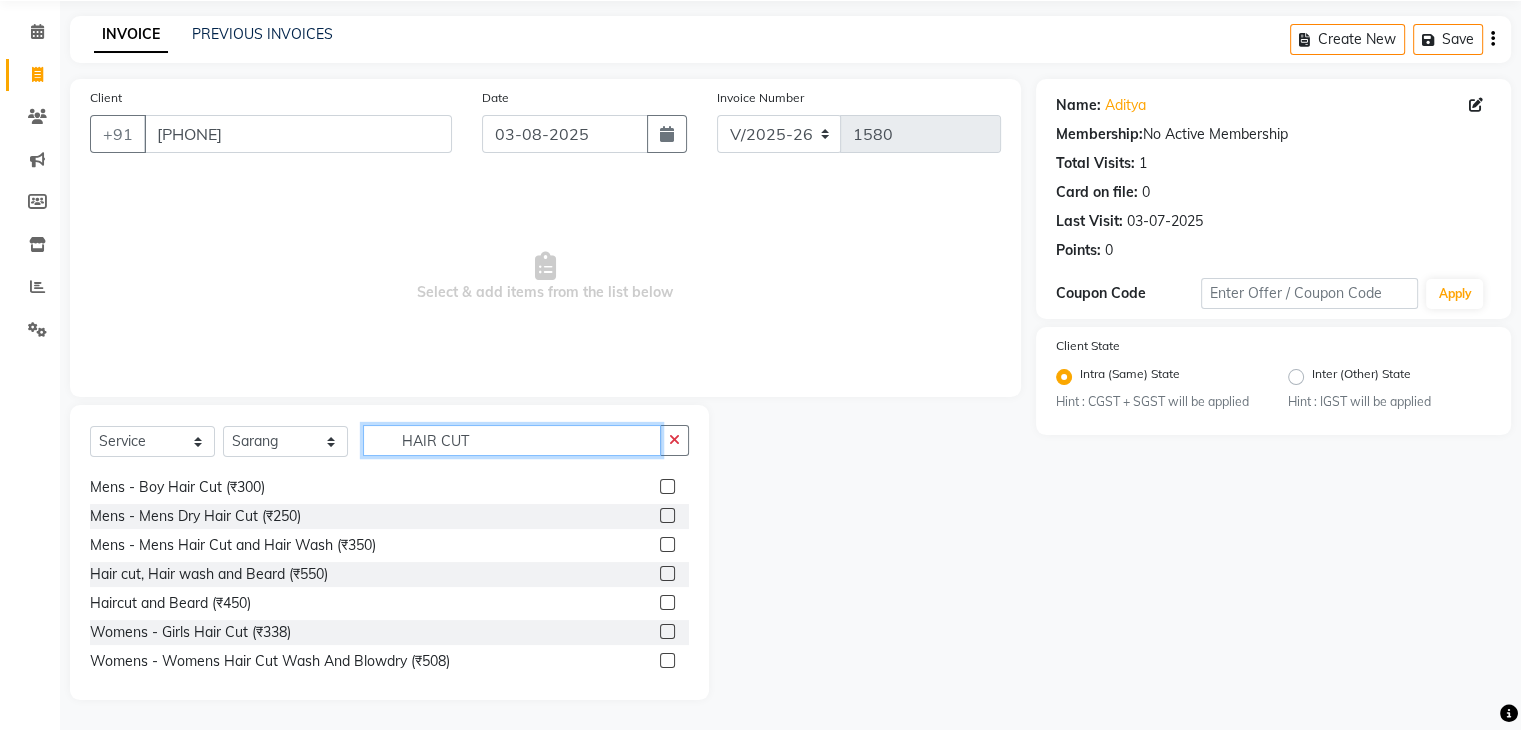 type on "HAIR CUT" 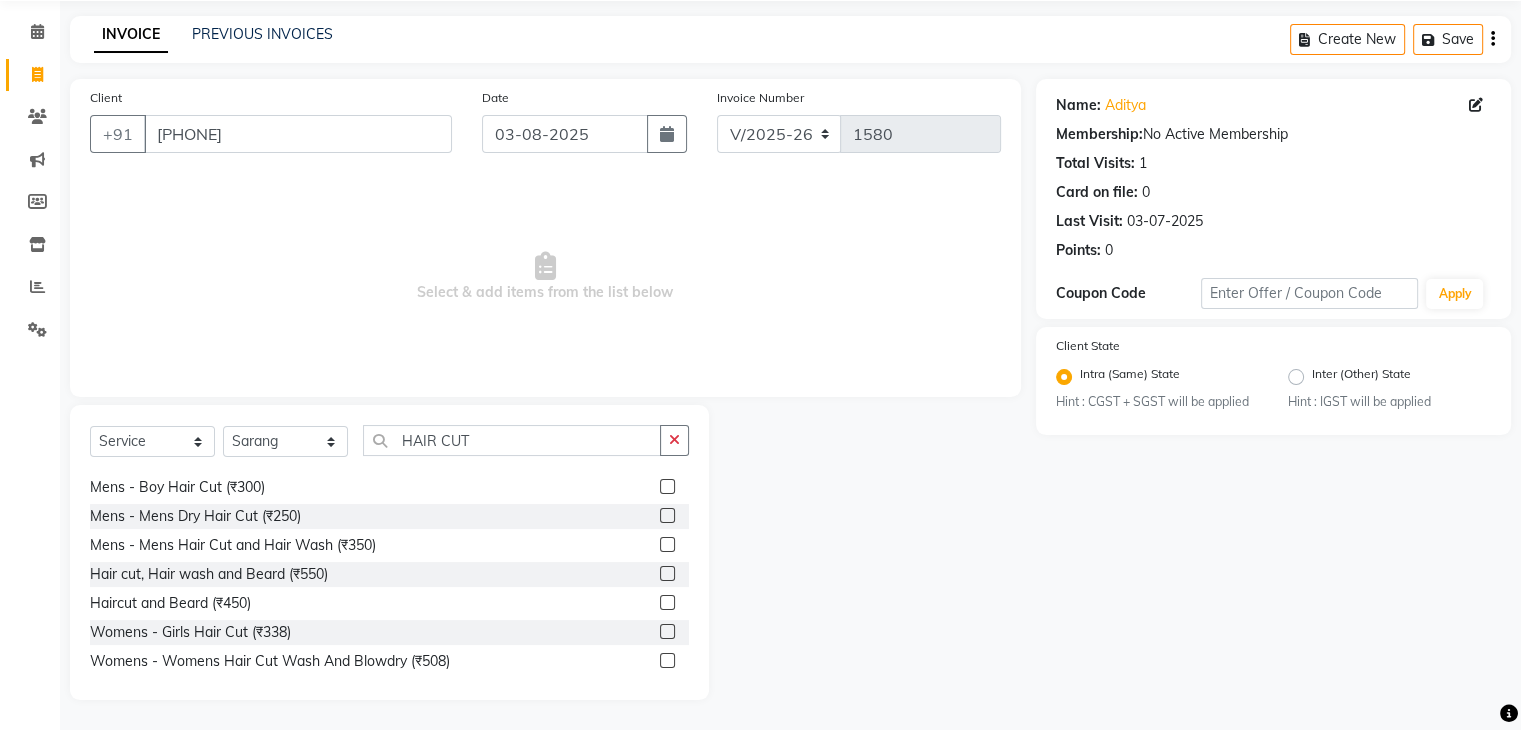 click 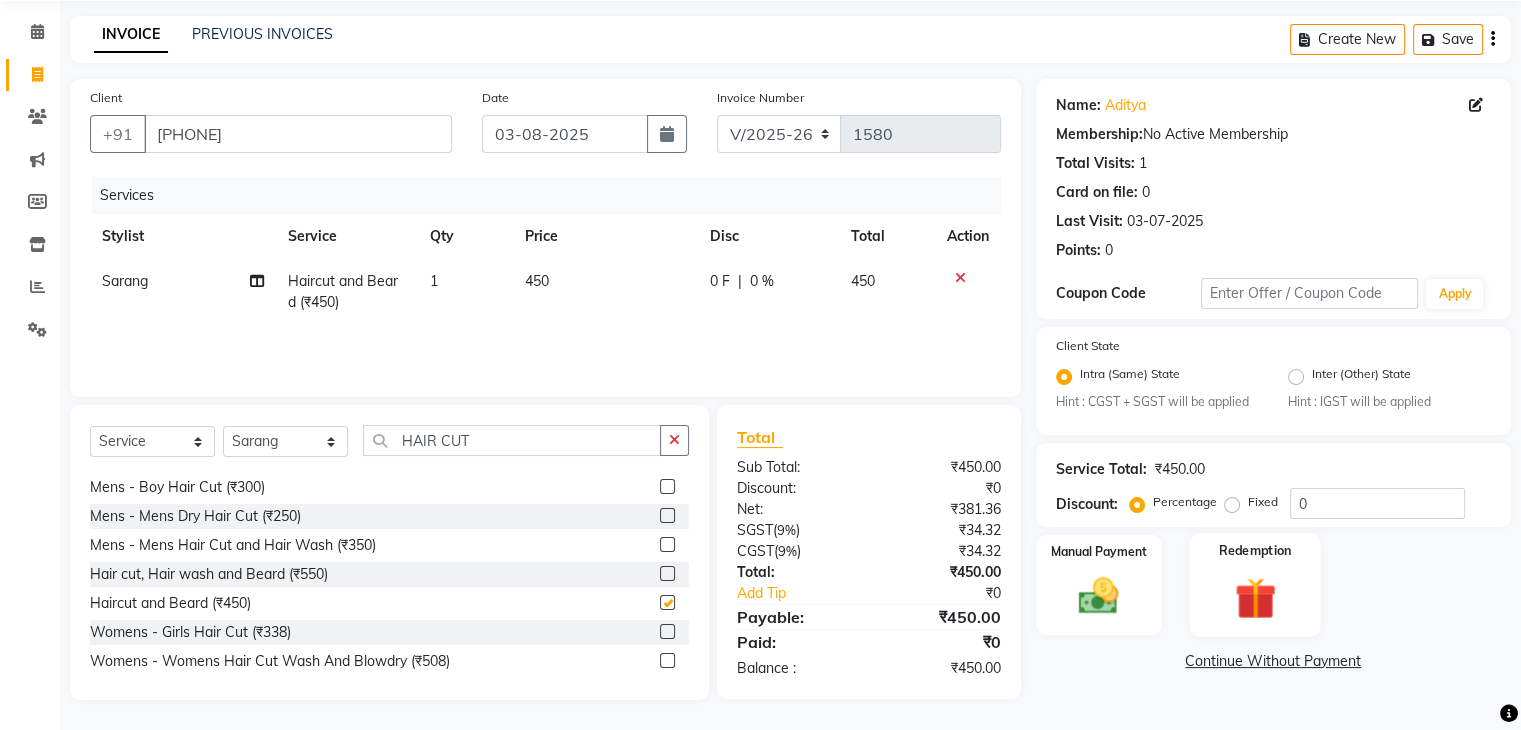 checkbox on "false" 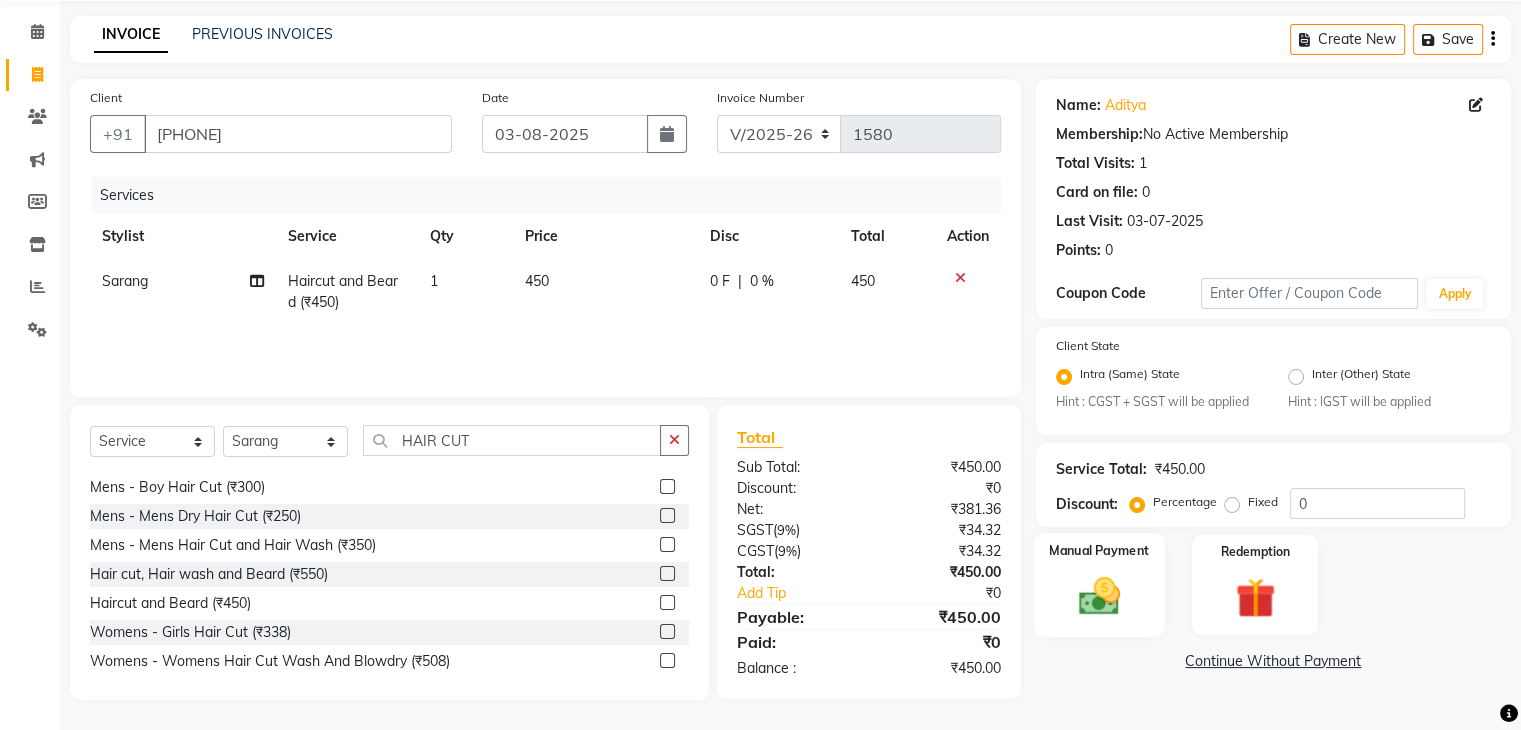 click 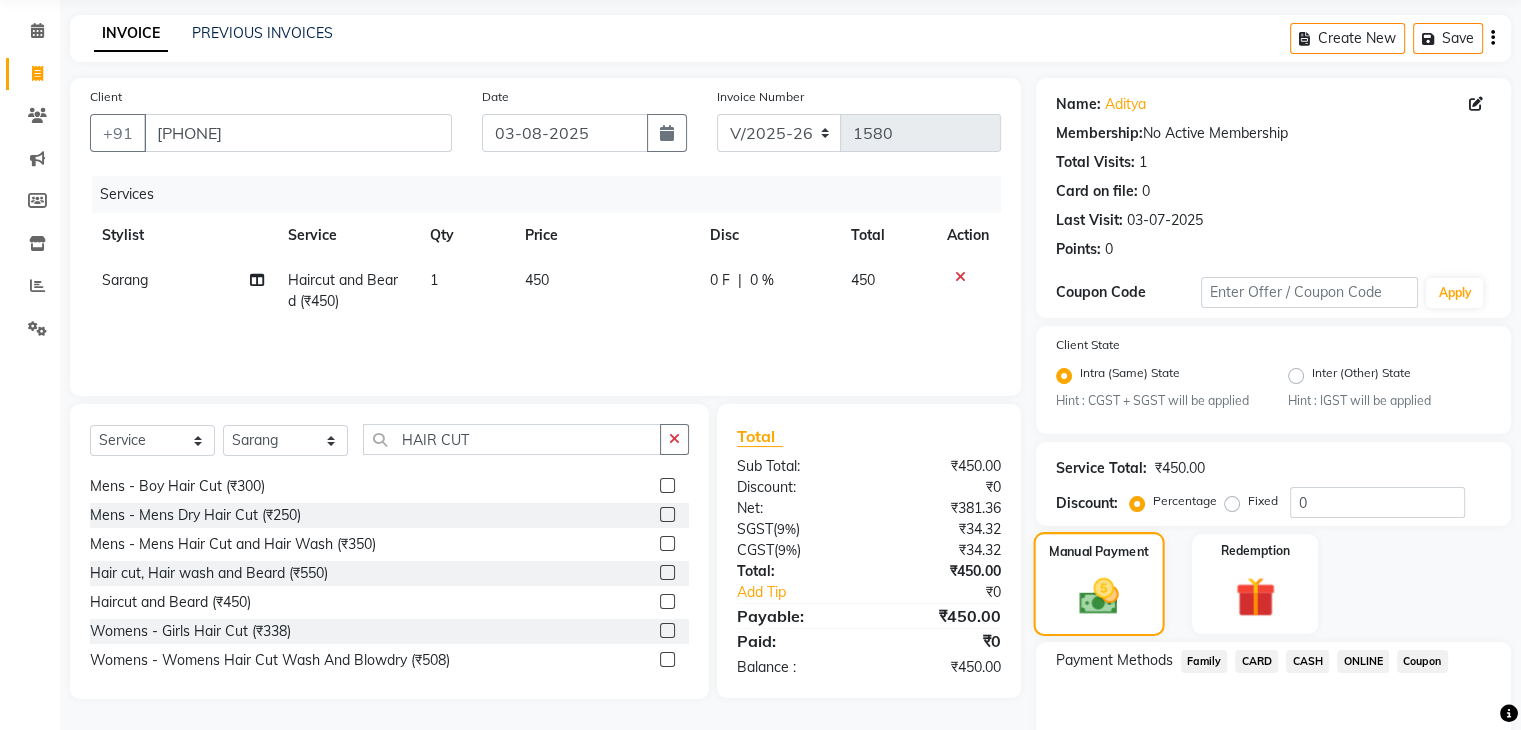 scroll, scrollTop: 177, scrollLeft: 0, axis: vertical 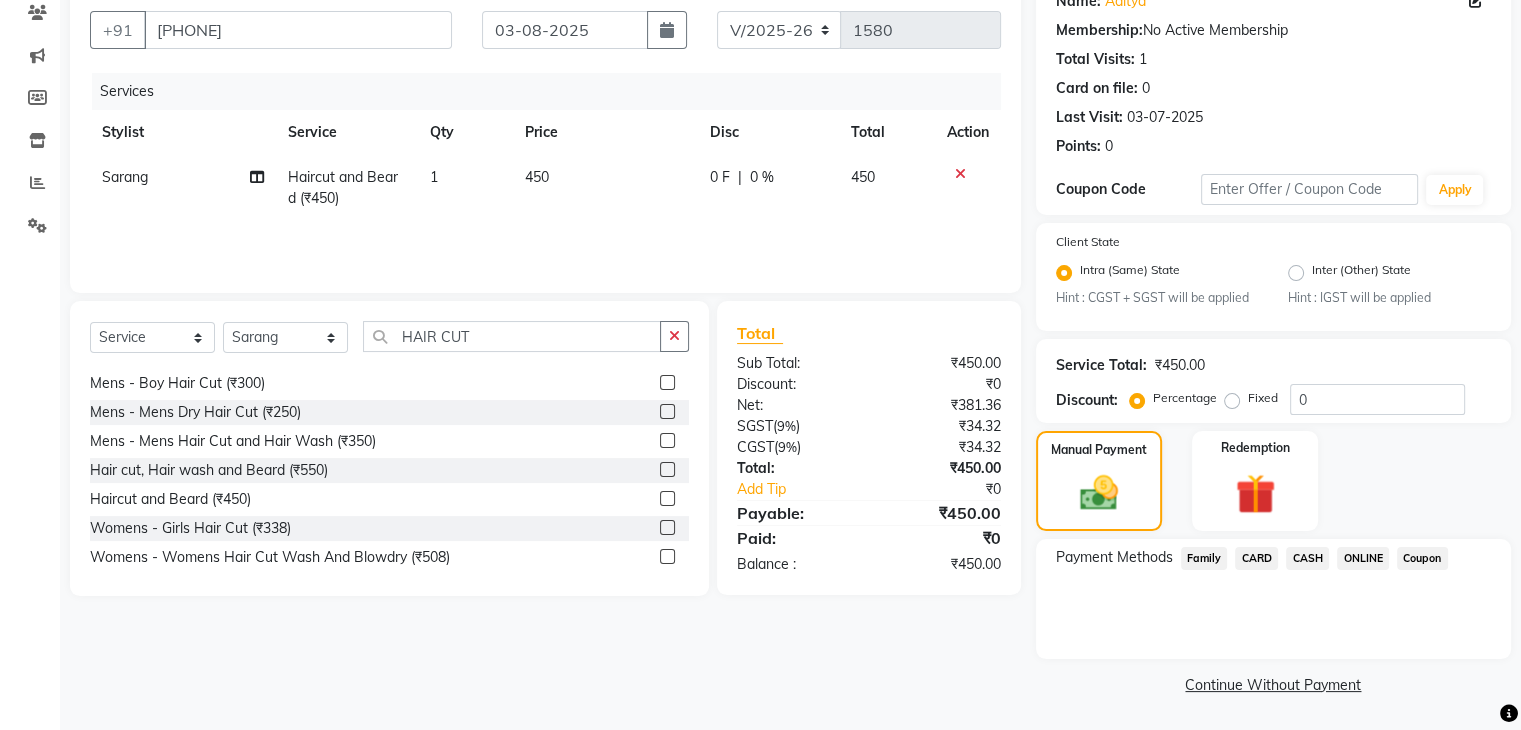 click on "ONLINE" 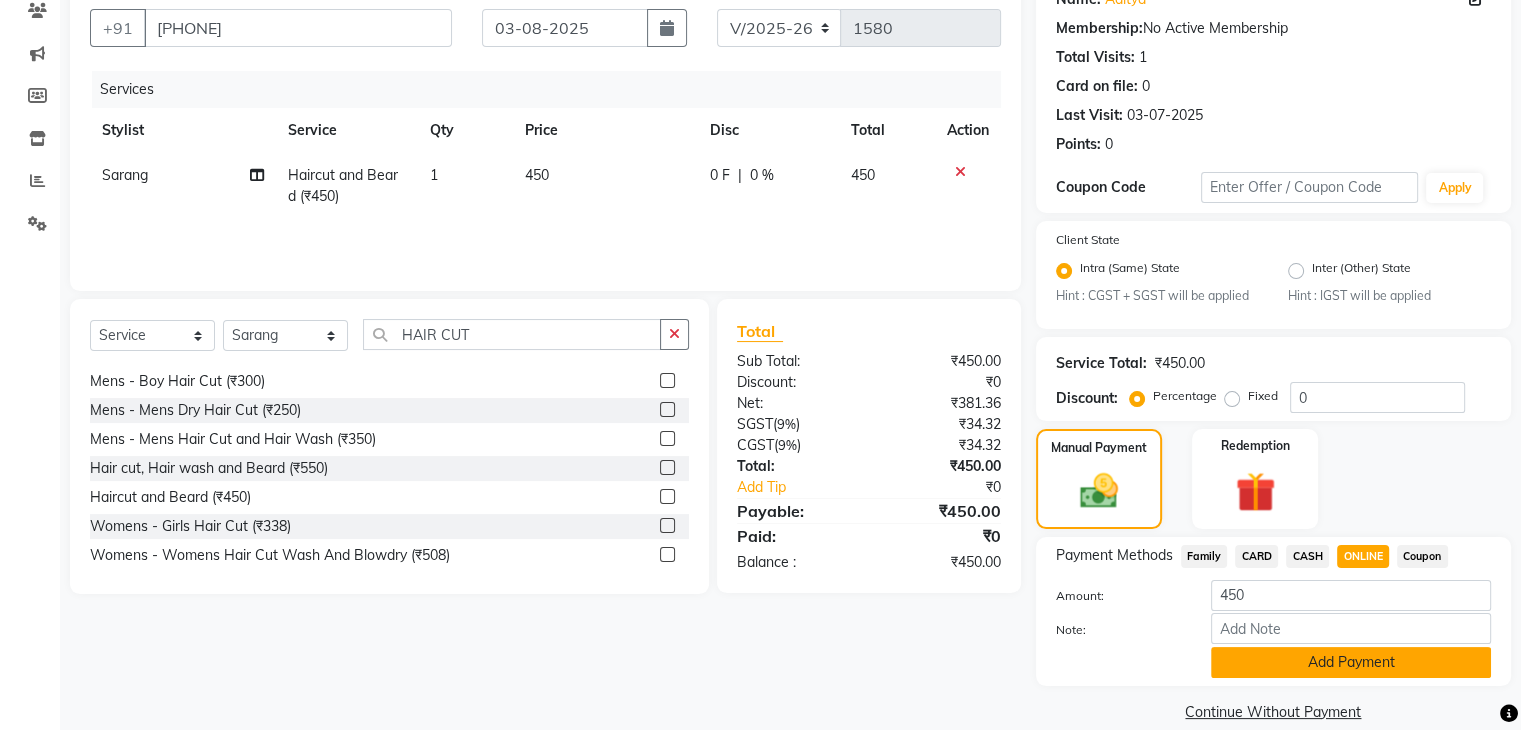 click on "Add Payment" 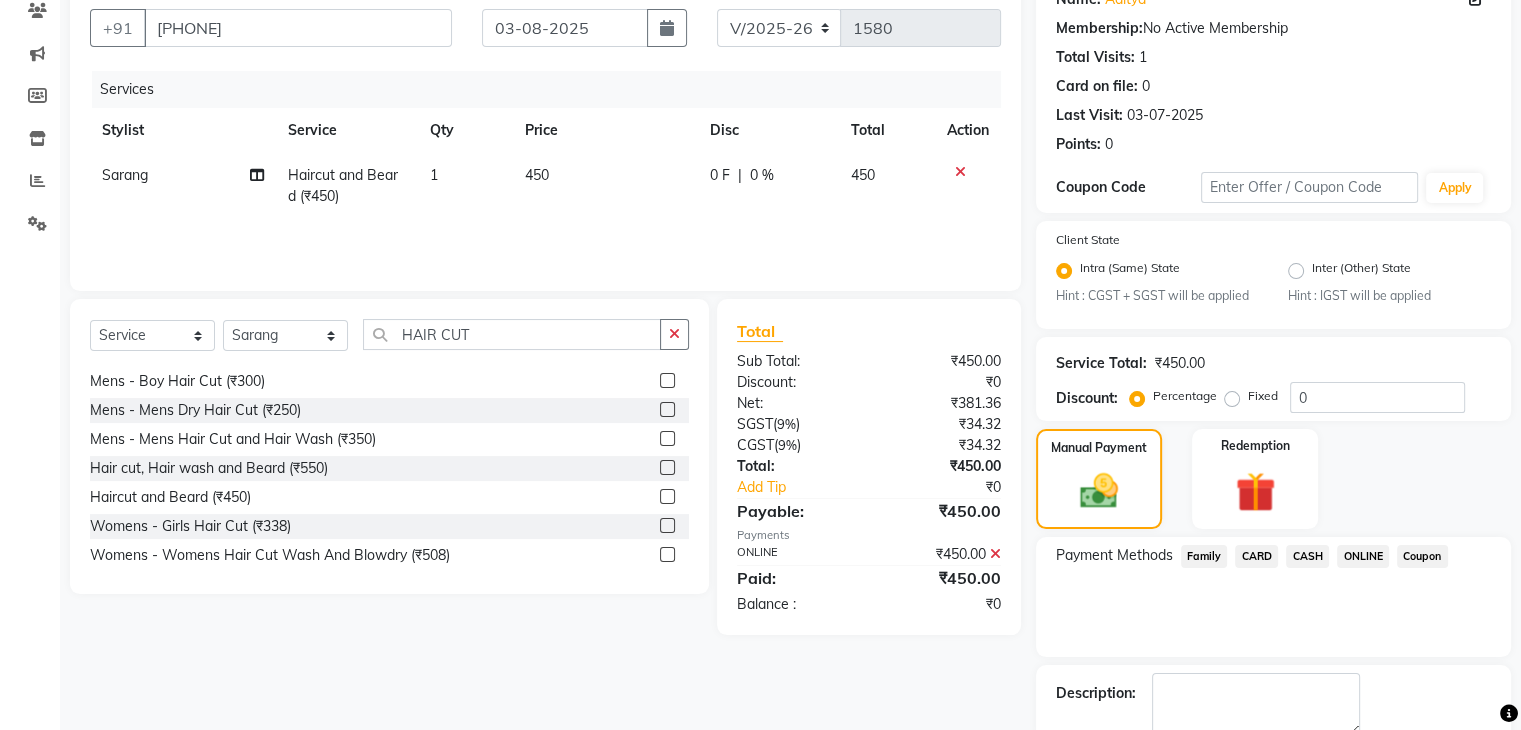 scroll, scrollTop: 289, scrollLeft: 0, axis: vertical 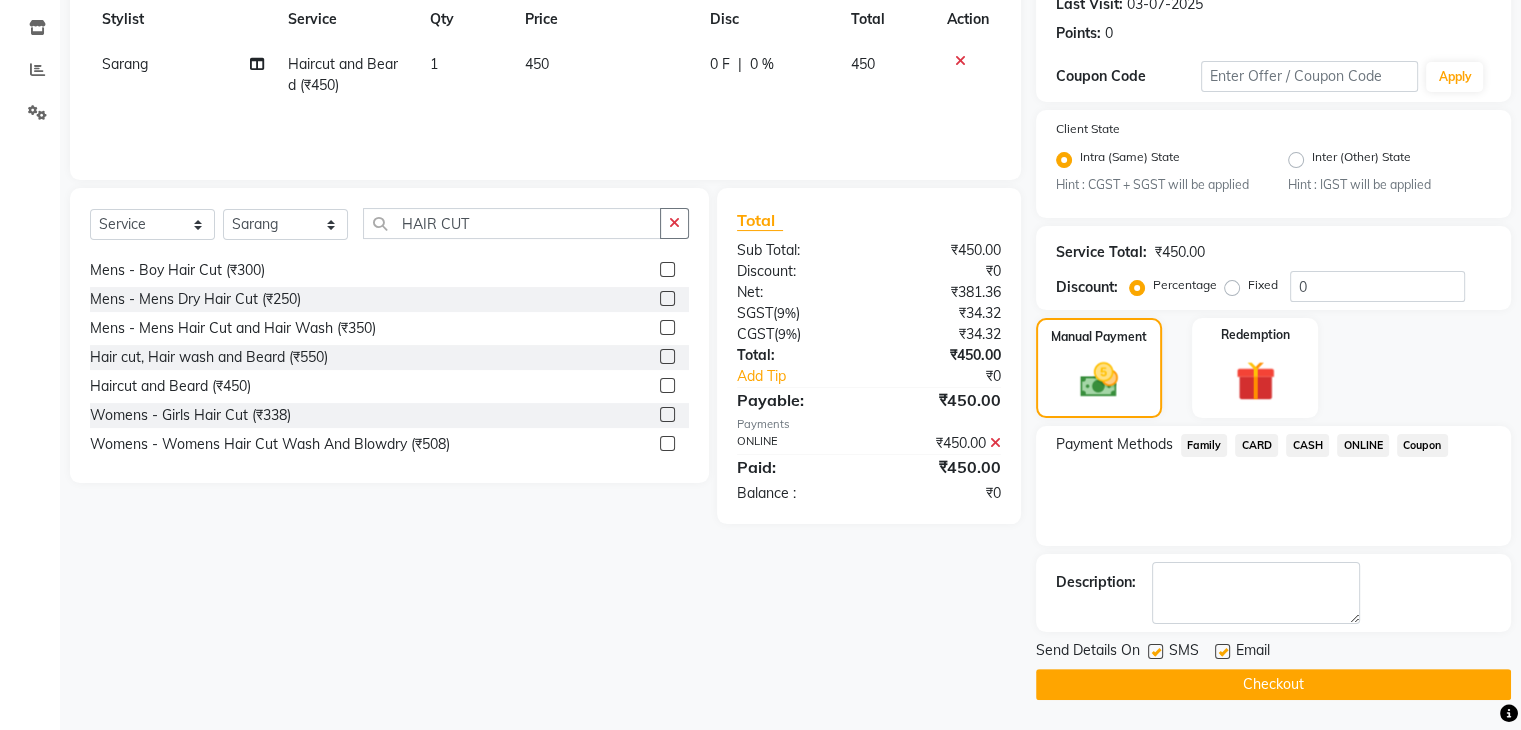 drag, startPoint x: 1329, startPoint y: 673, endPoint x: 1328, endPoint y: 684, distance: 11.045361 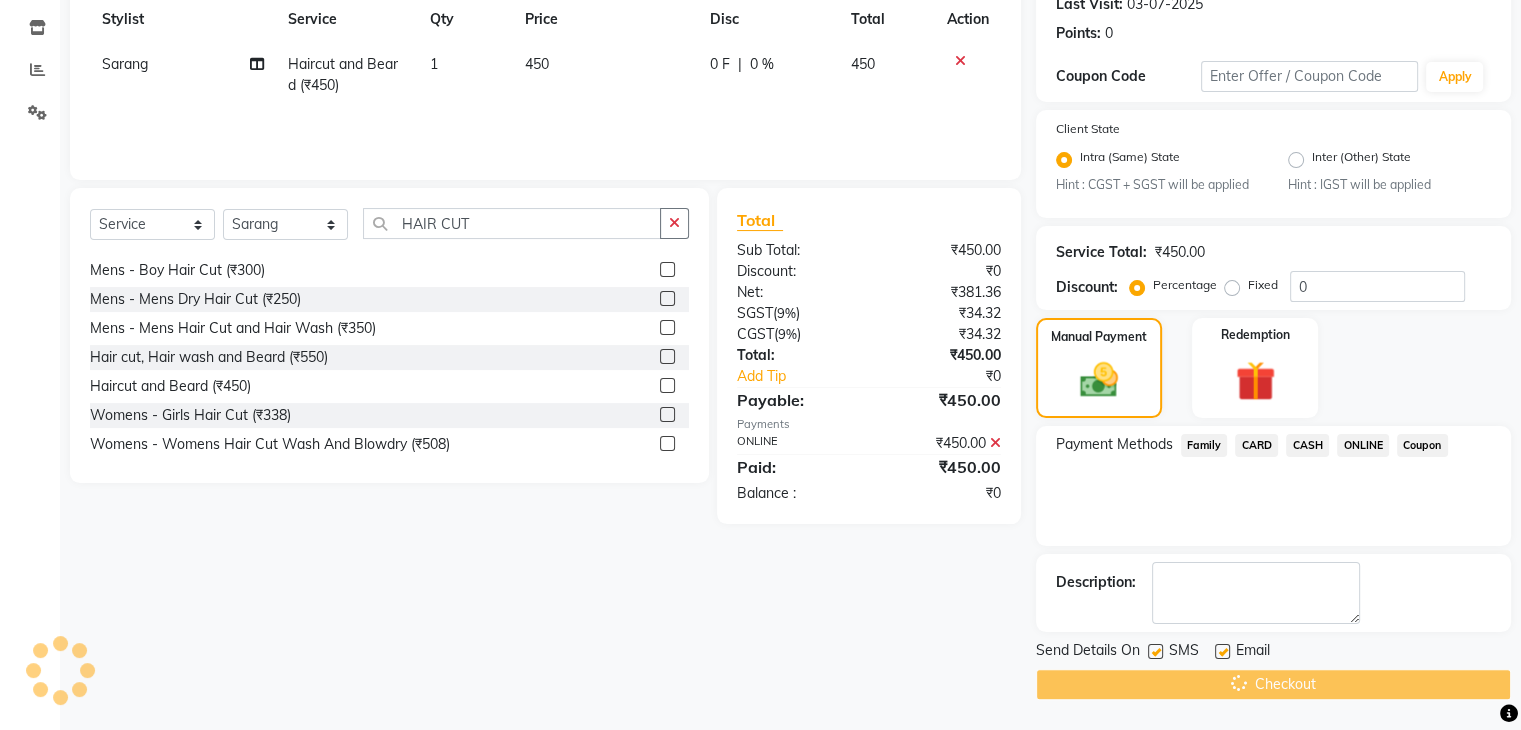 click on "Checkout" 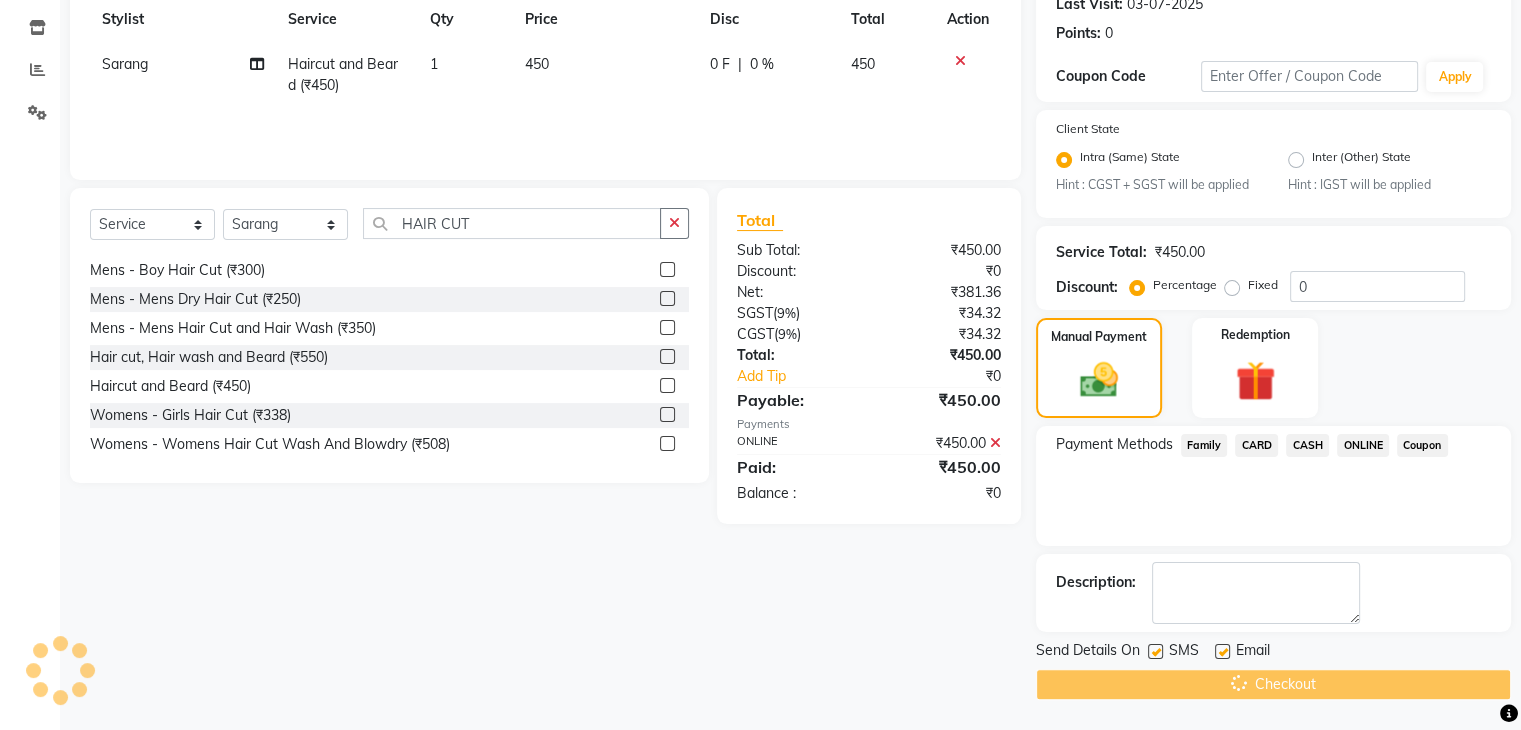 scroll, scrollTop: 0, scrollLeft: 0, axis: both 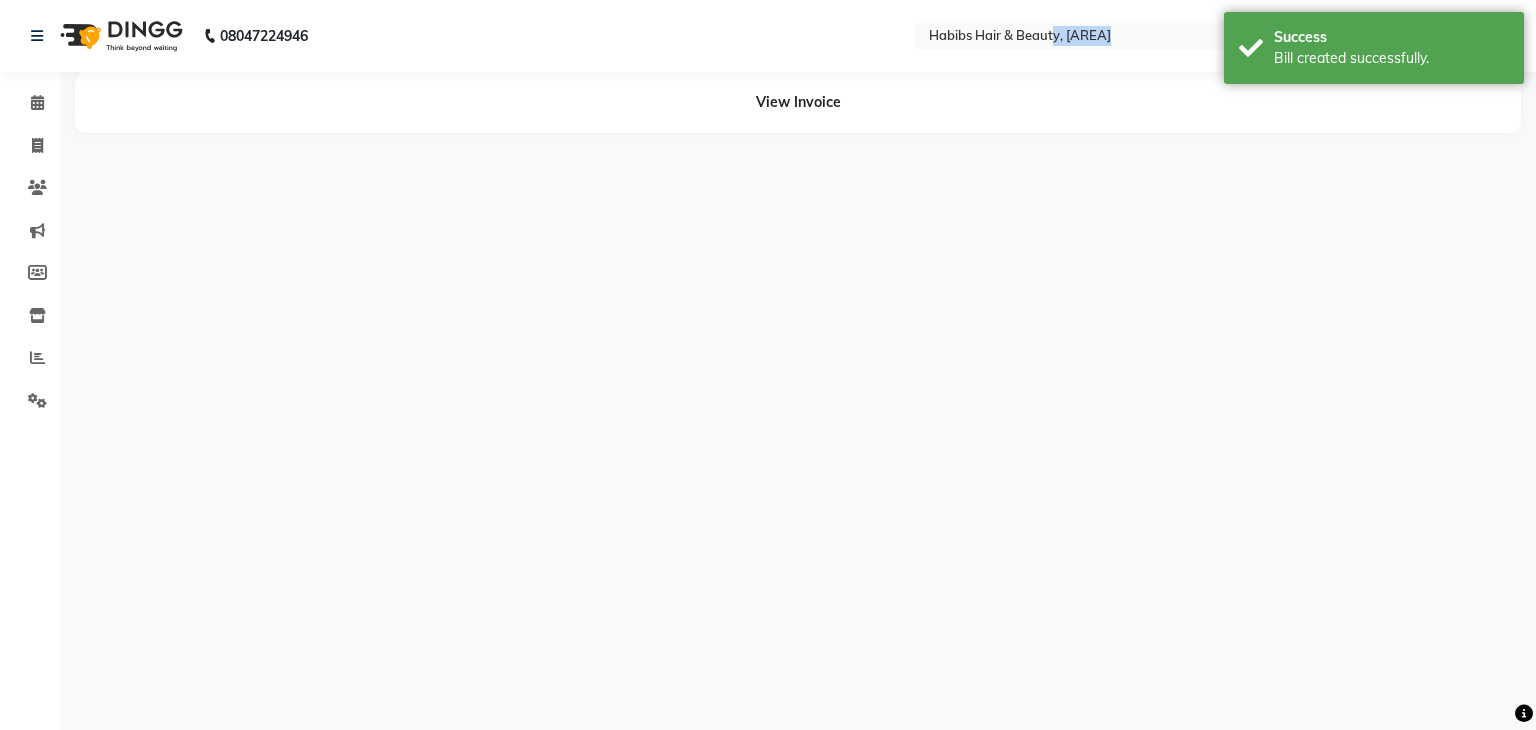 drag, startPoint x: 1120, startPoint y: 523, endPoint x: 1055, endPoint y: -87, distance: 613.45337 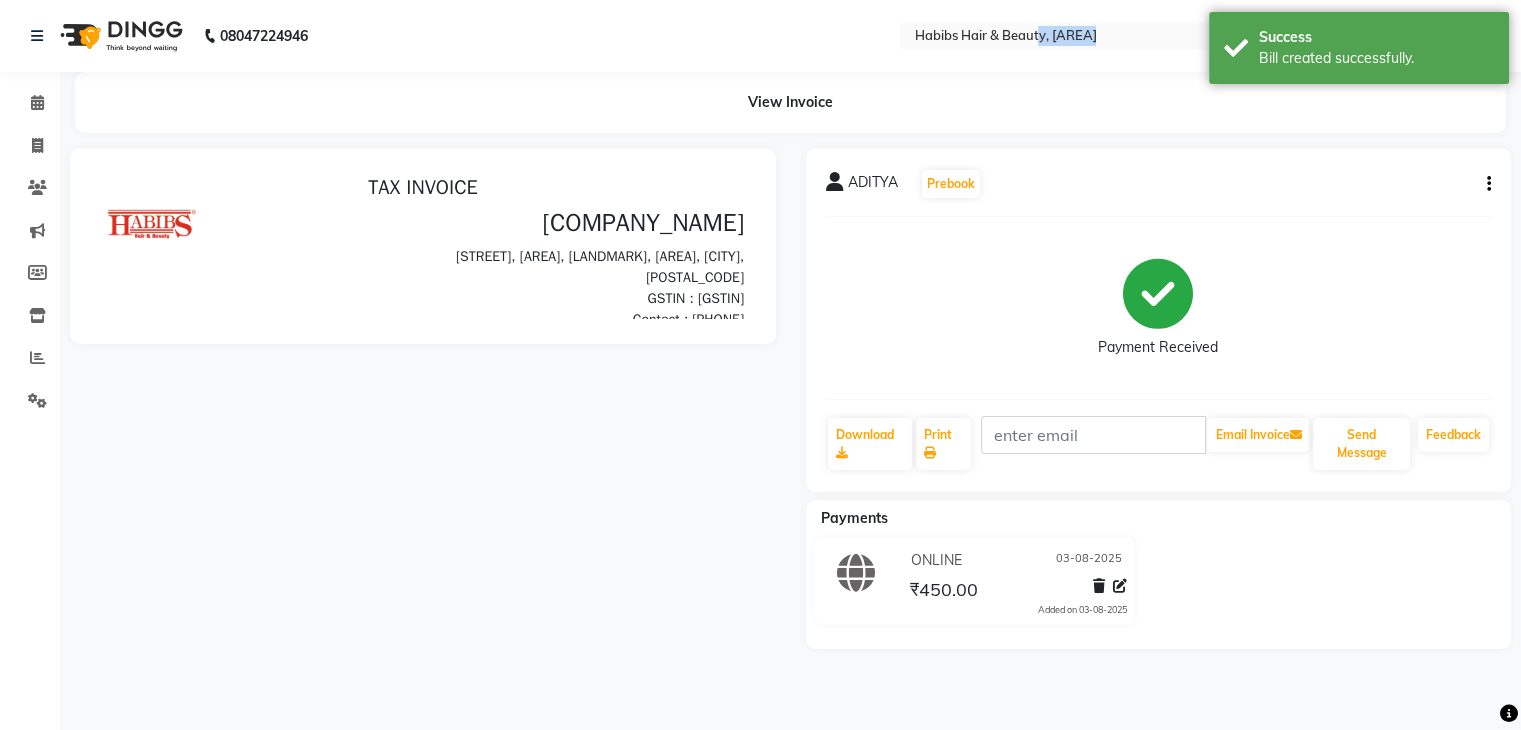 scroll, scrollTop: 0, scrollLeft: 0, axis: both 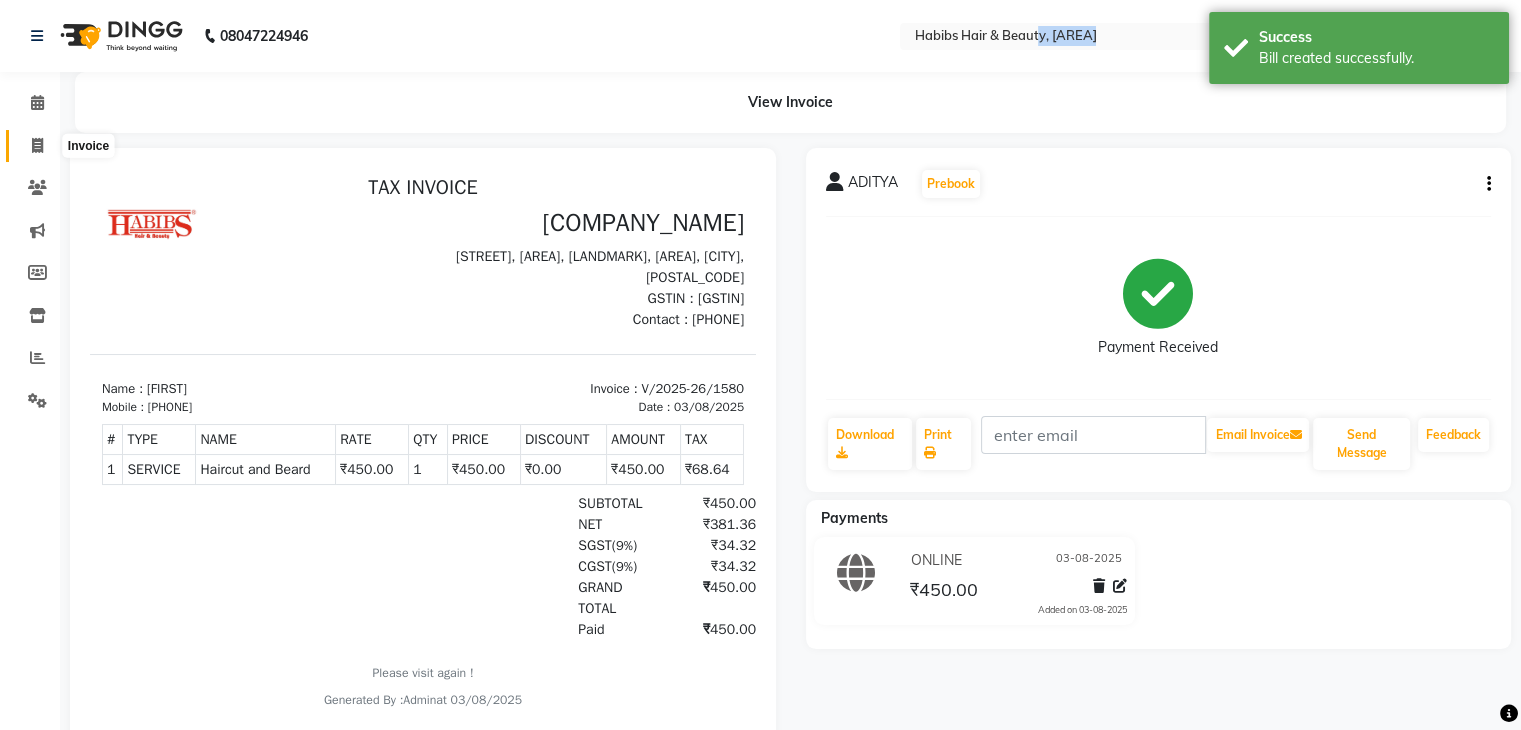 click 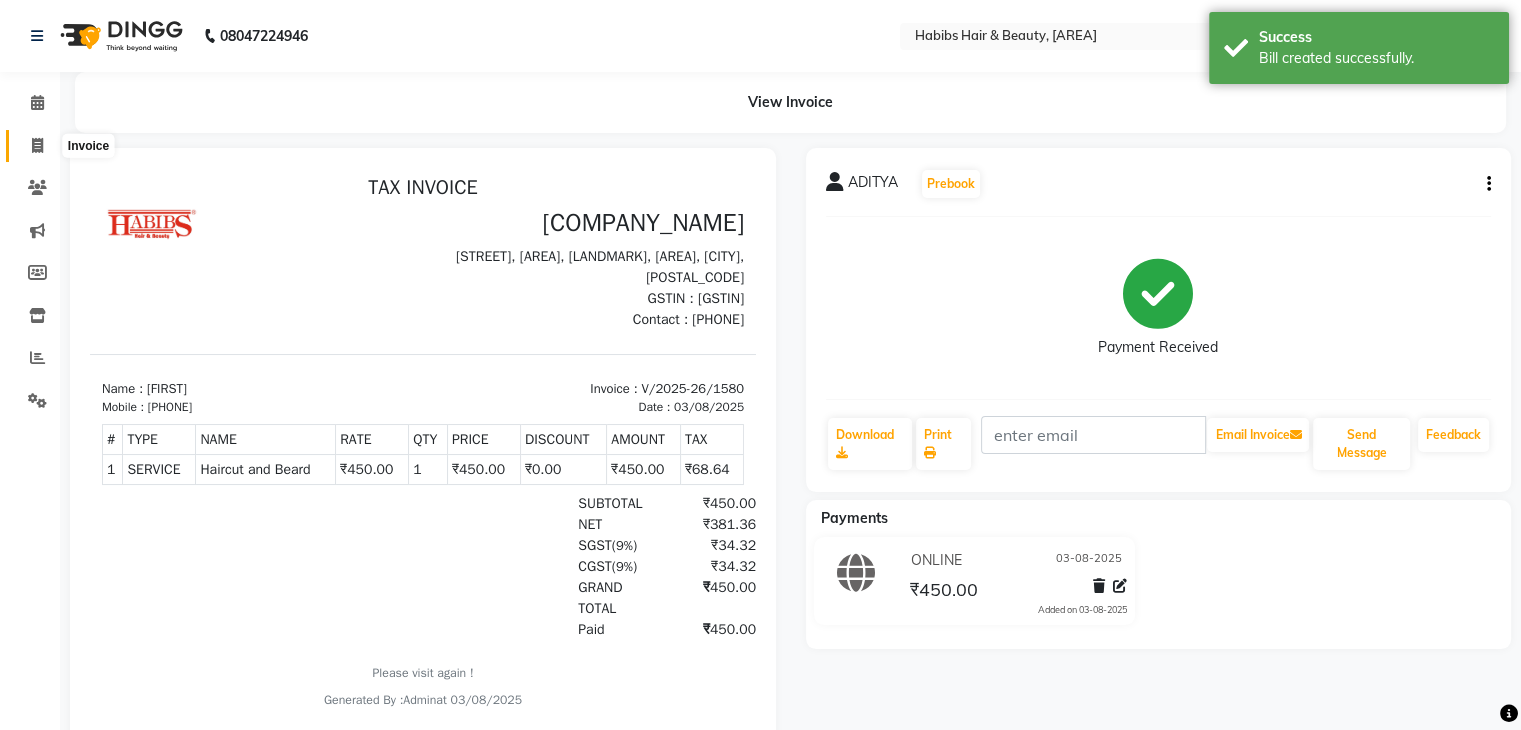 select on "service" 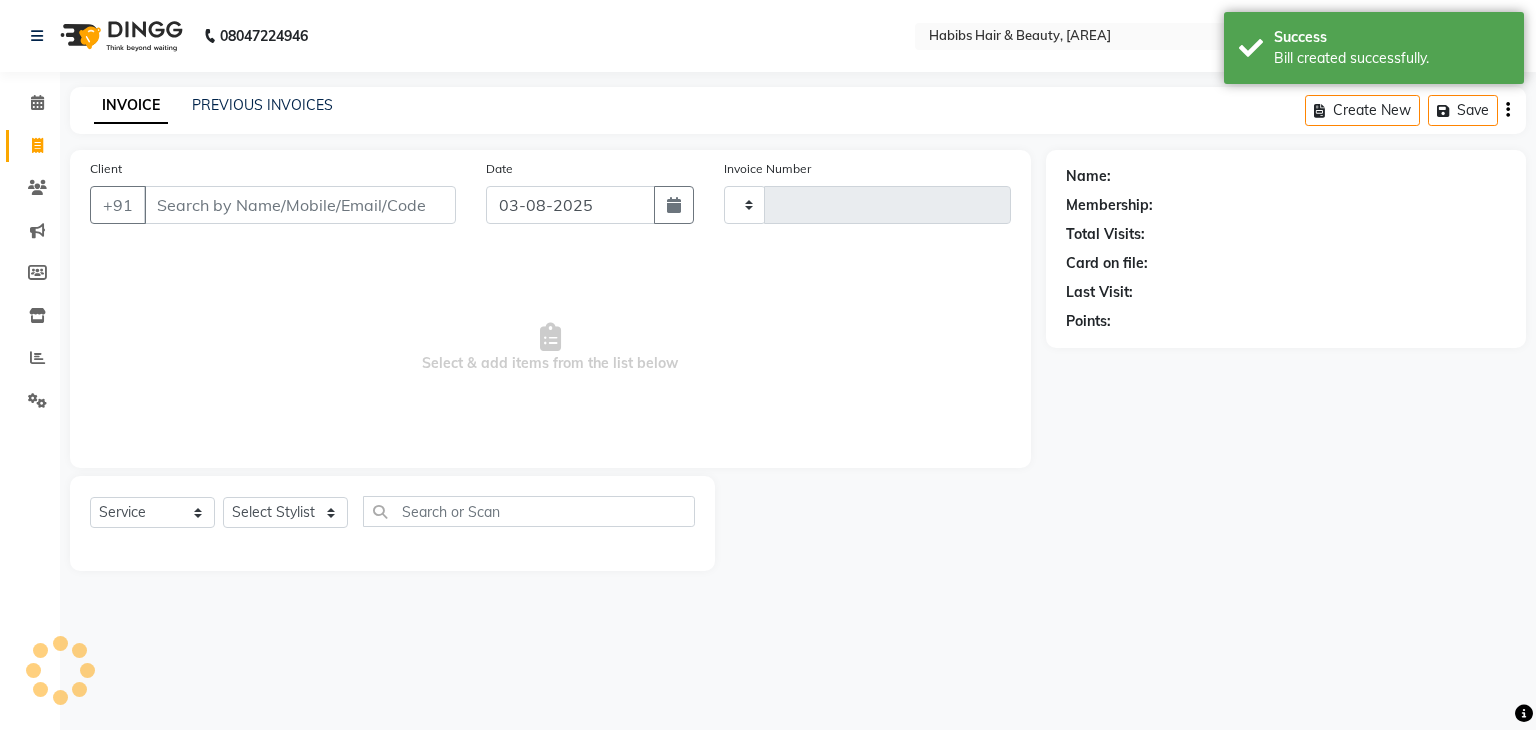 type on "1581" 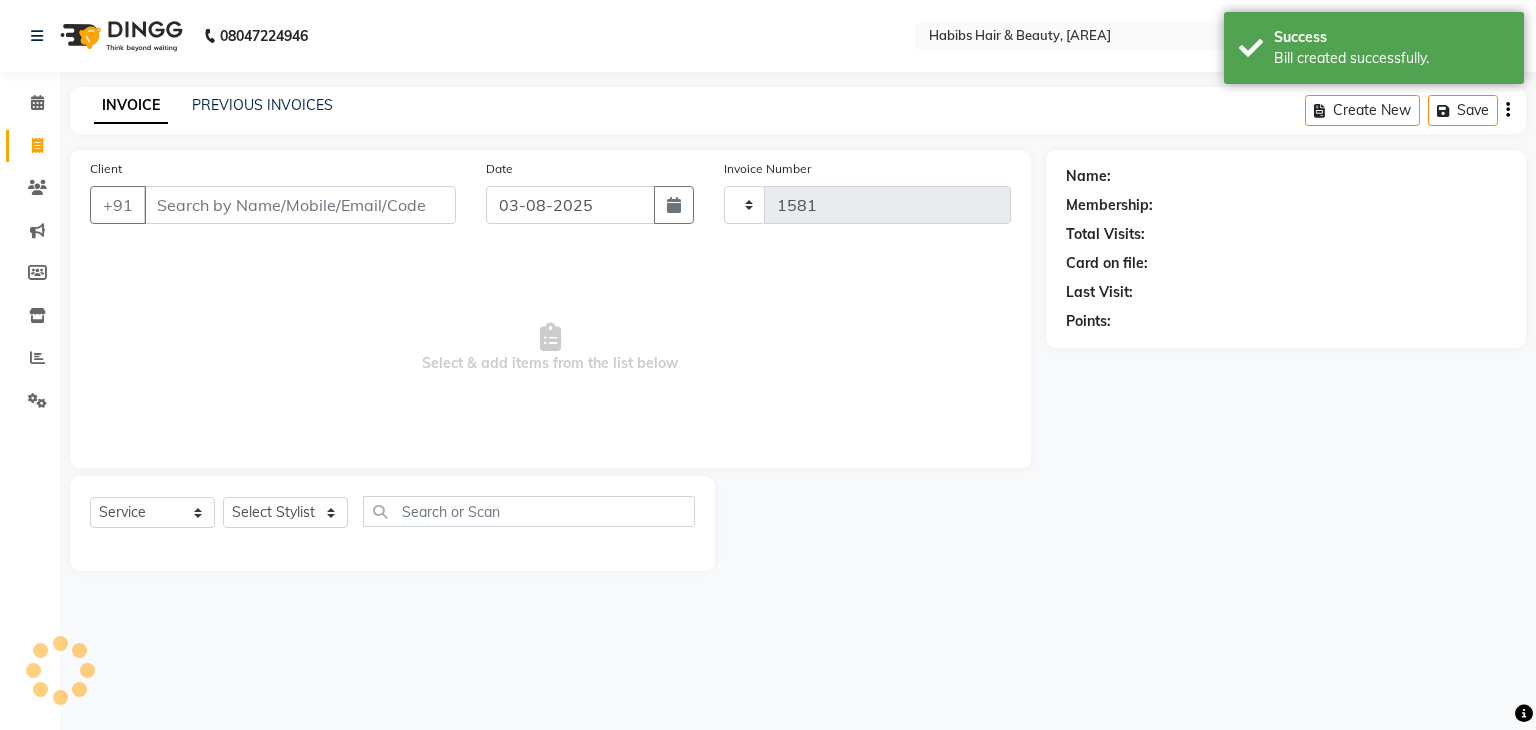 select on "3714" 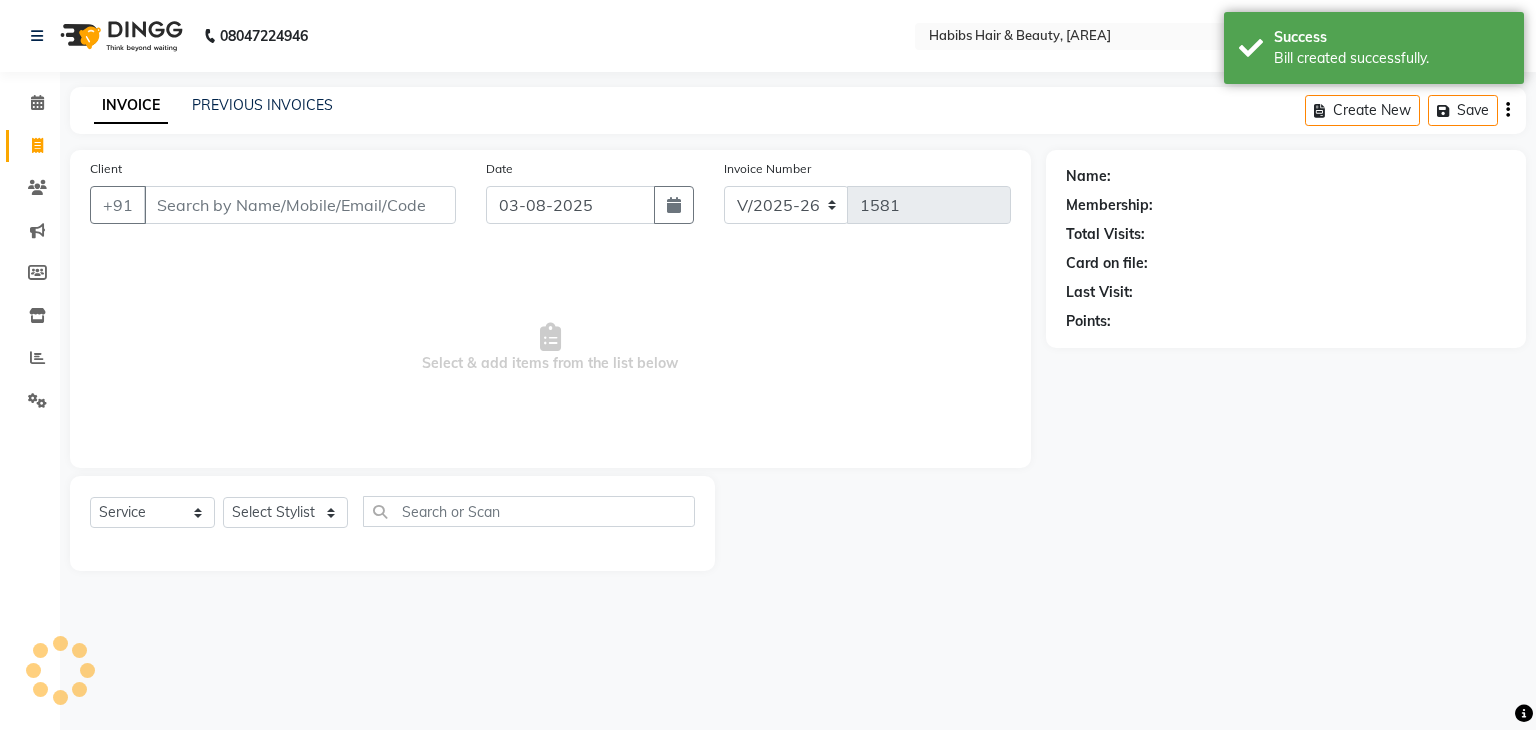click on "Client" at bounding box center [300, 205] 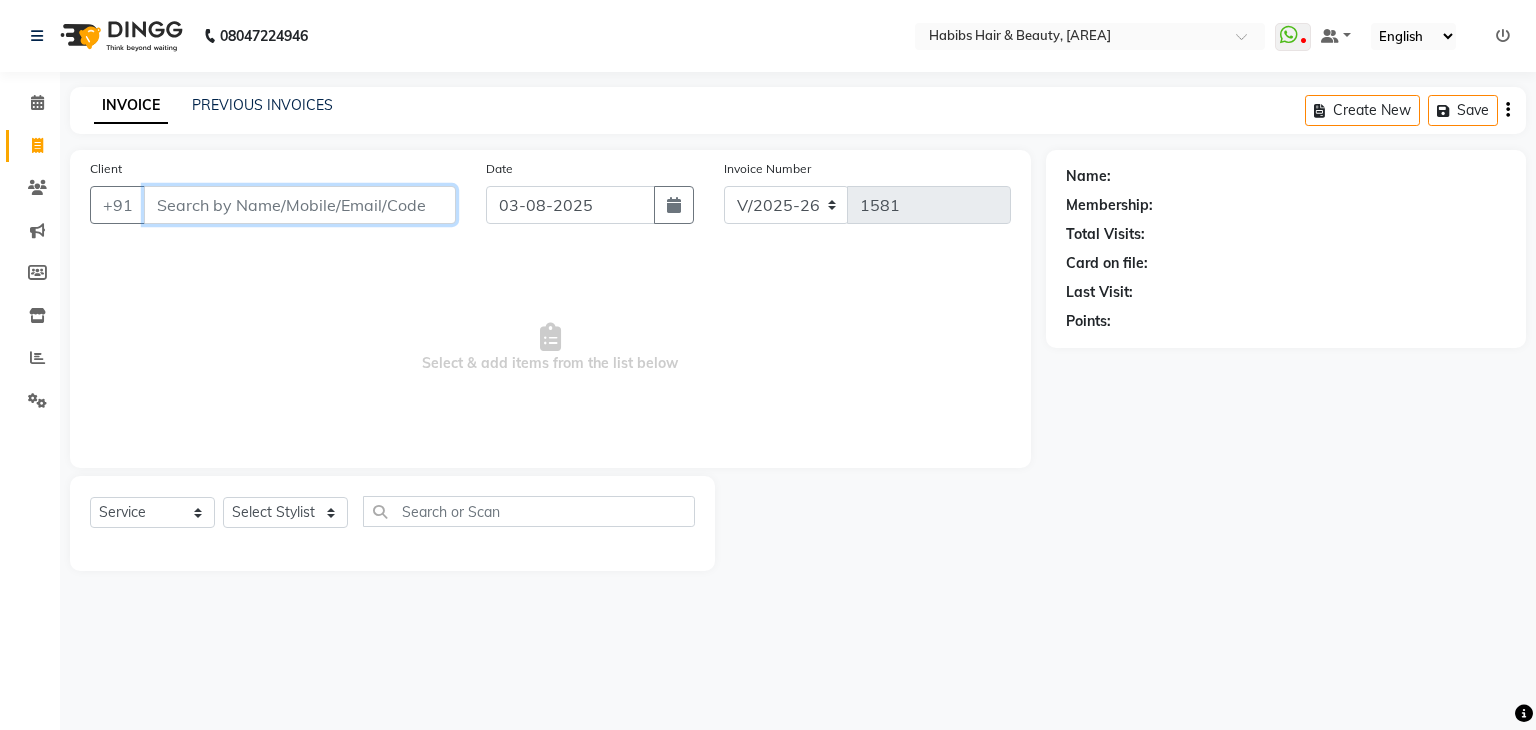 click on "Client" at bounding box center [300, 205] 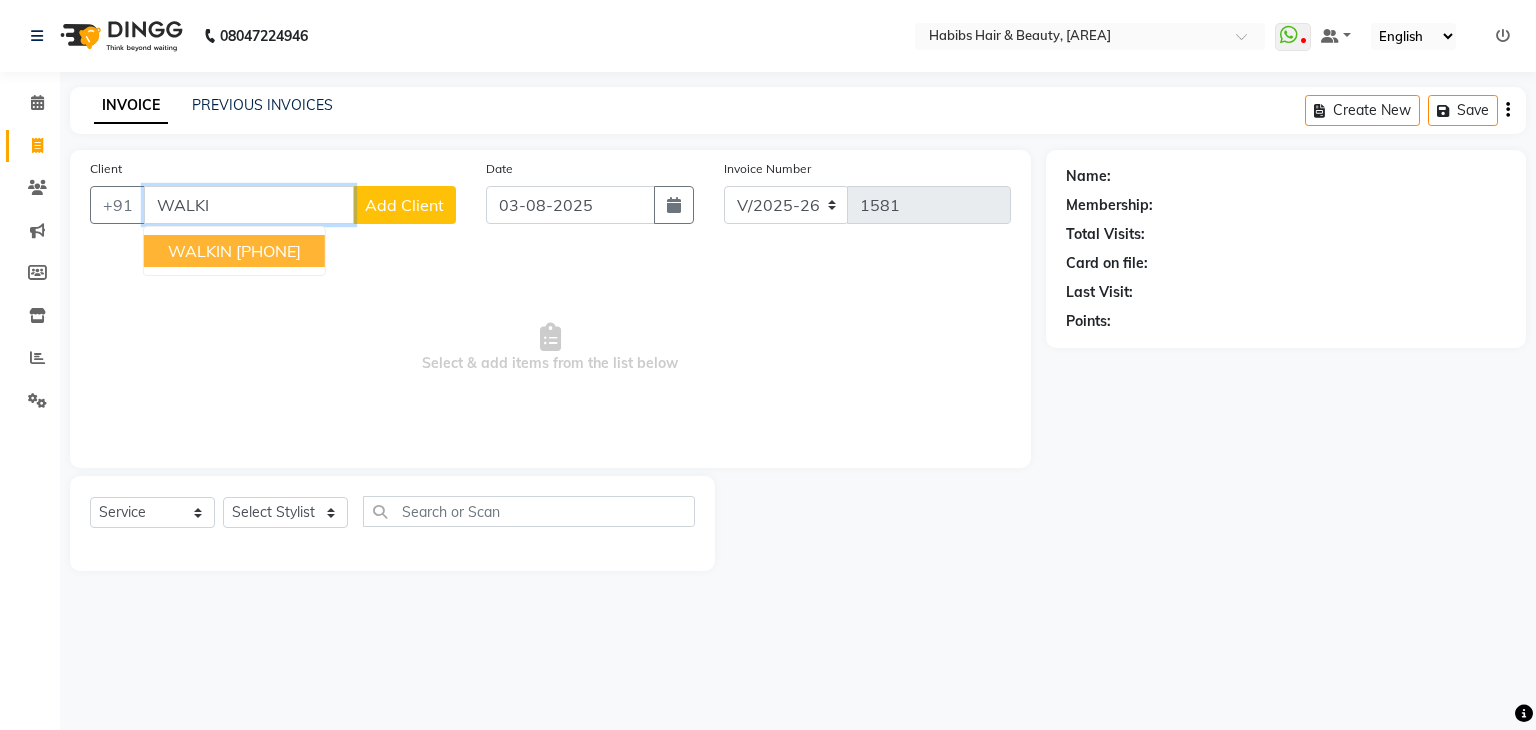 click on "WALKIN" at bounding box center [200, 251] 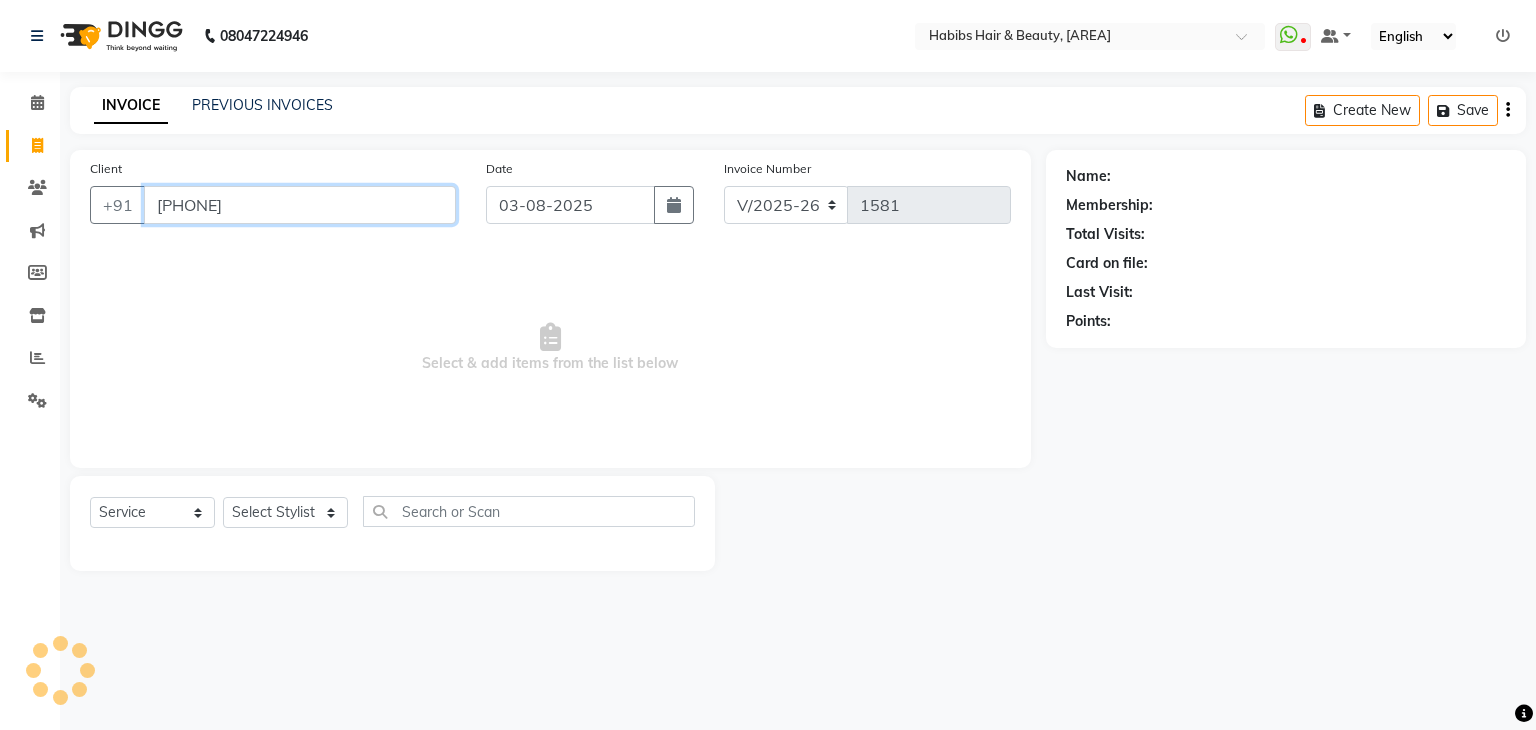 type on "[PHONE]" 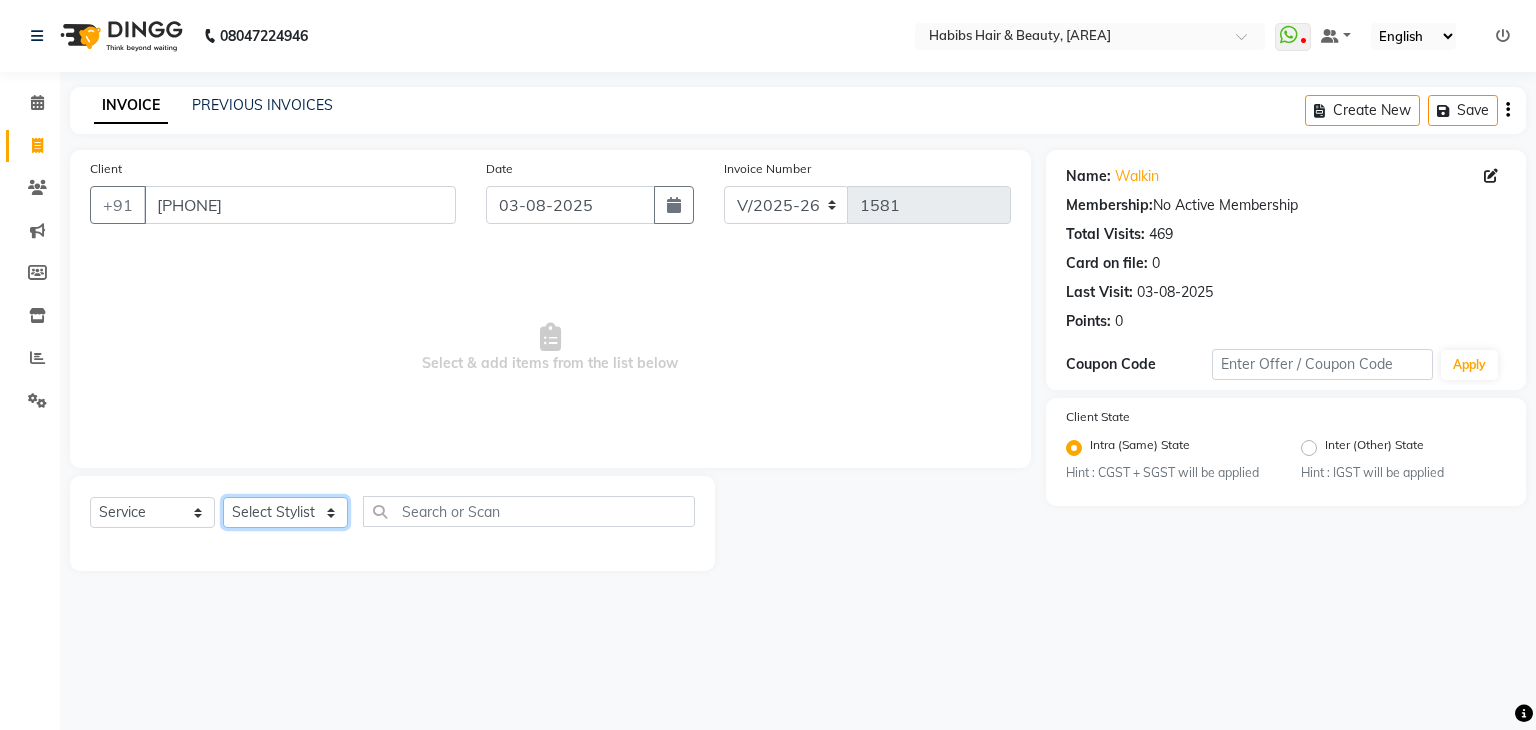 click on "Select Stylist Admin Aman [FIRST] Gayatri [FIRST] Mick Raj [FIRST] Sarang" 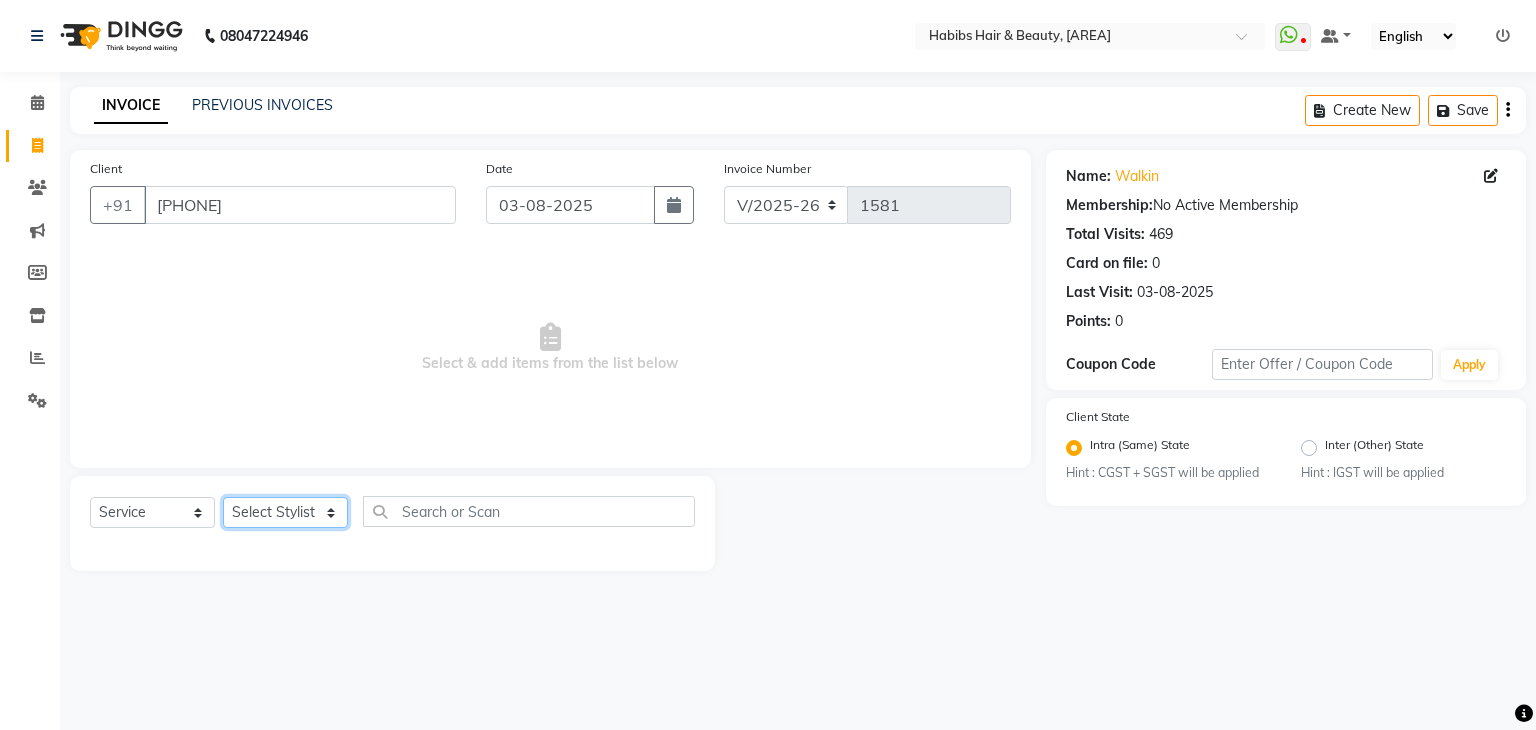 select on "46993" 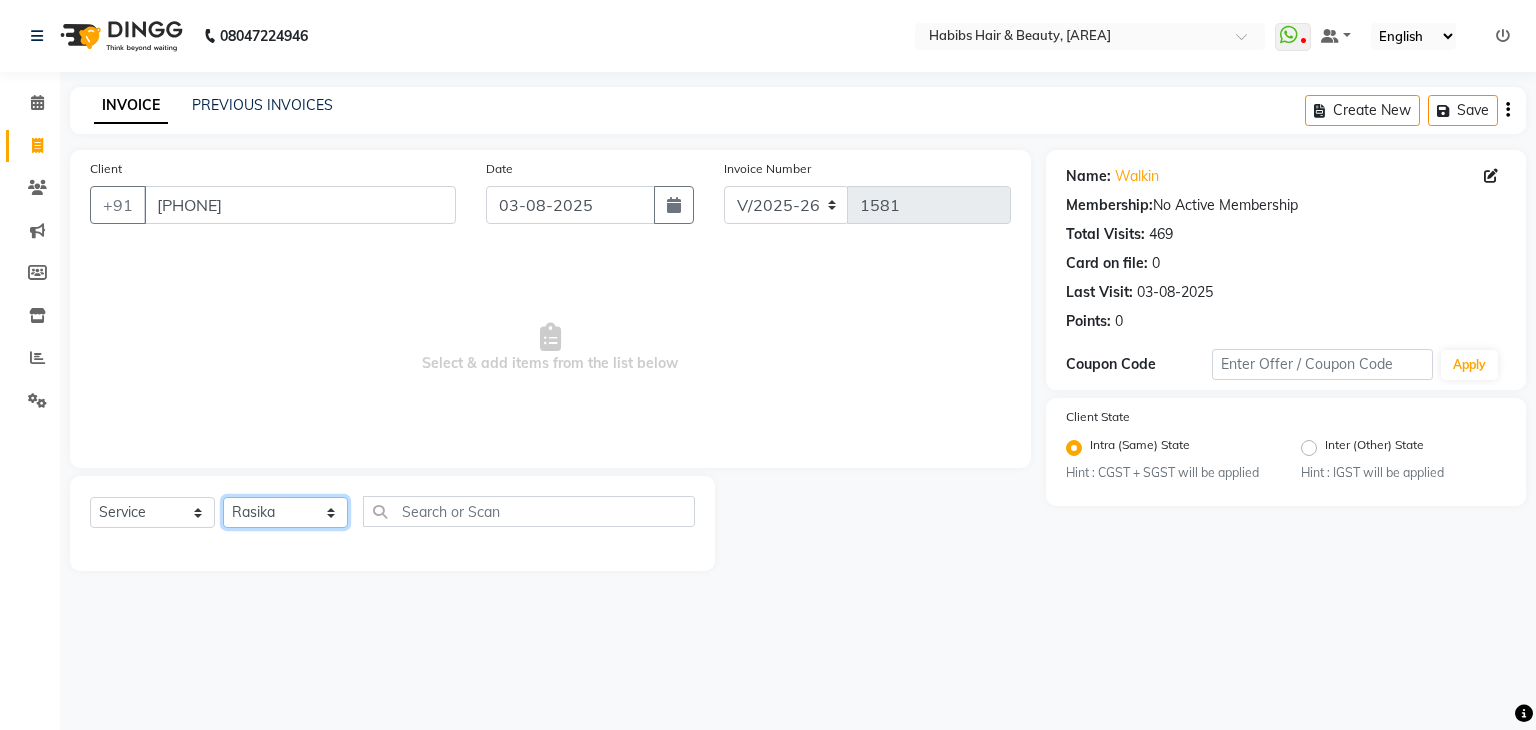 click on "Select Stylist Admin Aman [FIRST] Gayatri [FIRST] Mick Raj [FIRST] Sarang" 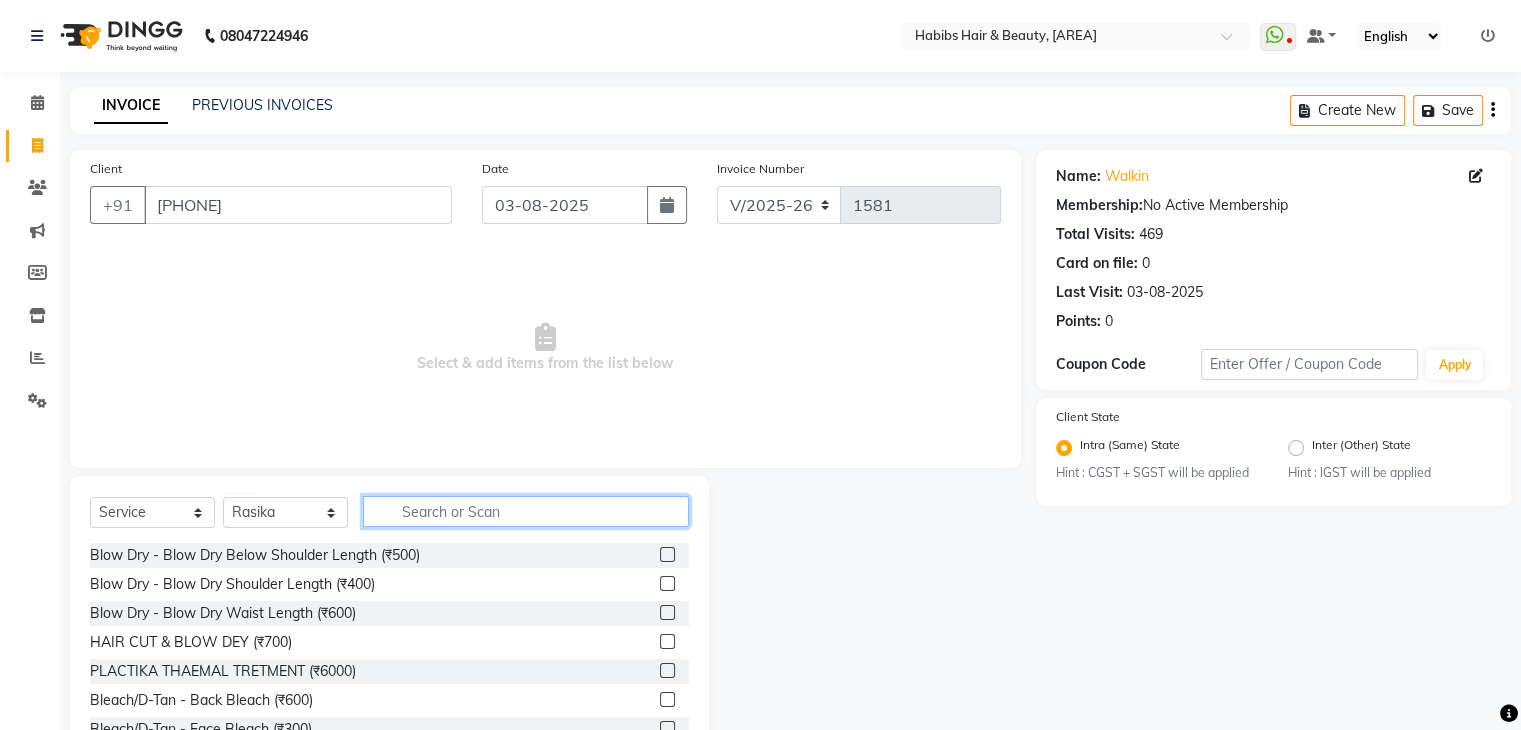 click 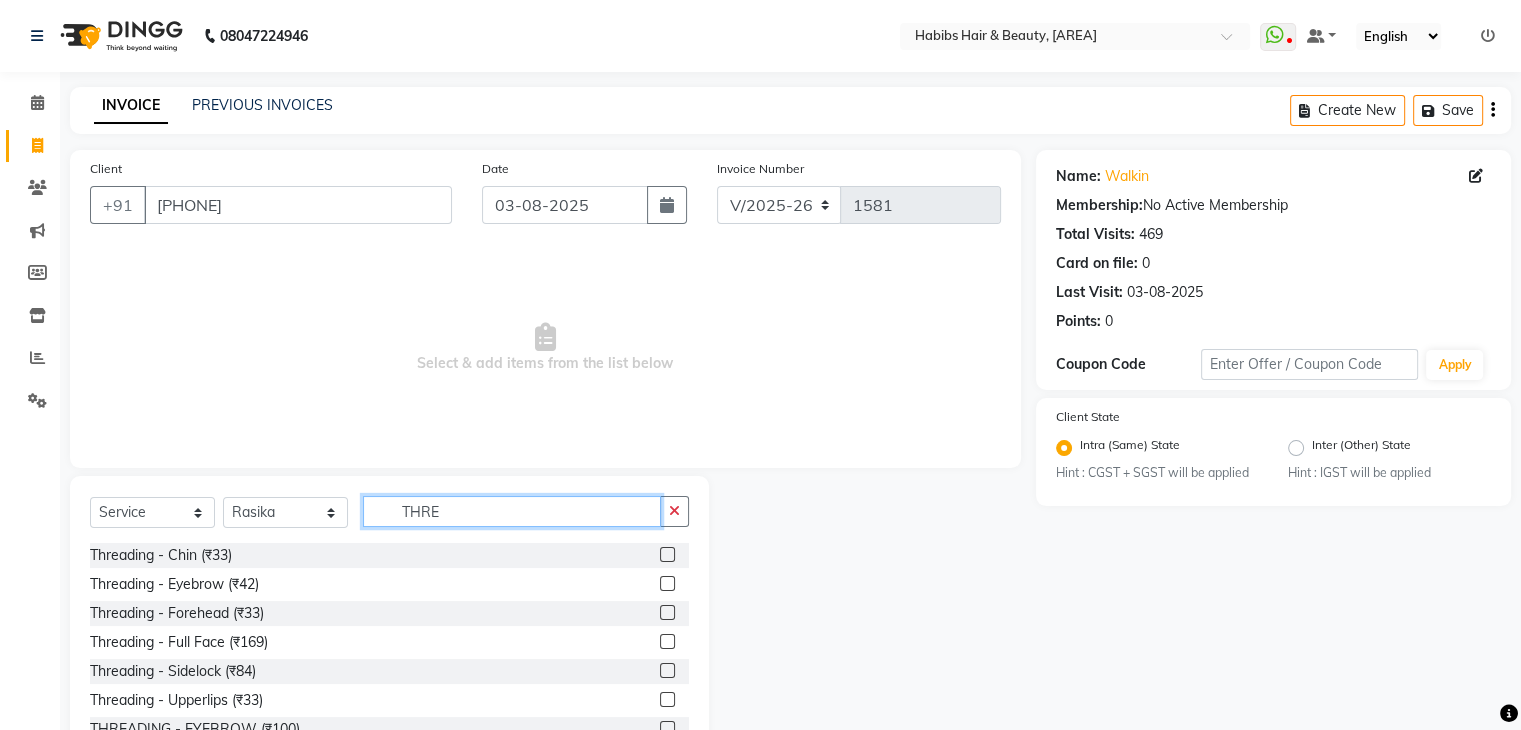 scroll, scrollTop: 72, scrollLeft: 0, axis: vertical 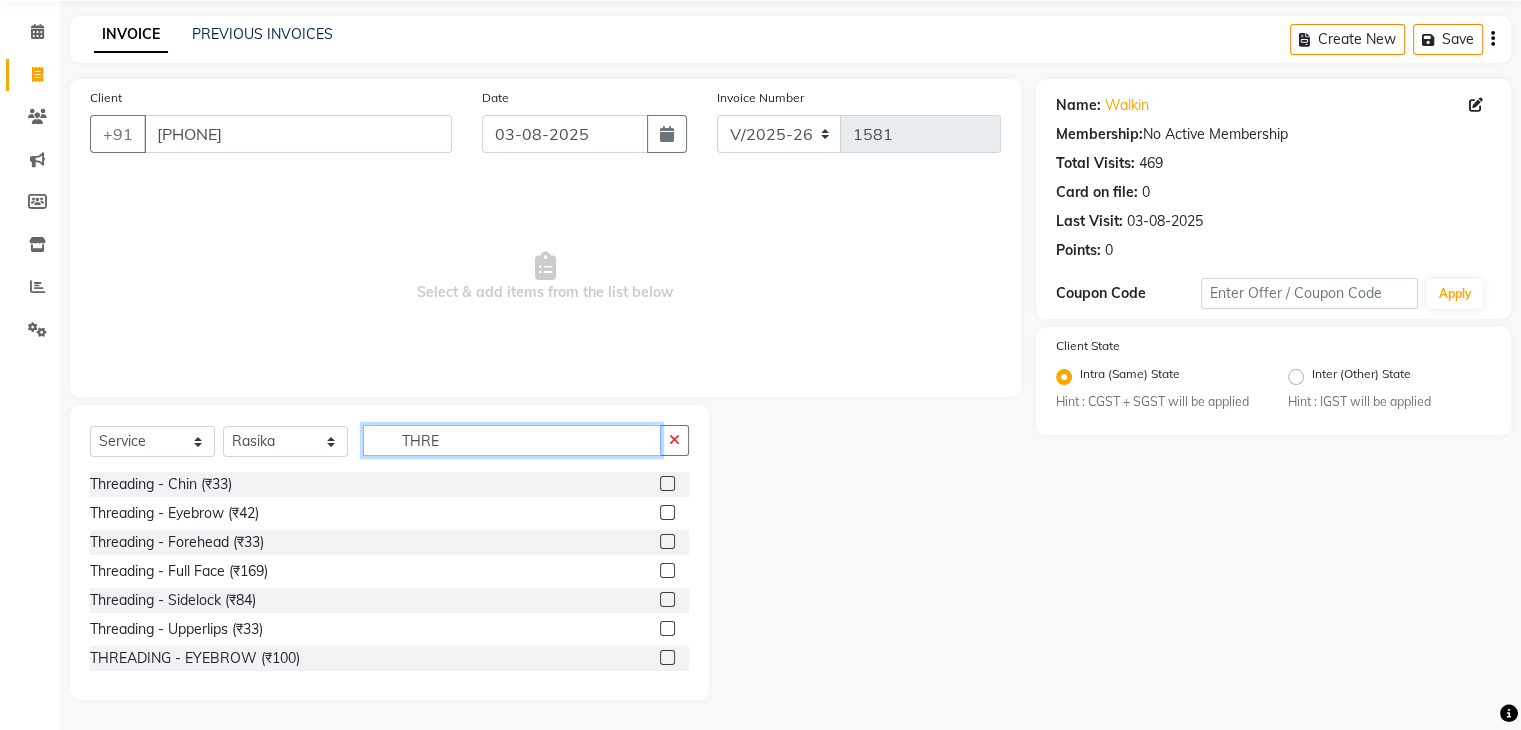 type on "THRE" 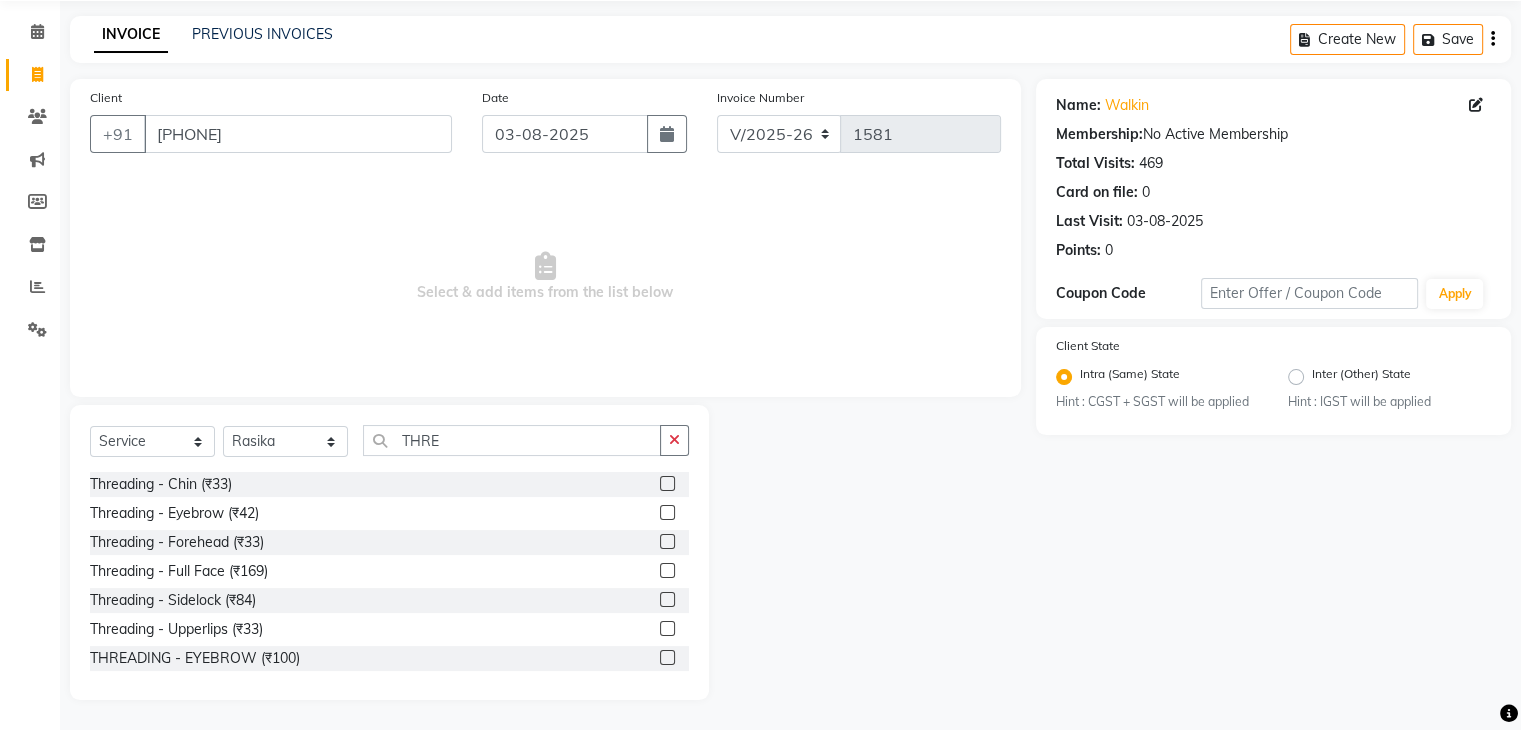 click 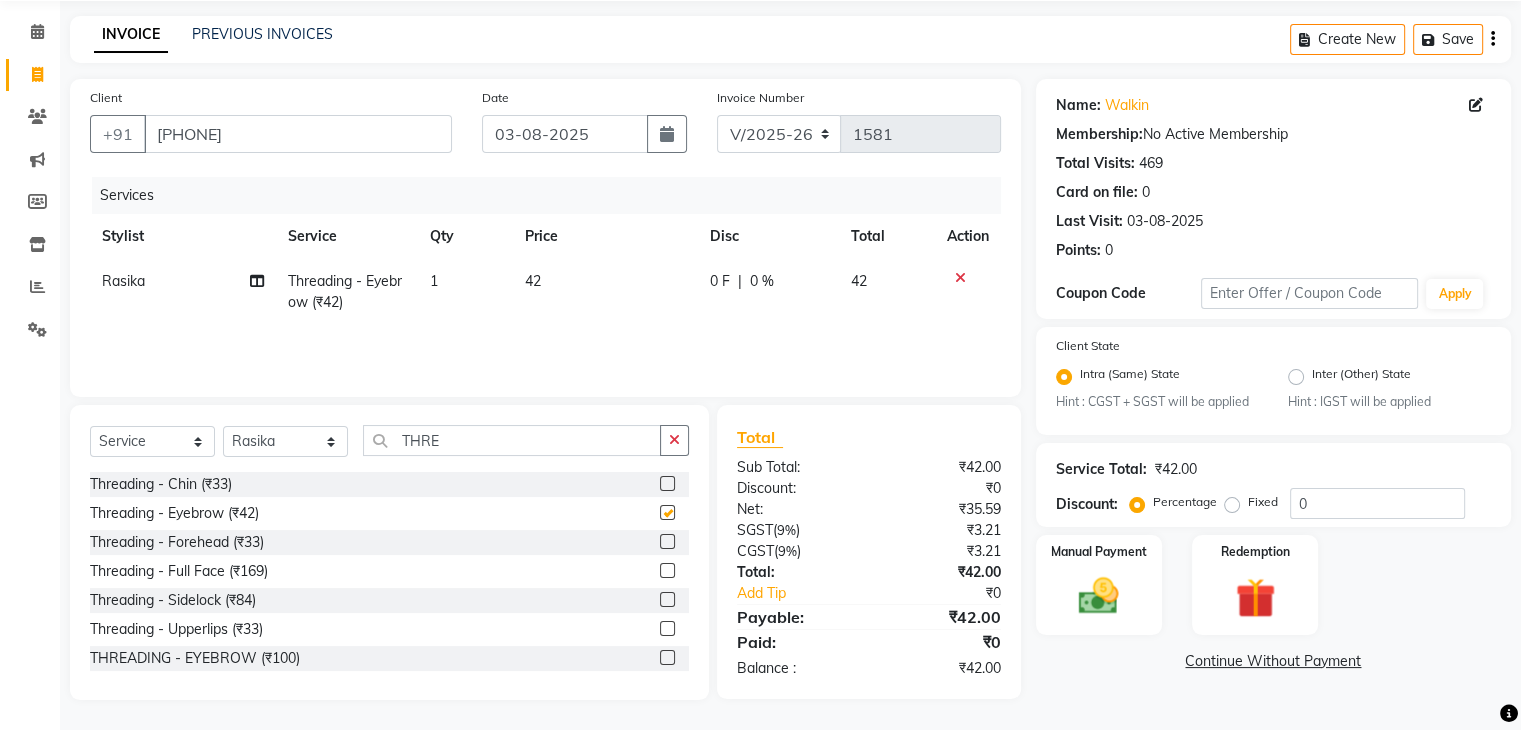 checkbox on "false" 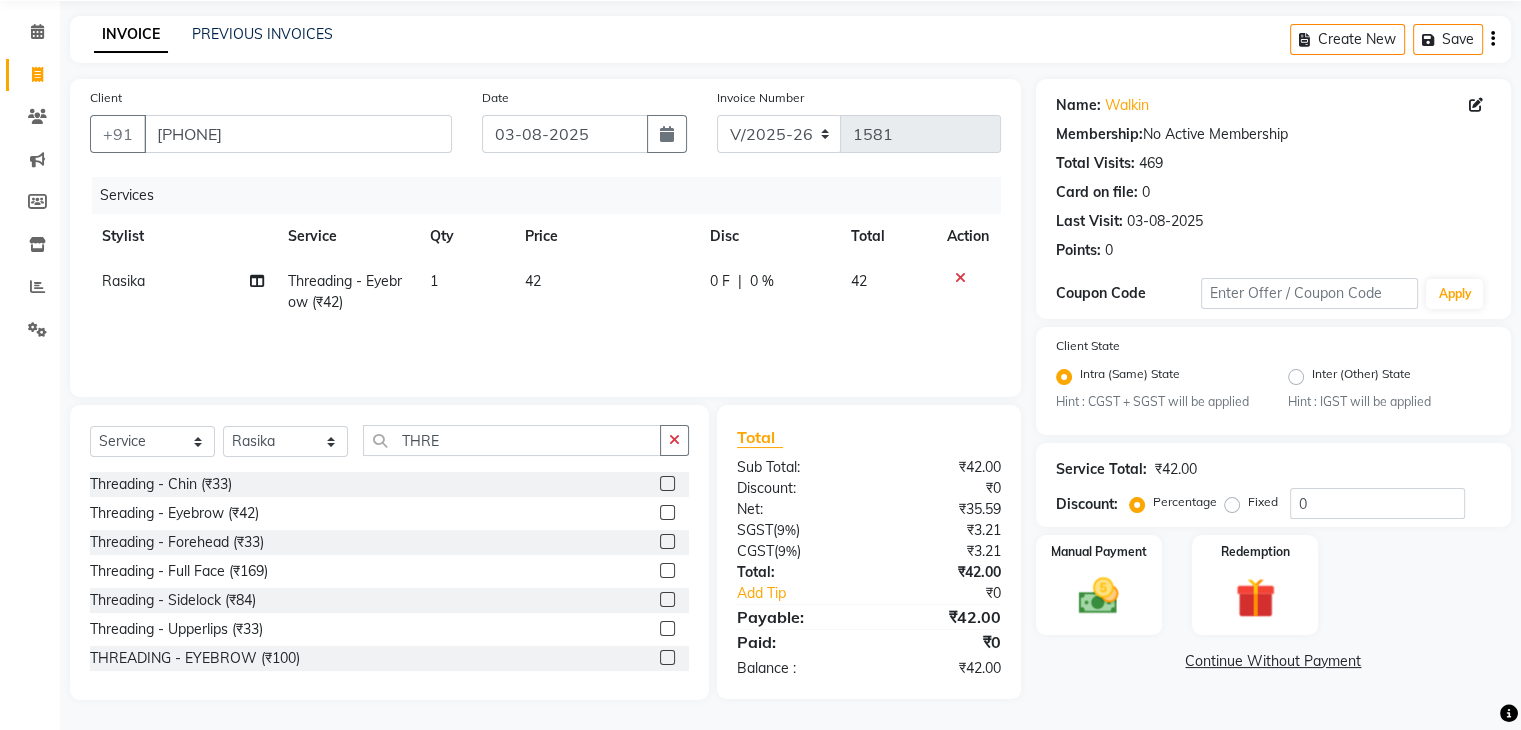 click 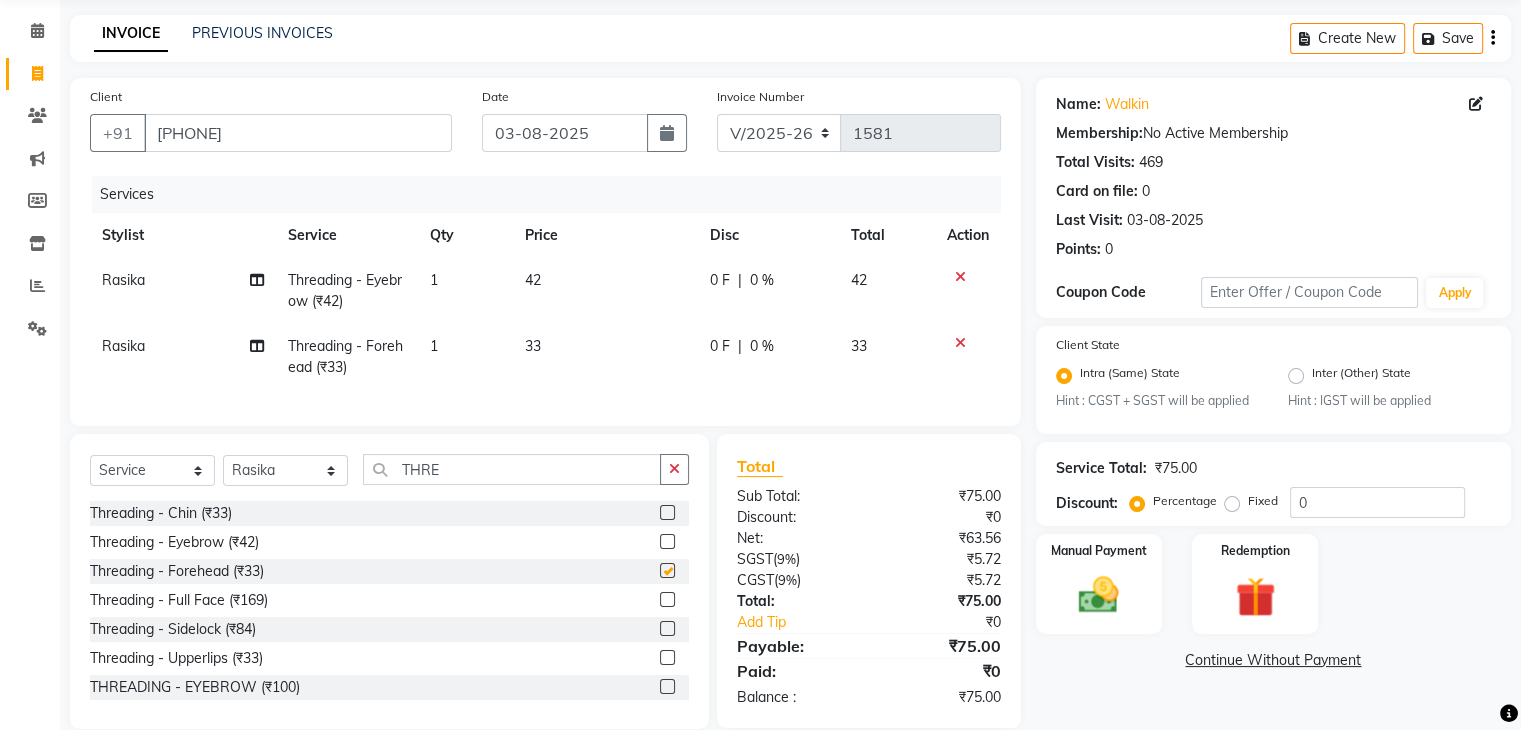 checkbox on "false" 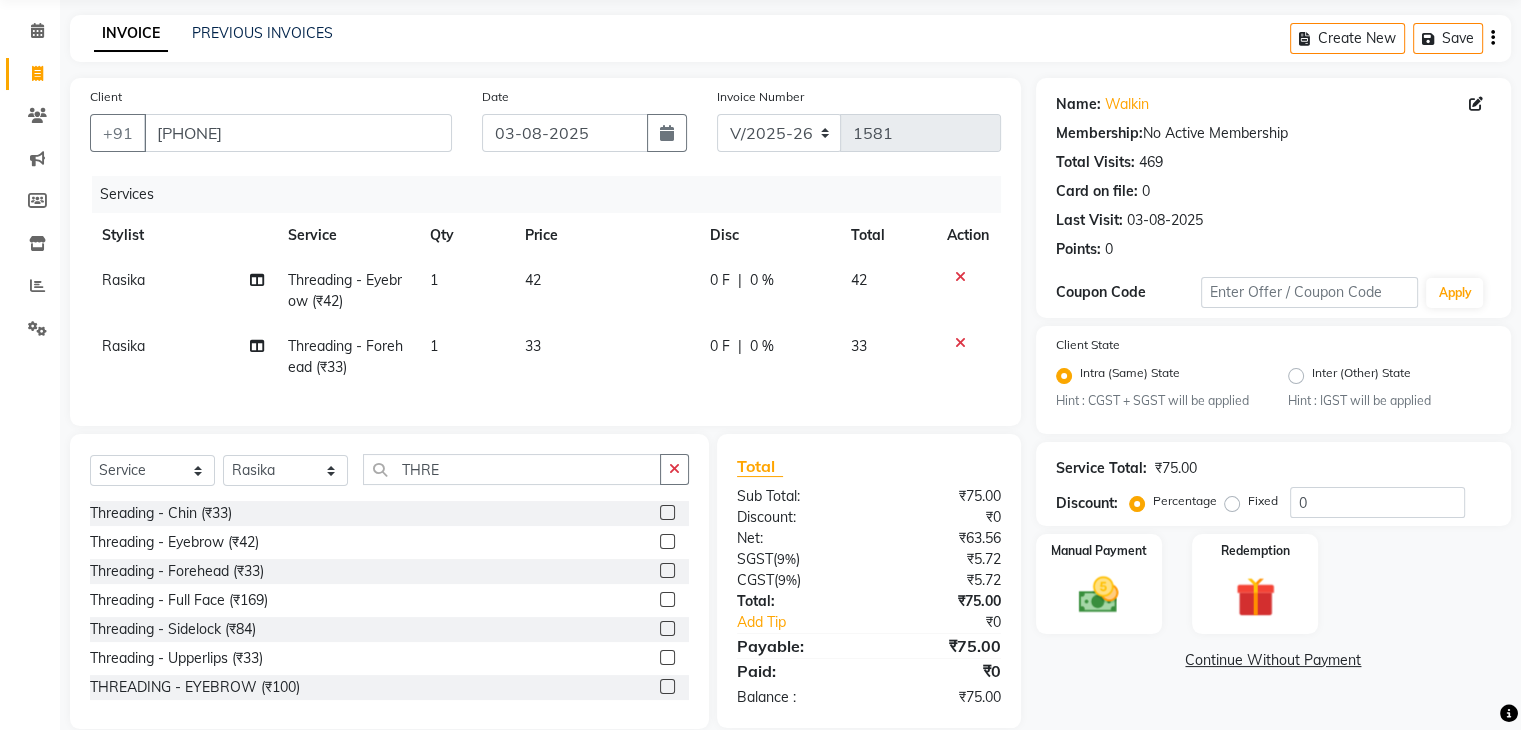 click on "42" 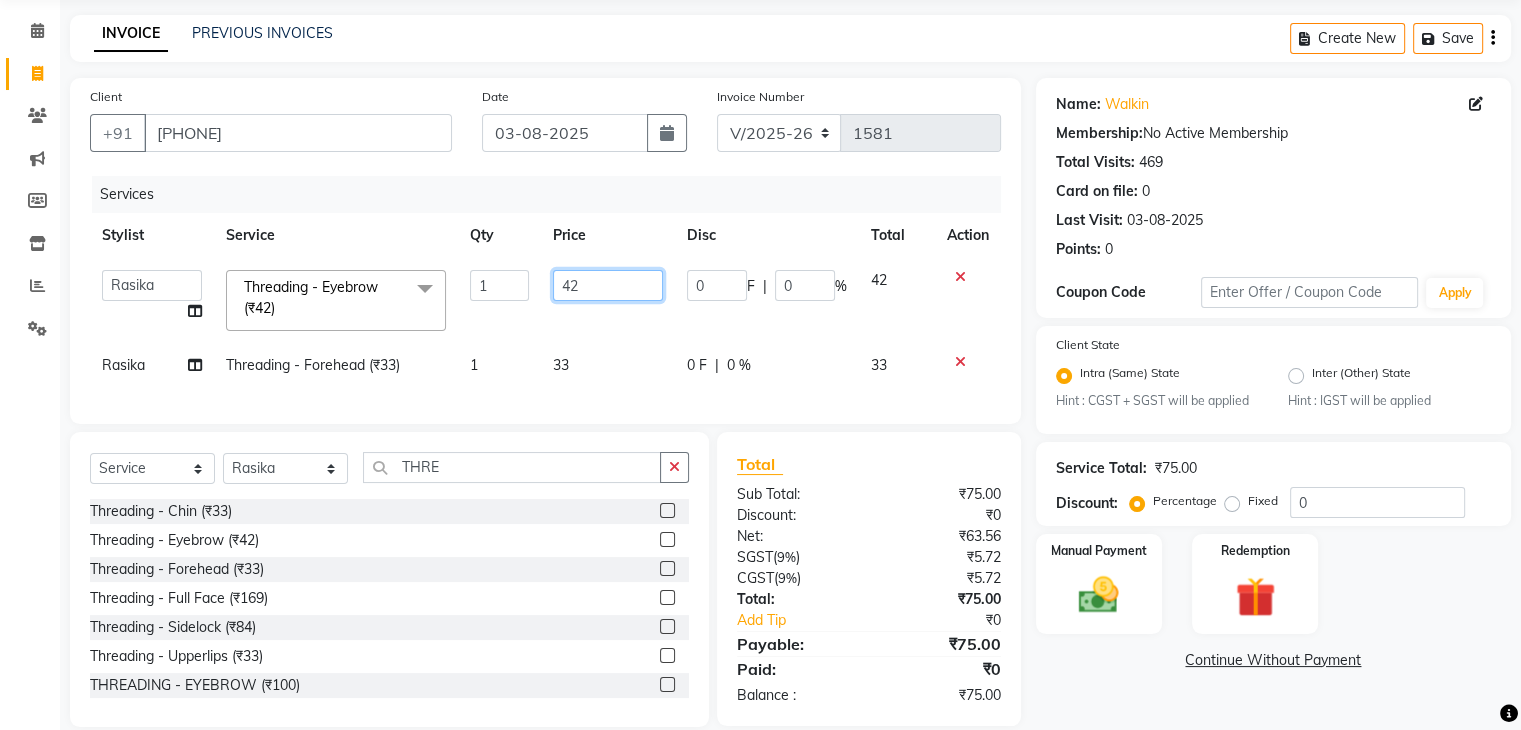 click on "42" 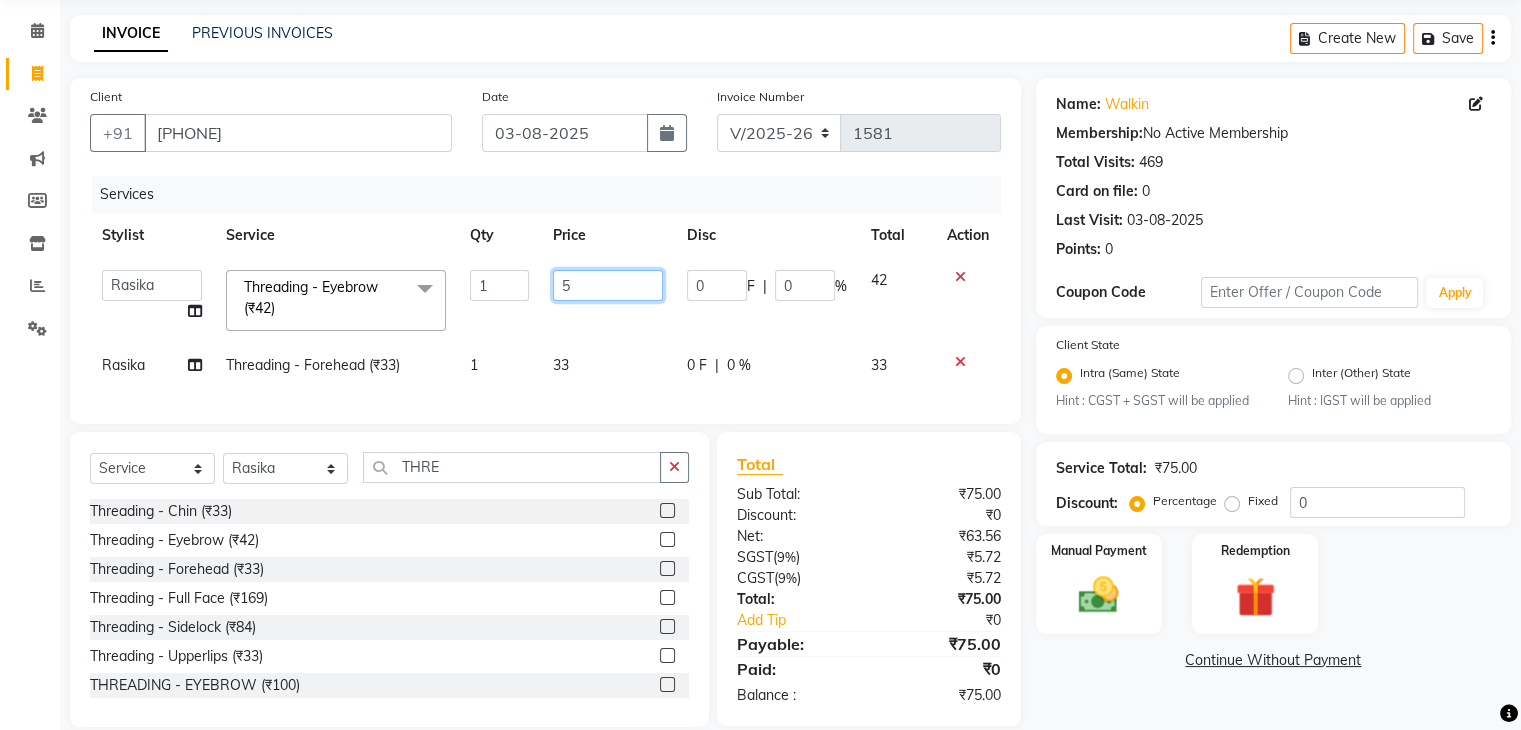 type on "50" 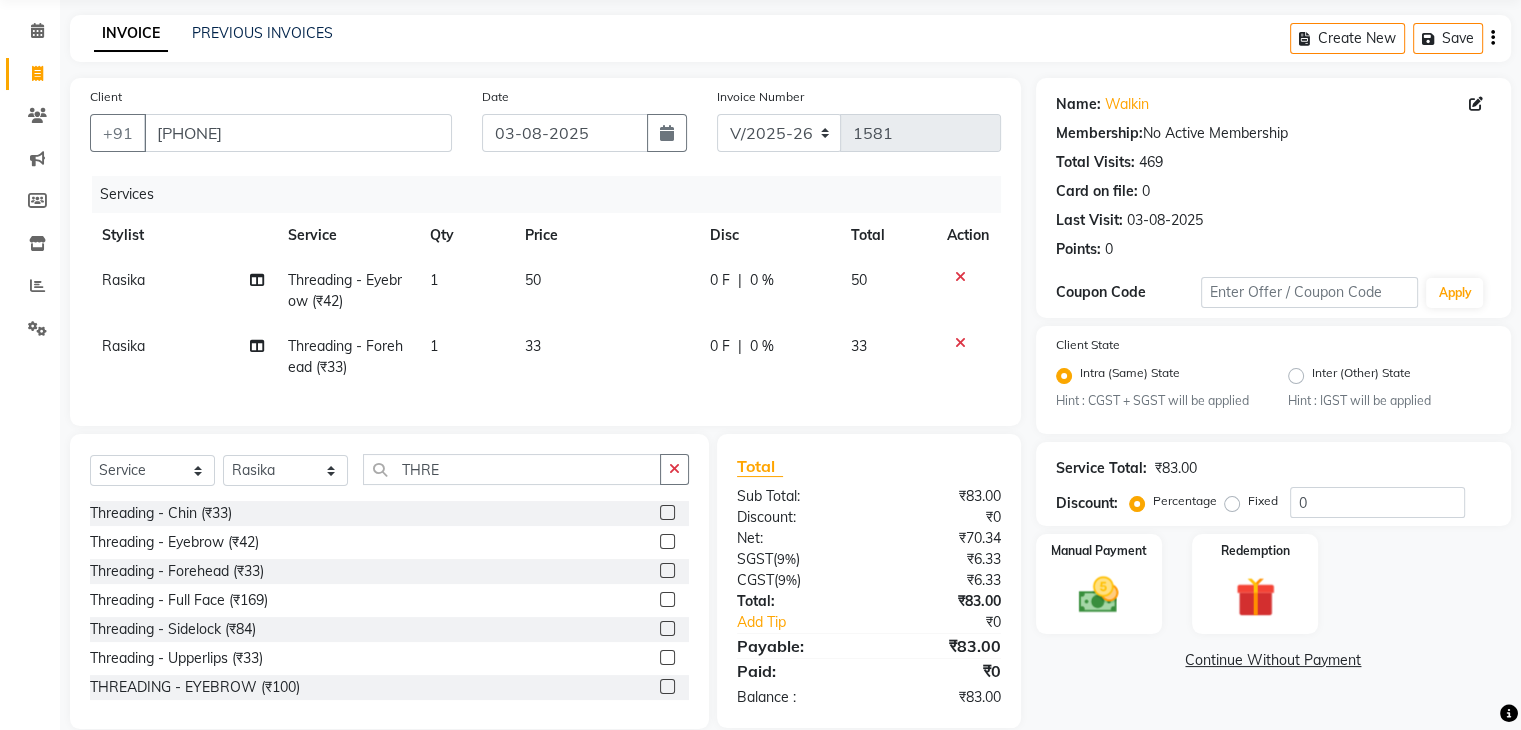 click on "33" 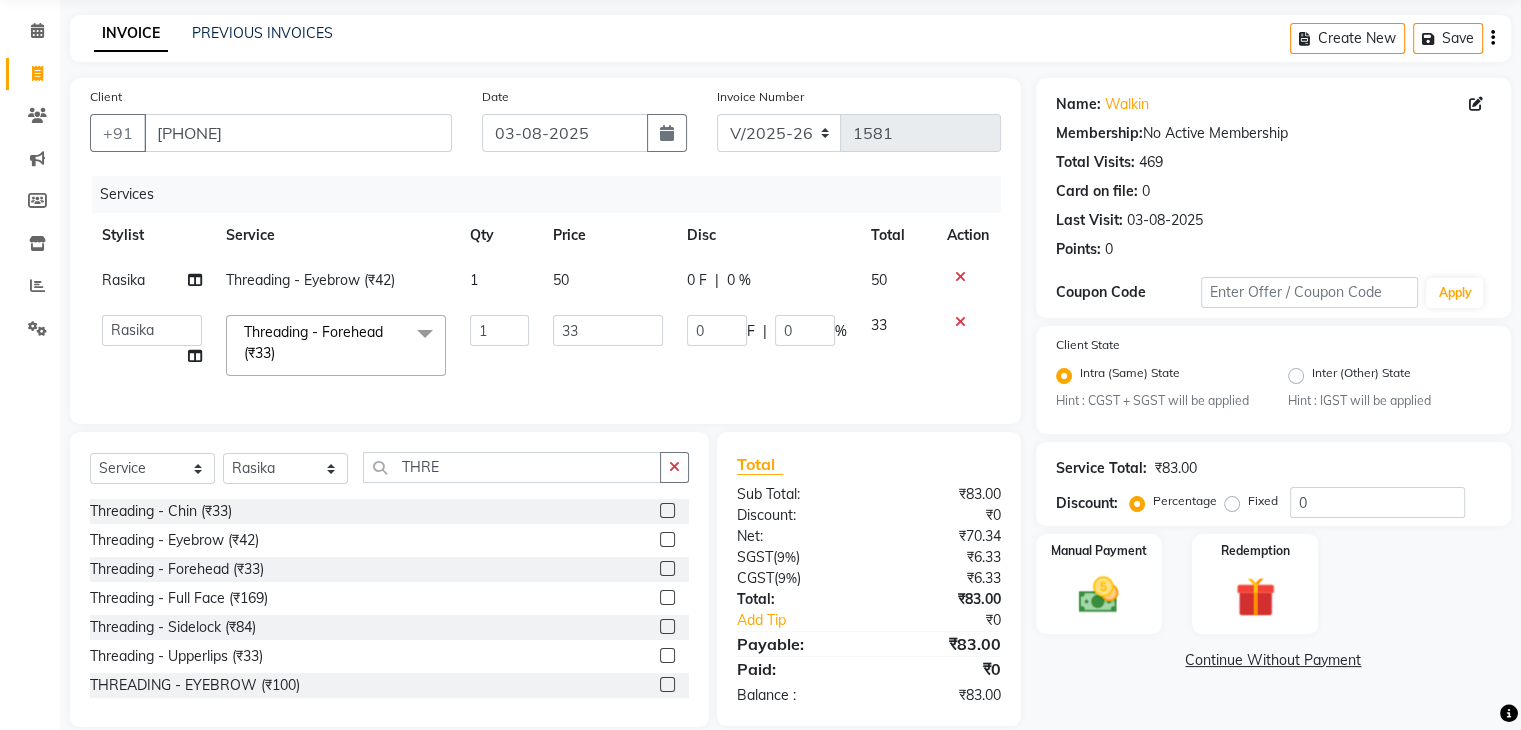 click on "33" 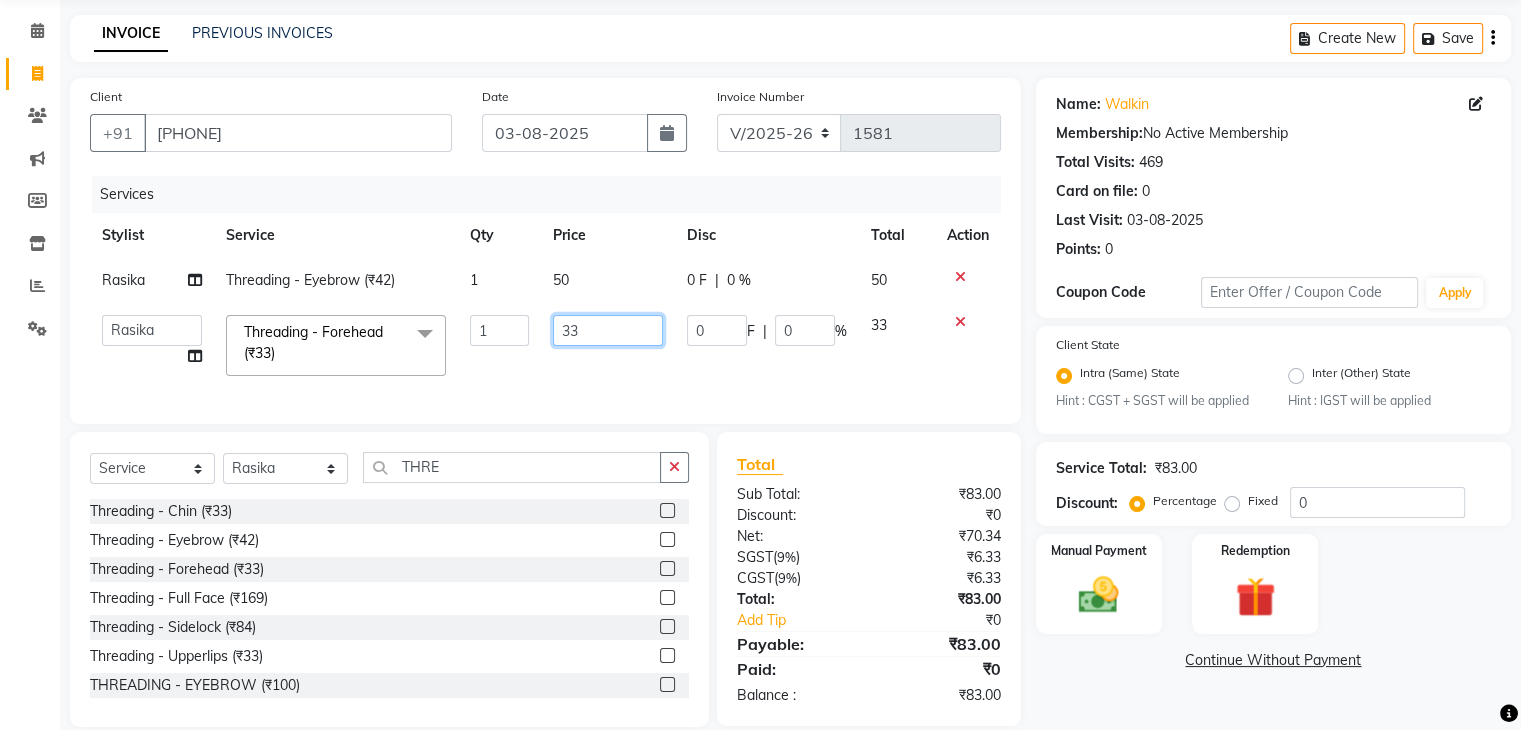 click on "33" 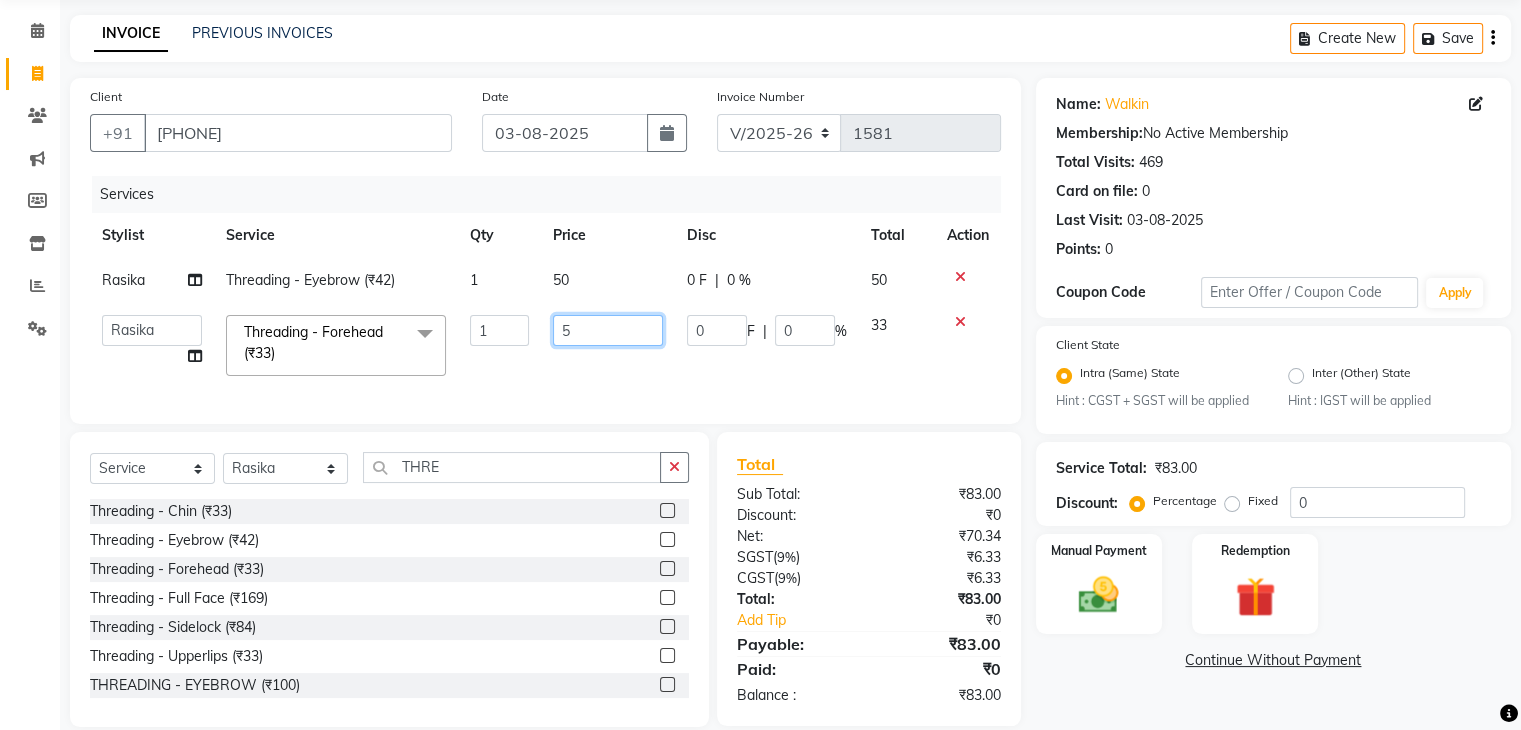 type on "50" 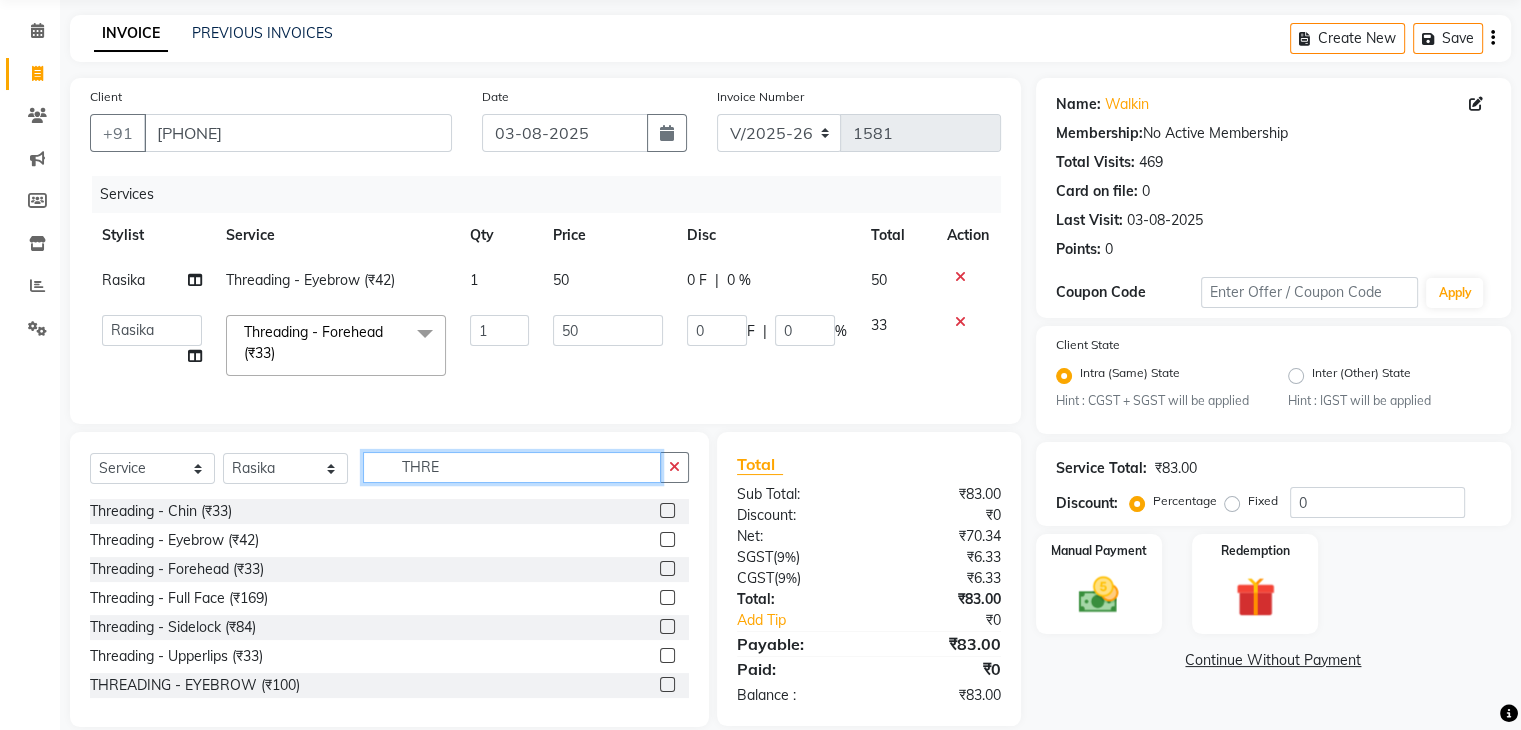 click on "THRE" 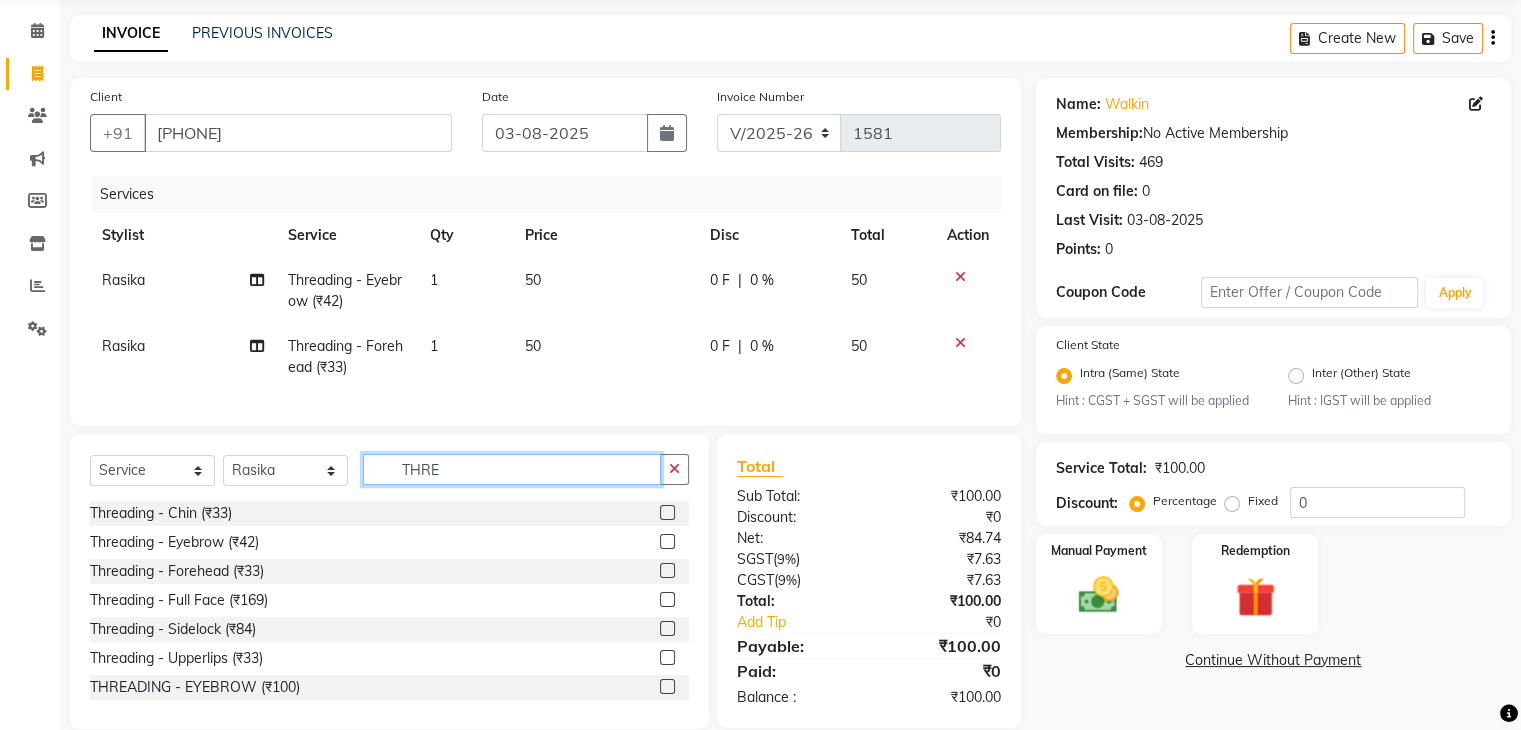 scroll, scrollTop: 117, scrollLeft: 0, axis: vertical 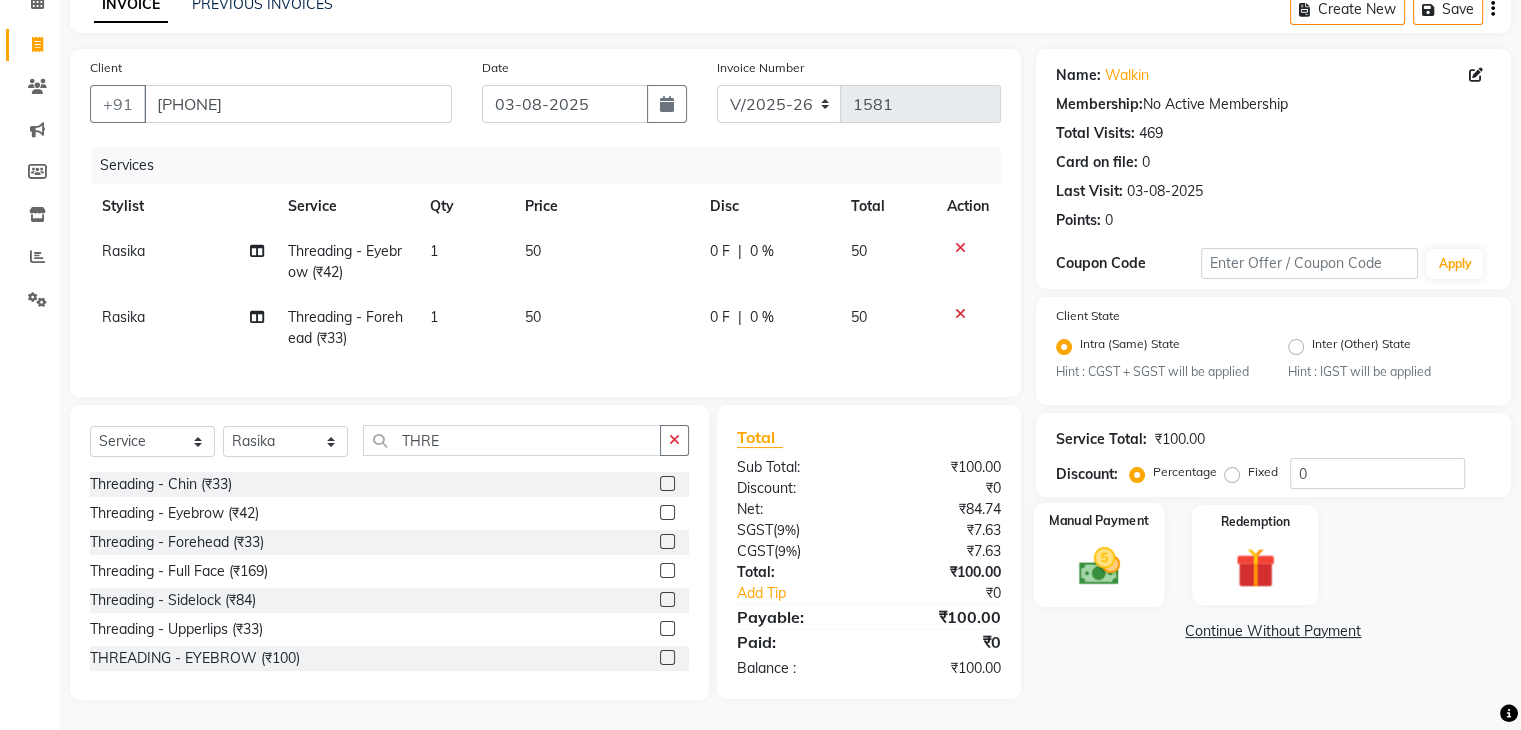click 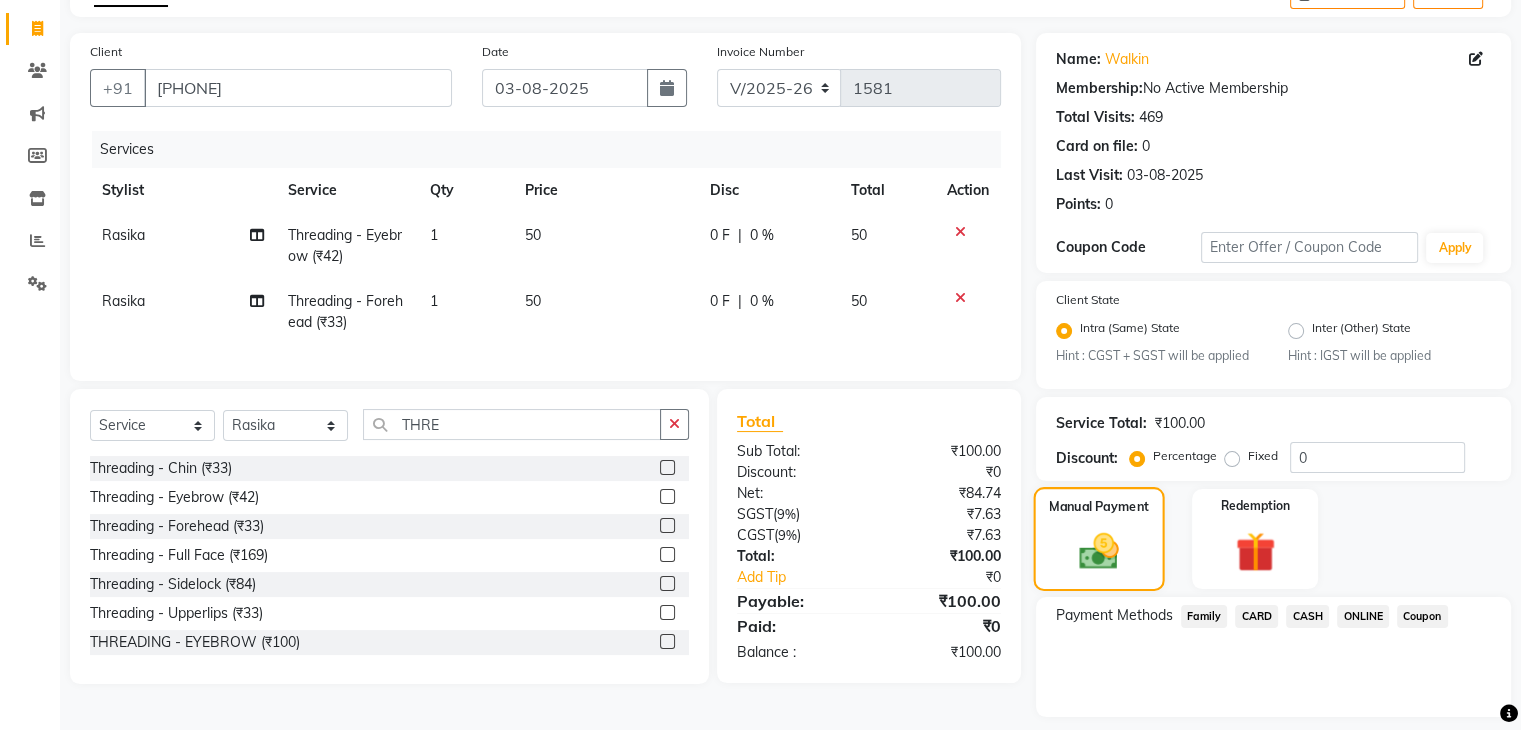 scroll, scrollTop: 177, scrollLeft: 0, axis: vertical 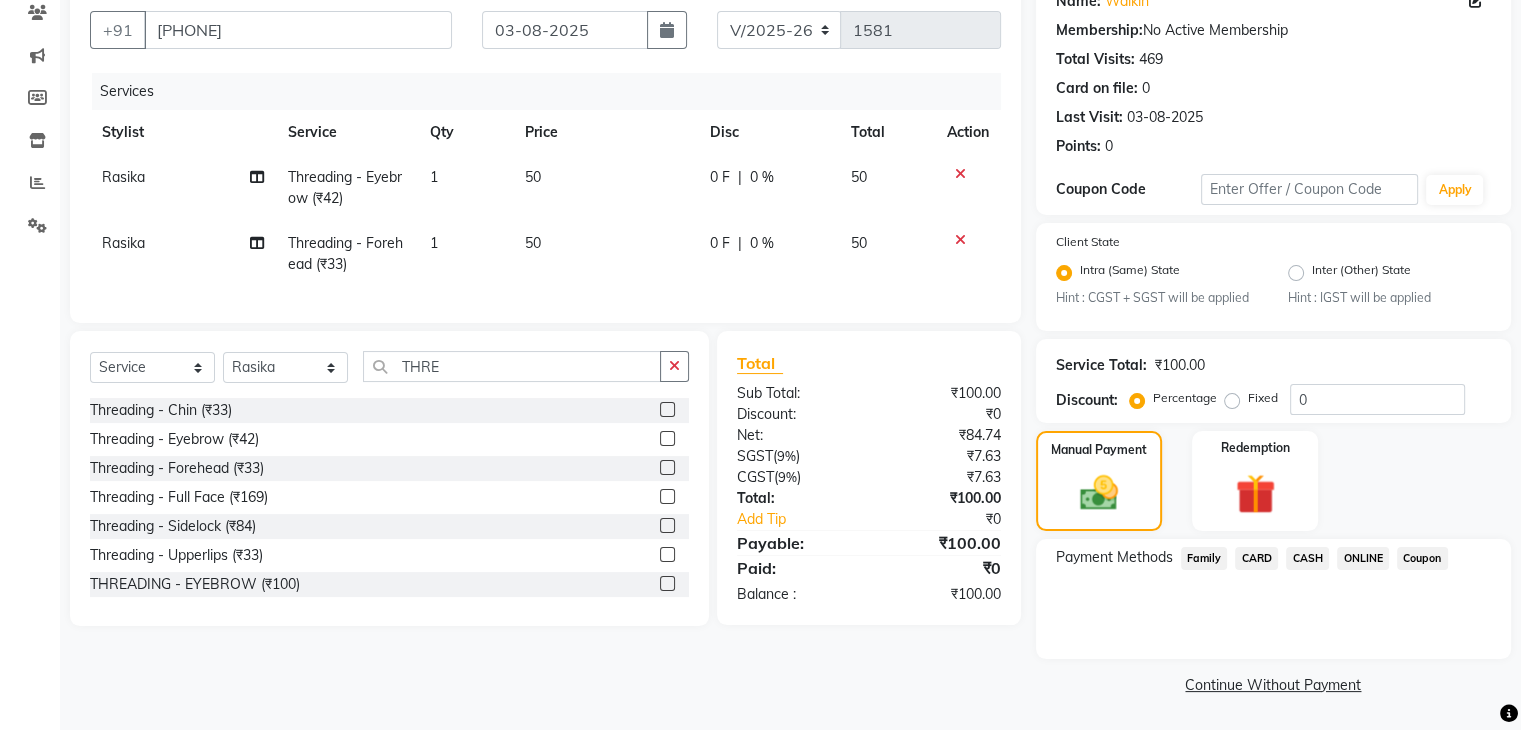 click on "CASH" 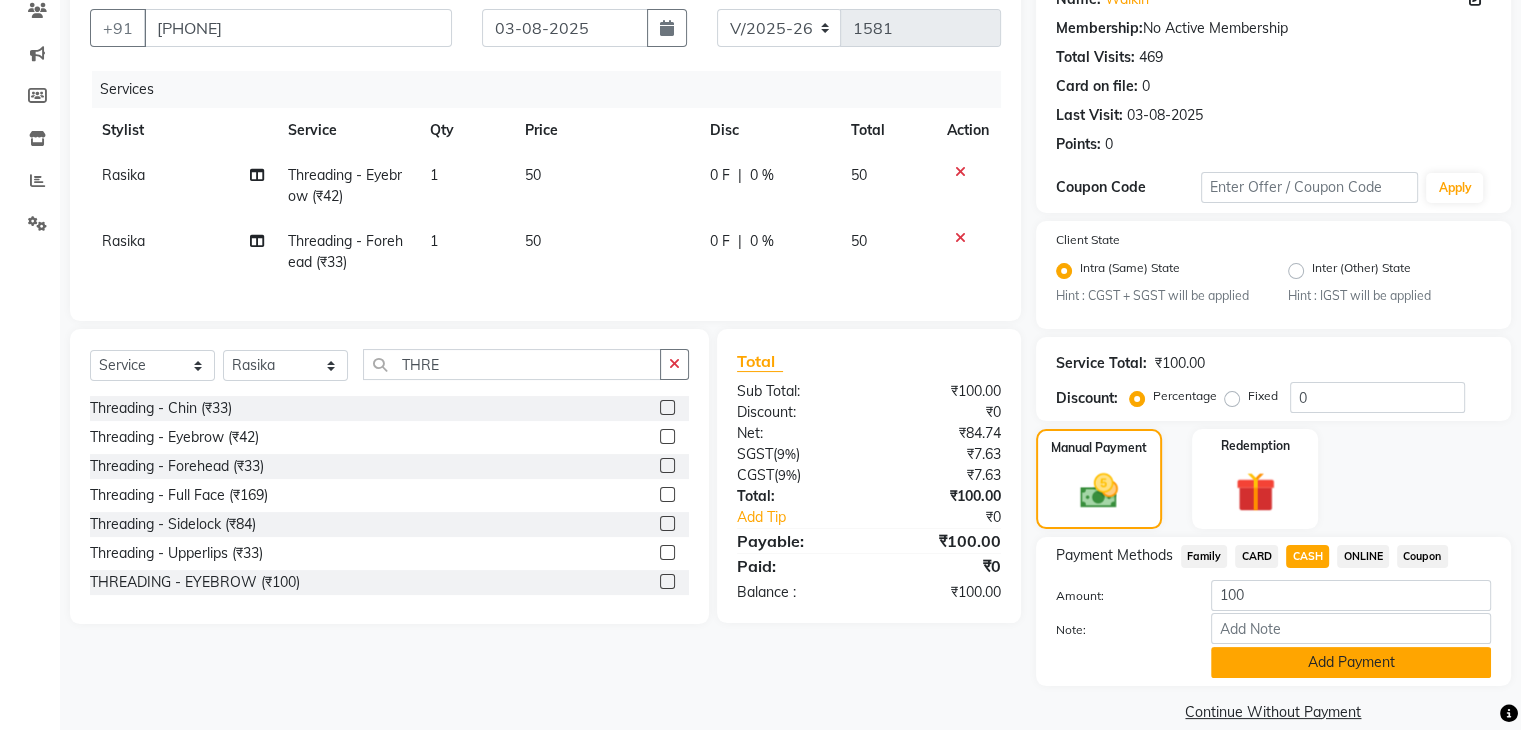 click on "Add Payment" 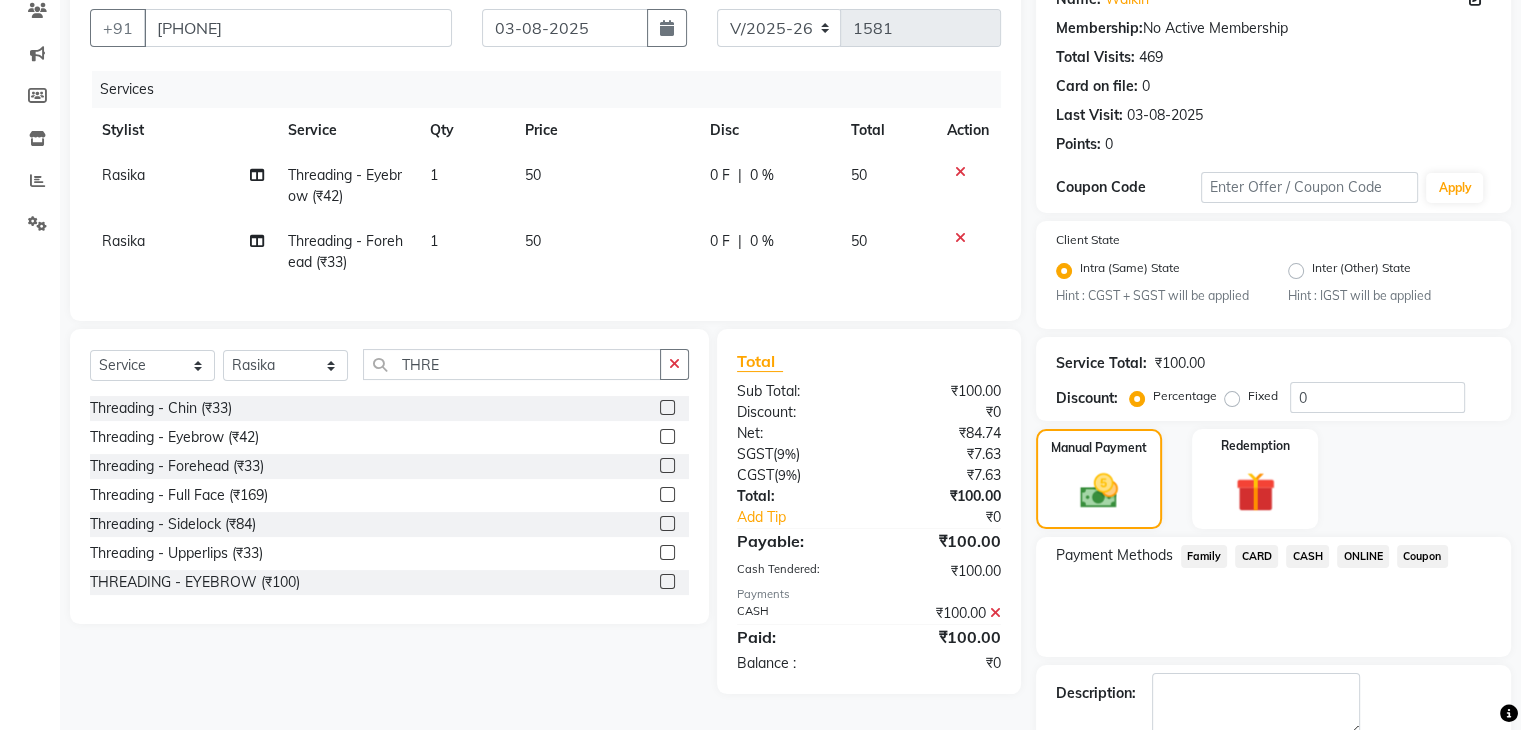 scroll, scrollTop: 289, scrollLeft: 0, axis: vertical 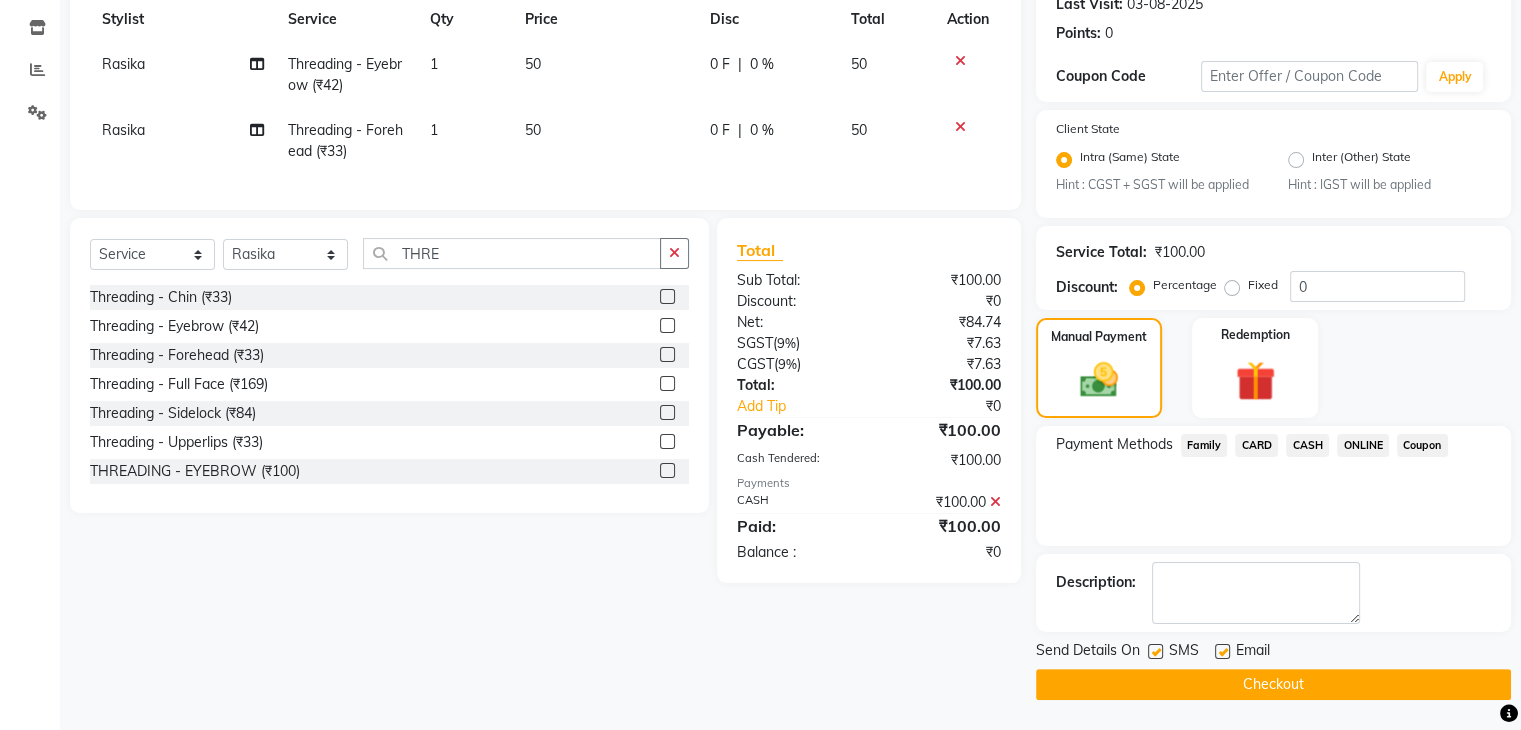 click on "Checkout" 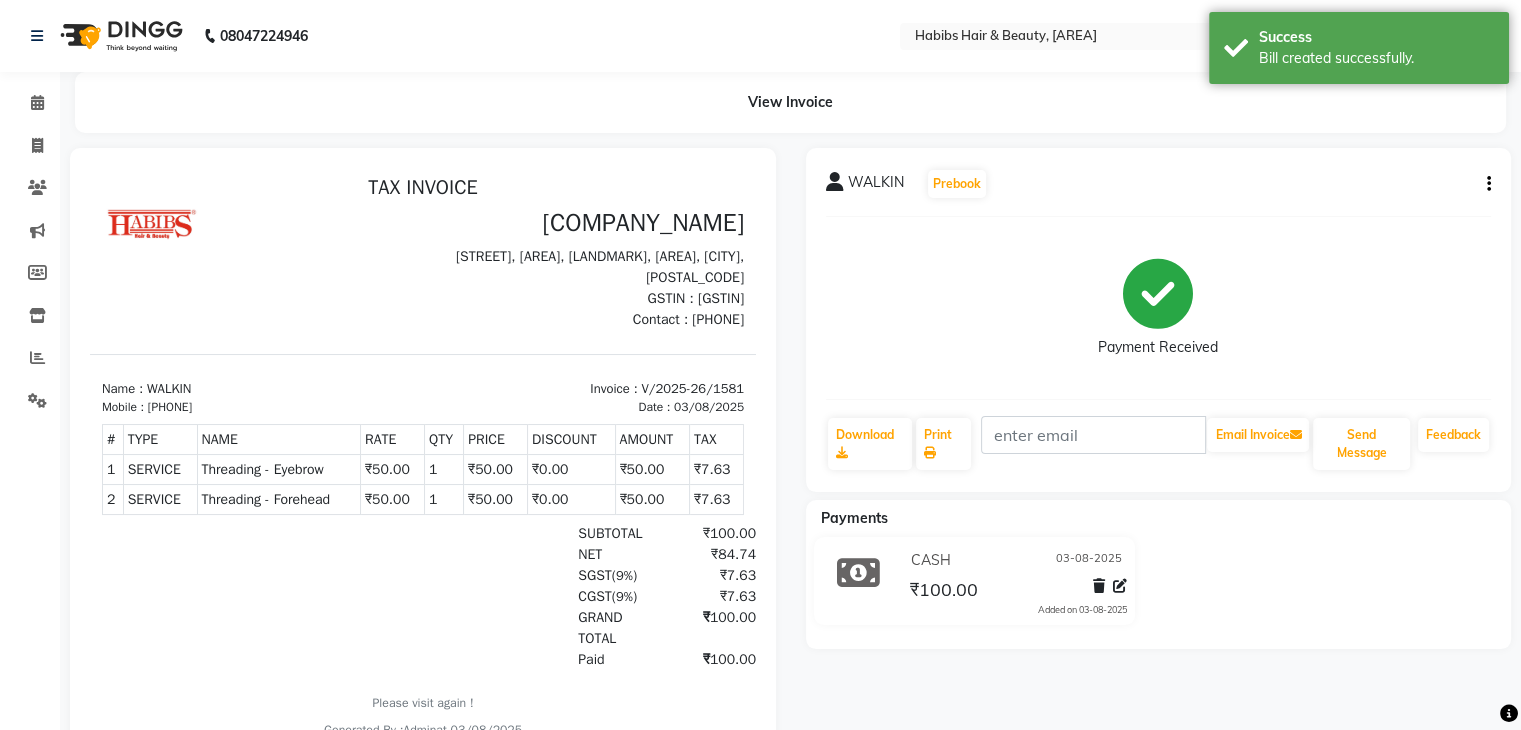 scroll, scrollTop: 0, scrollLeft: 0, axis: both 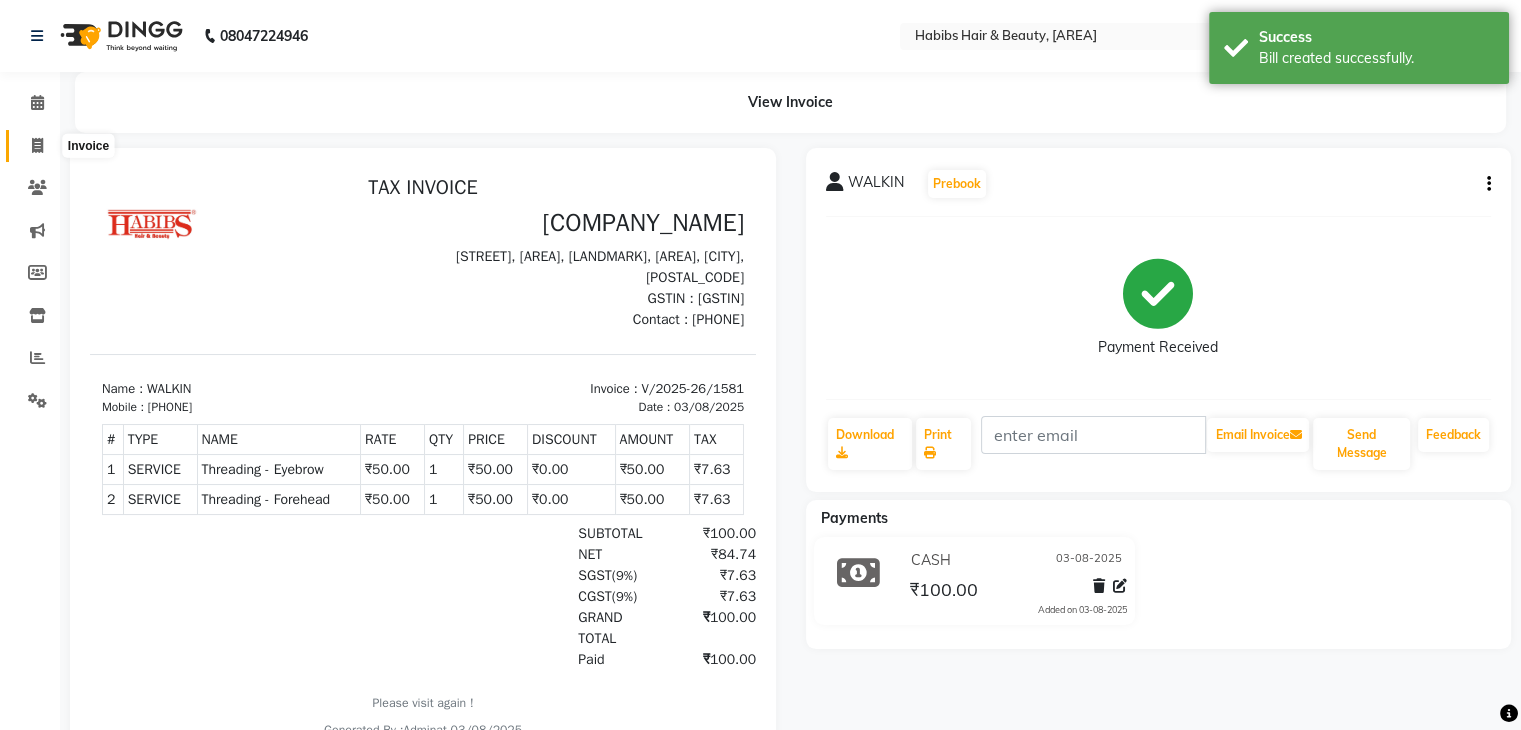 click 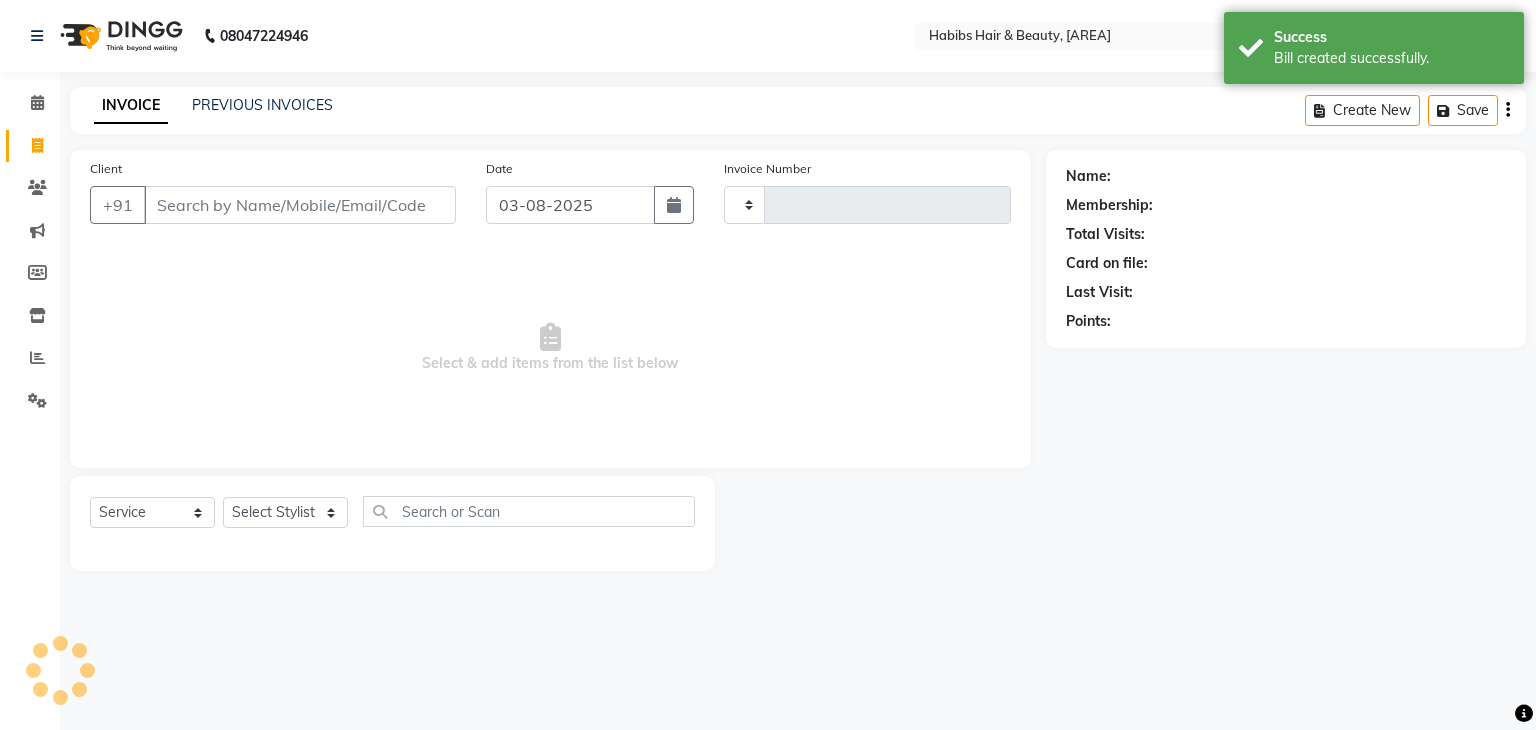 type on "1582" 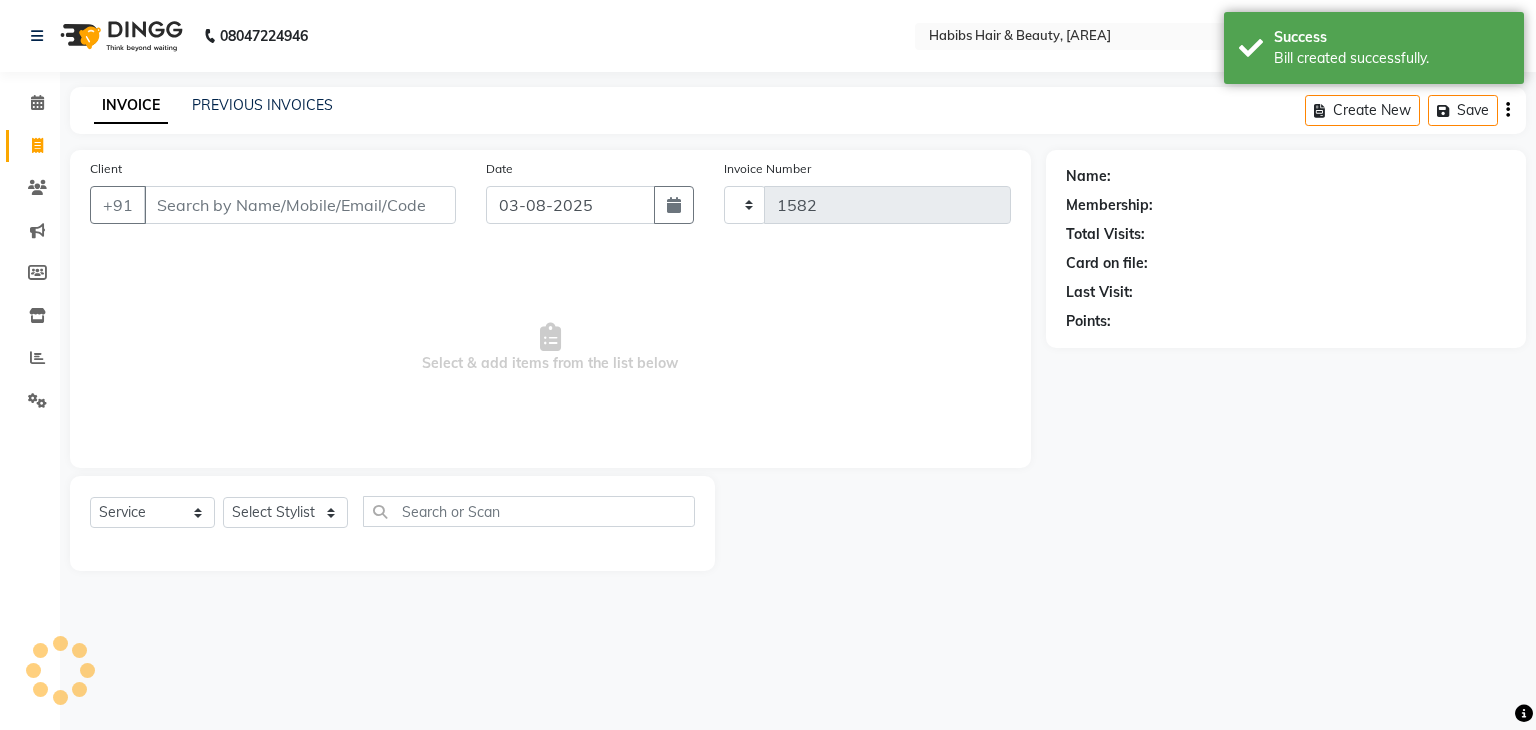 select on "3714" 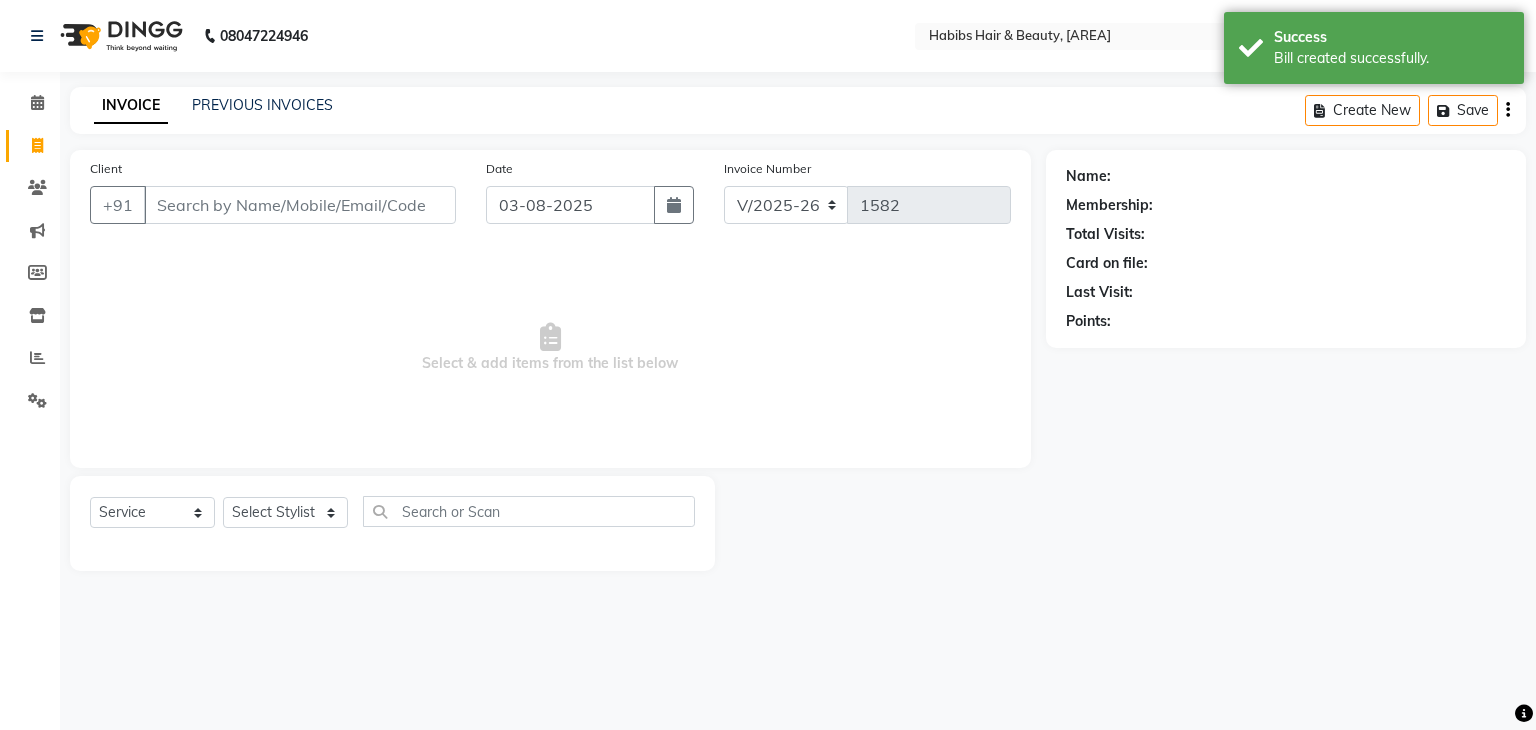 click on "Client" at bounding box center [300, 205] 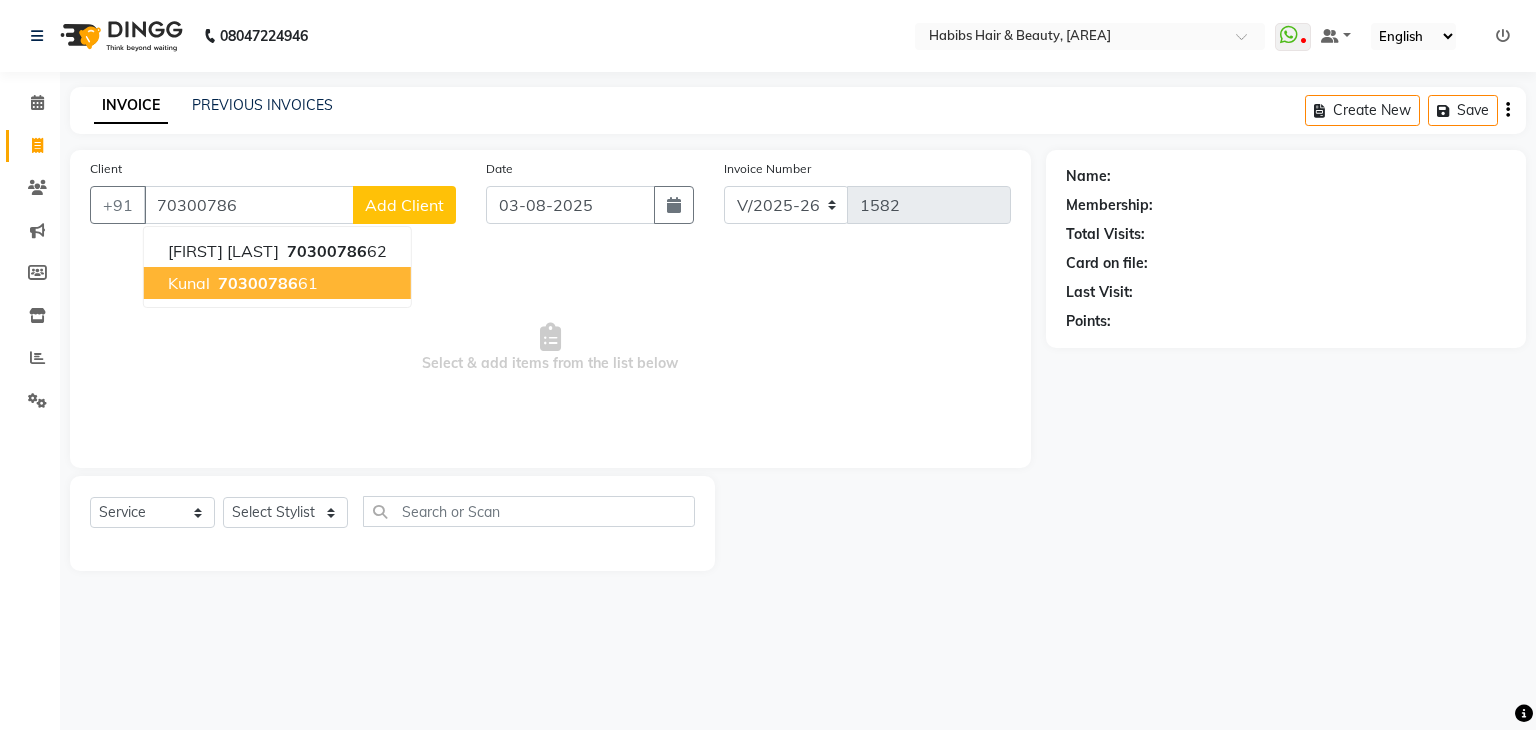 click on "[FIRST] [PHONE] [NUMBER]" at bounding box center [277, 283] 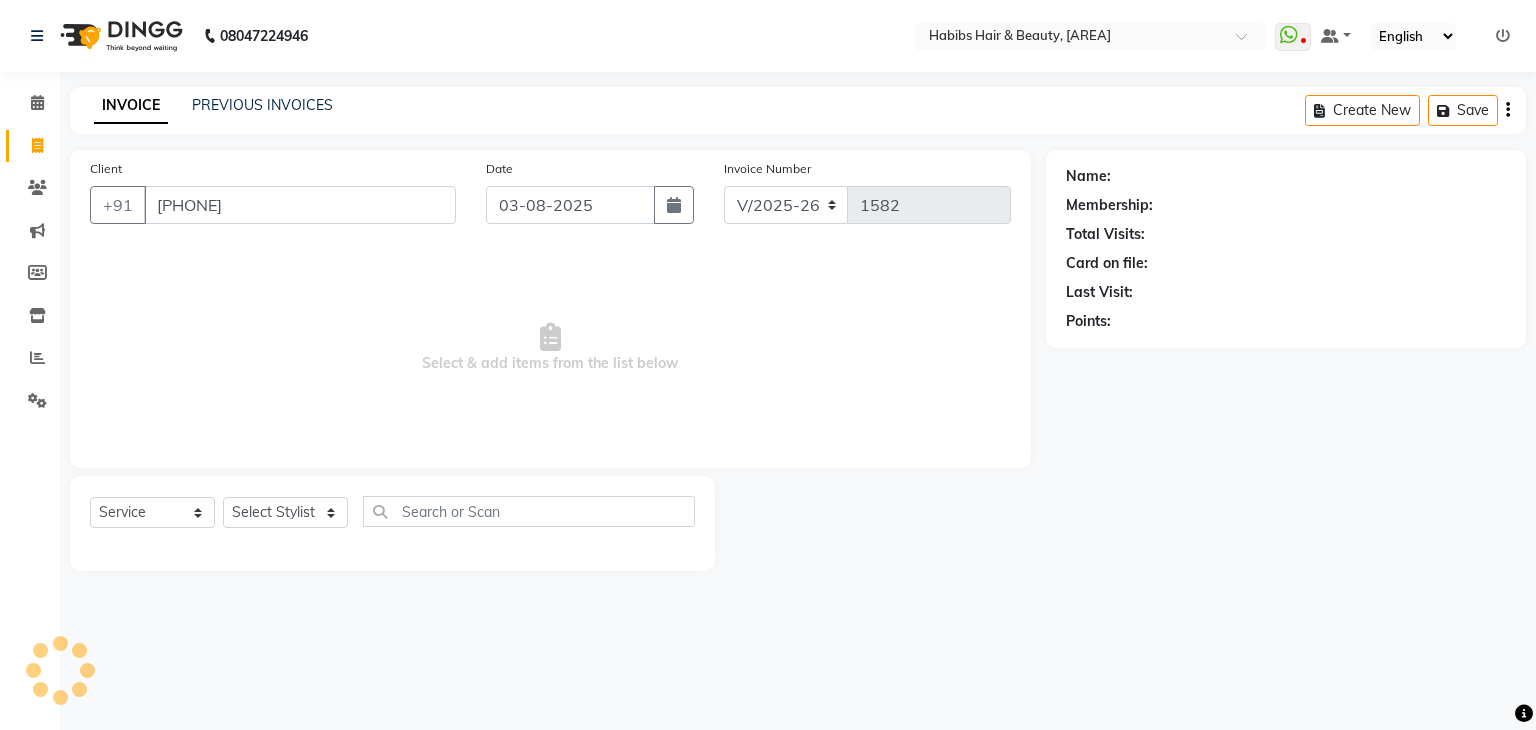 type on "[PHONE]" 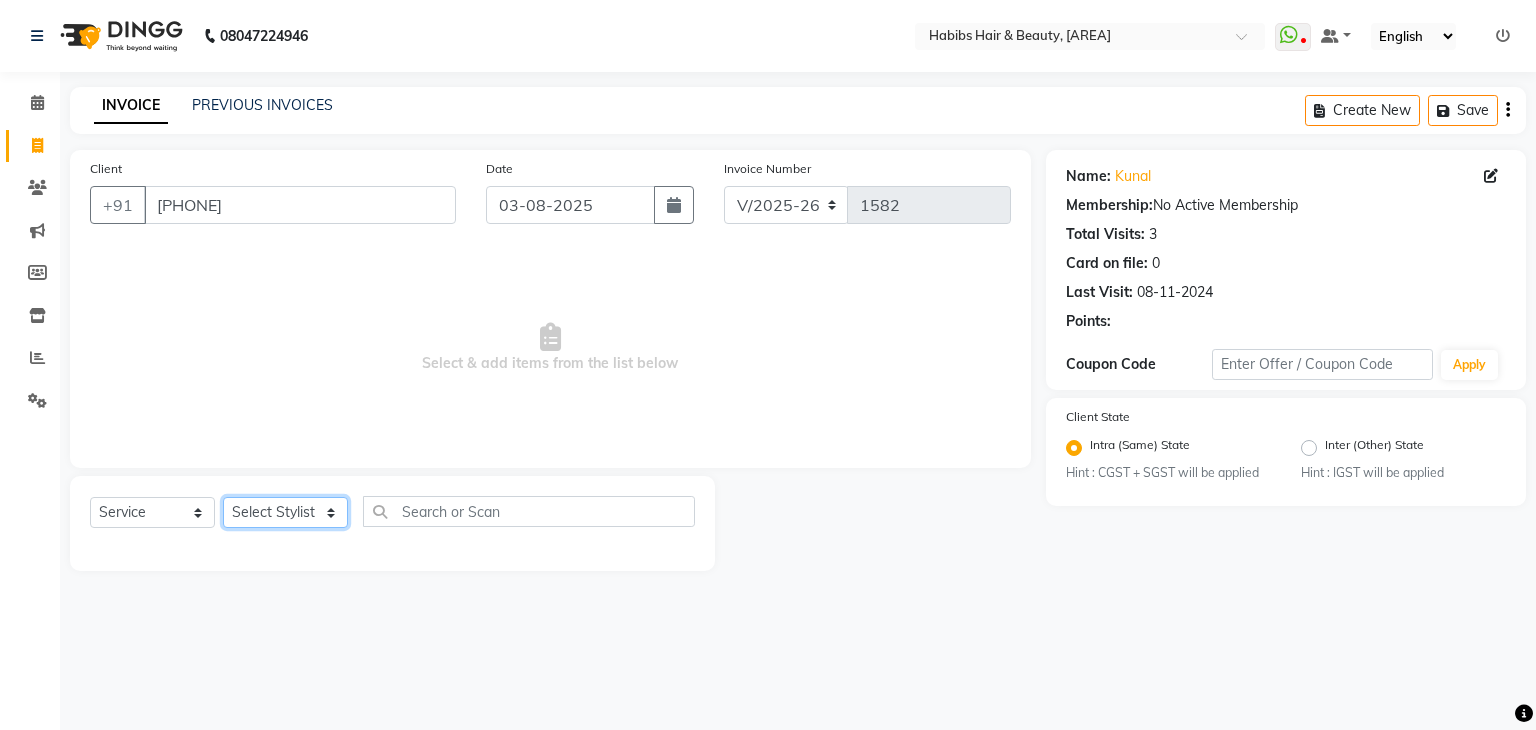 click on "Select Stylist Admin Aman [FIRST] Gayatri [FIRST] Mick Raj [FIRST] Sarang" 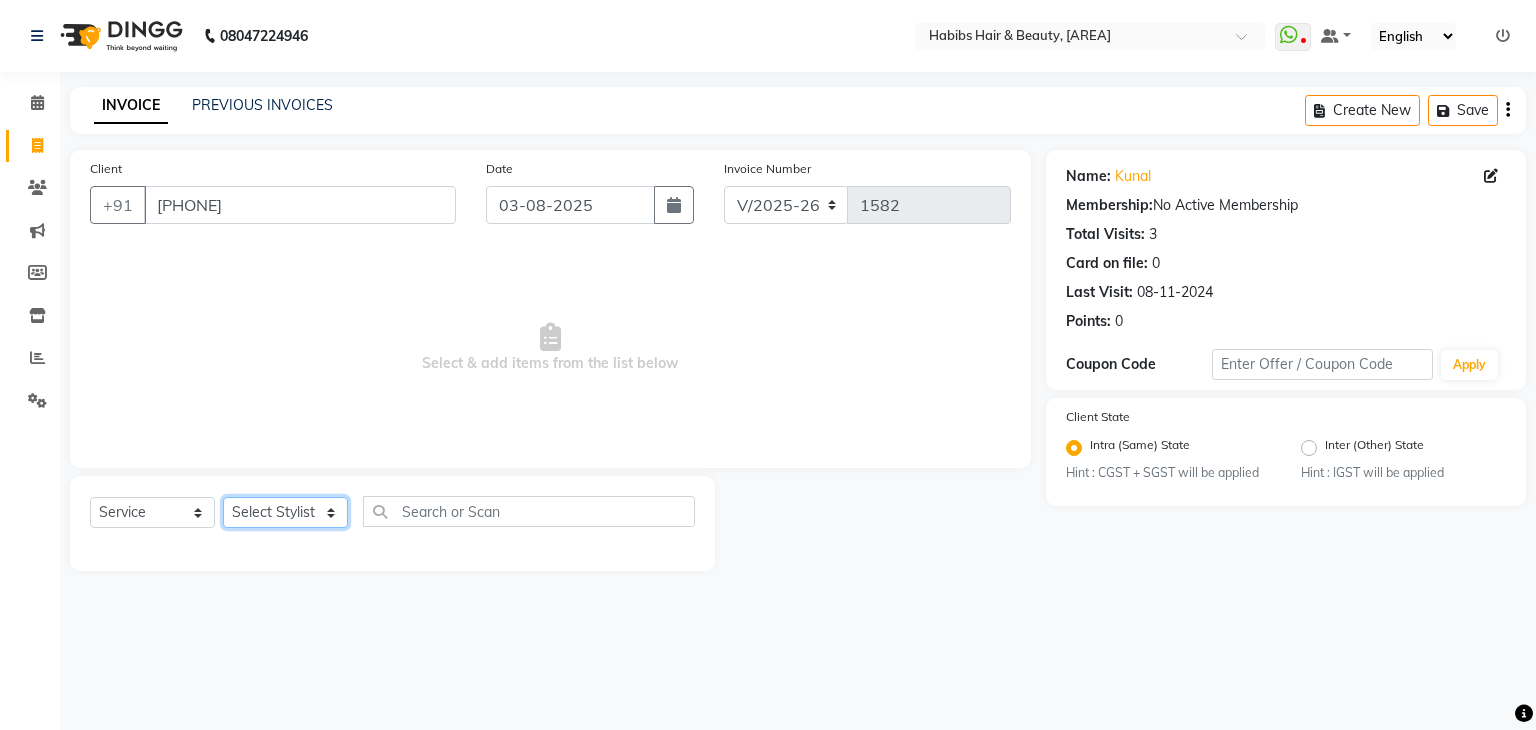 select on "31656" 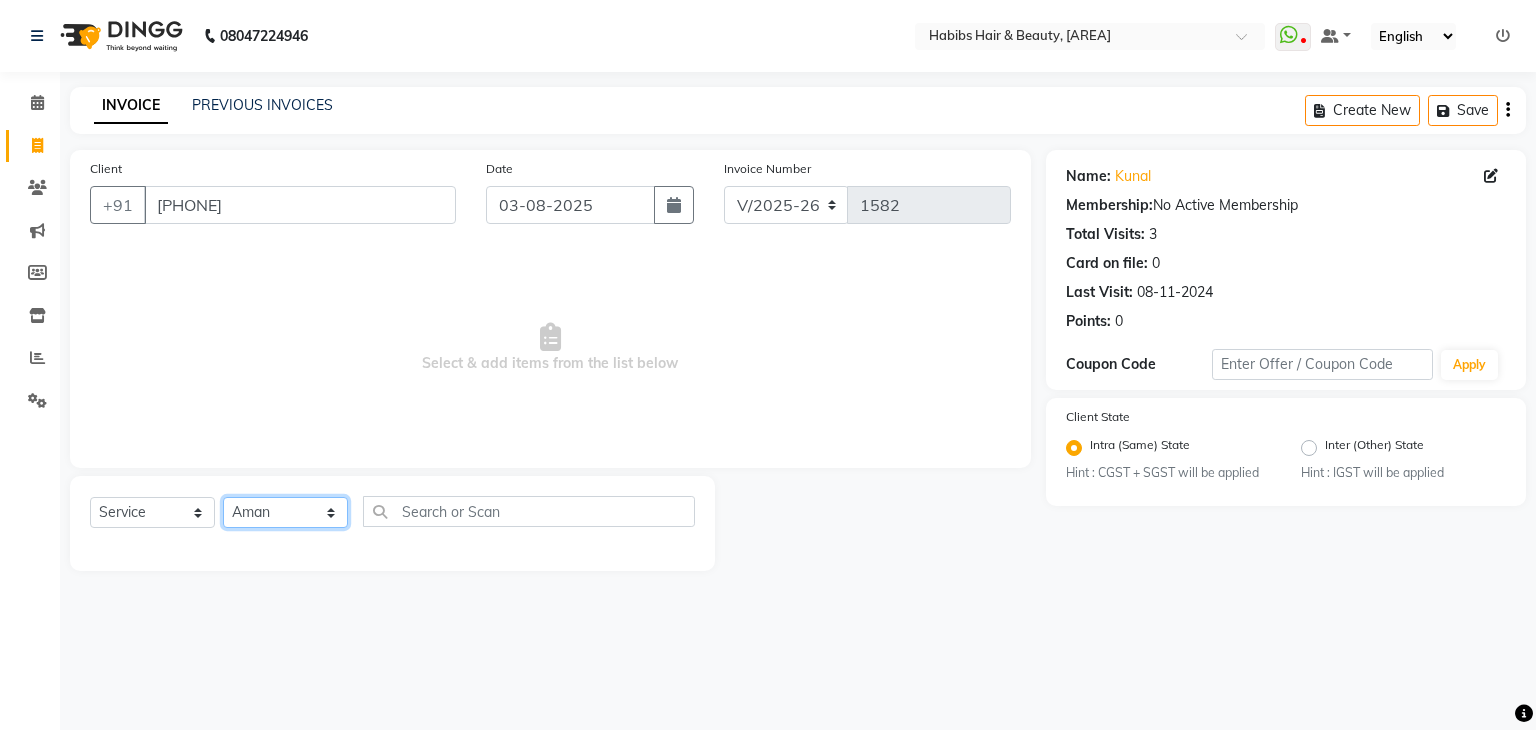 click on "Select Stylist Admin Aman [FIRST] Gayatri [FIRST] Mick Raj [FIRST] Sarang" 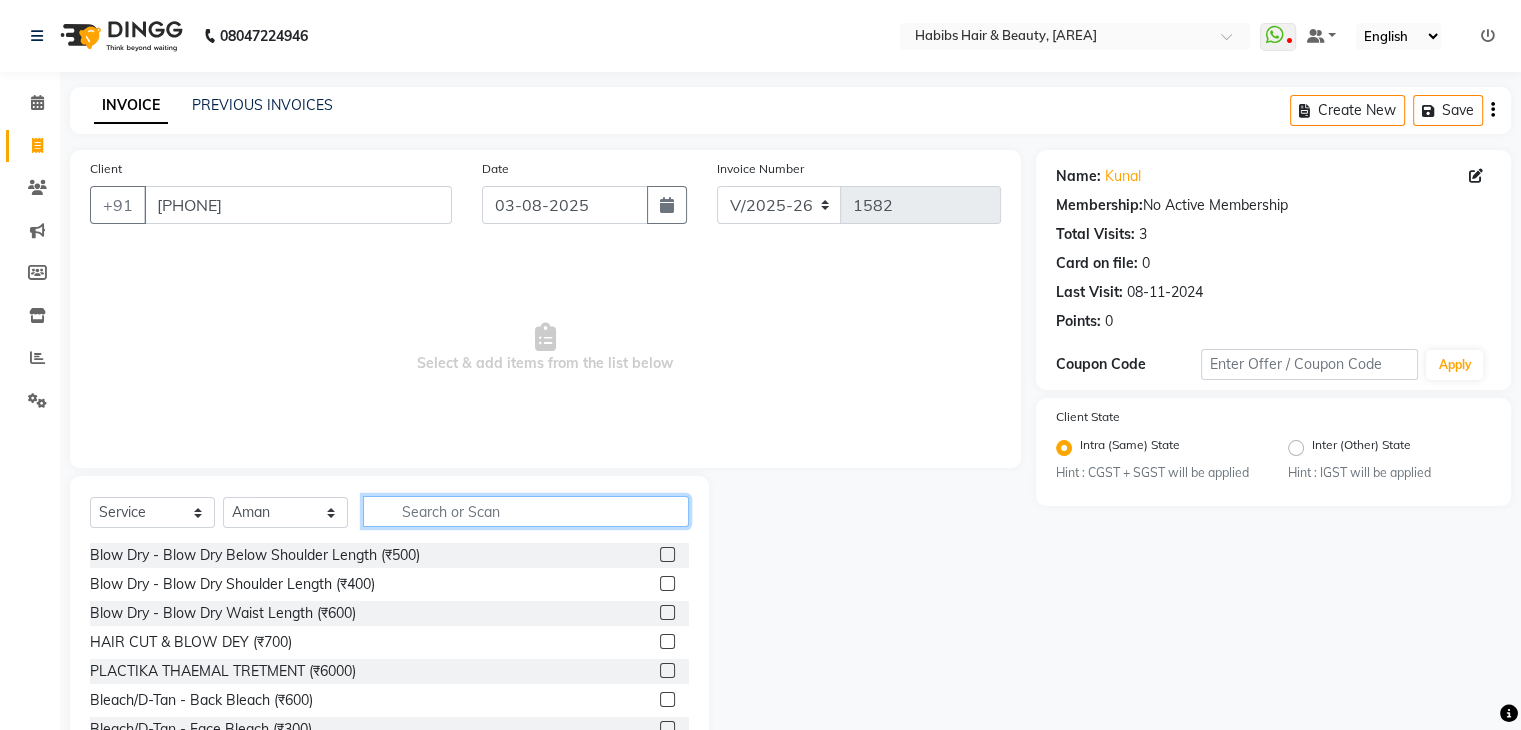 click 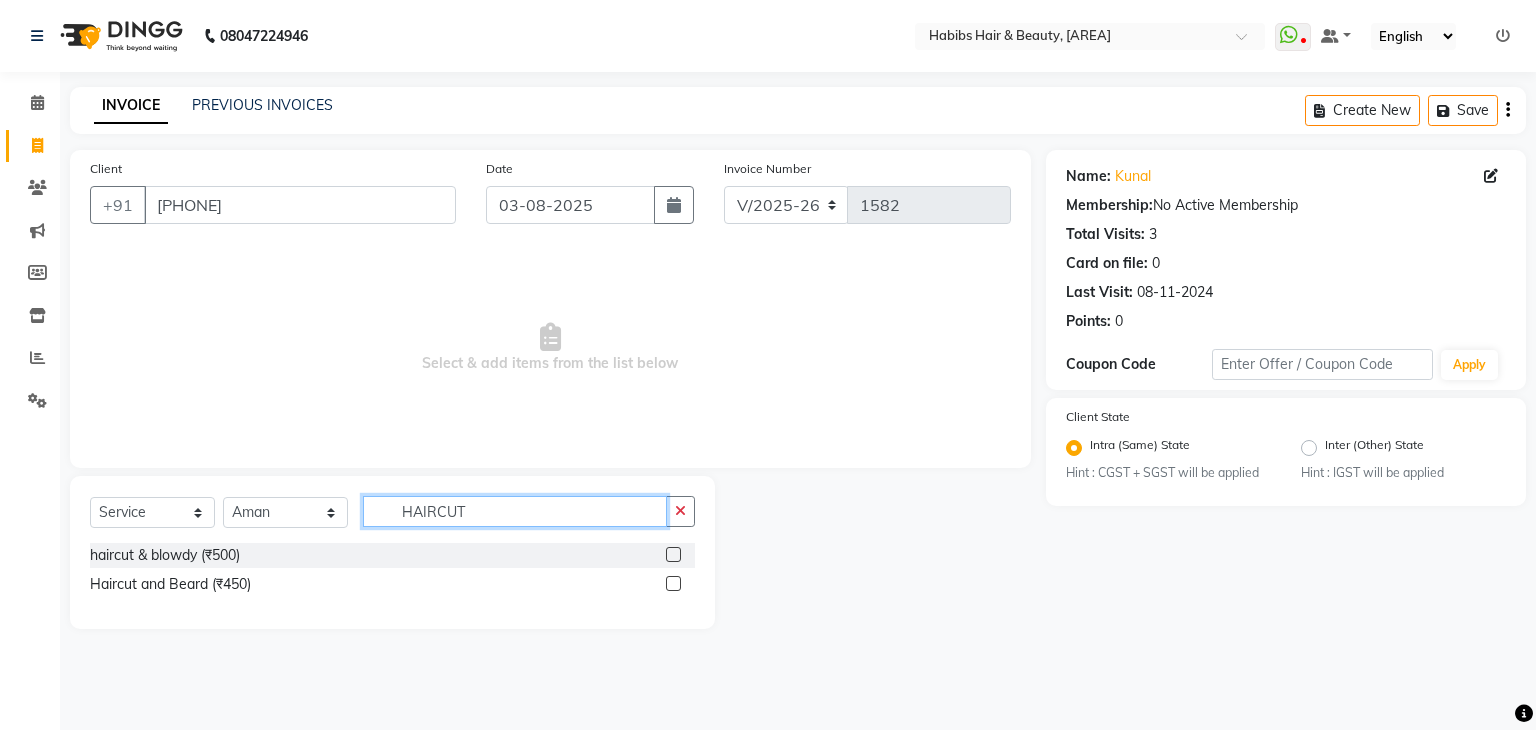 click on "HAIRCUT" 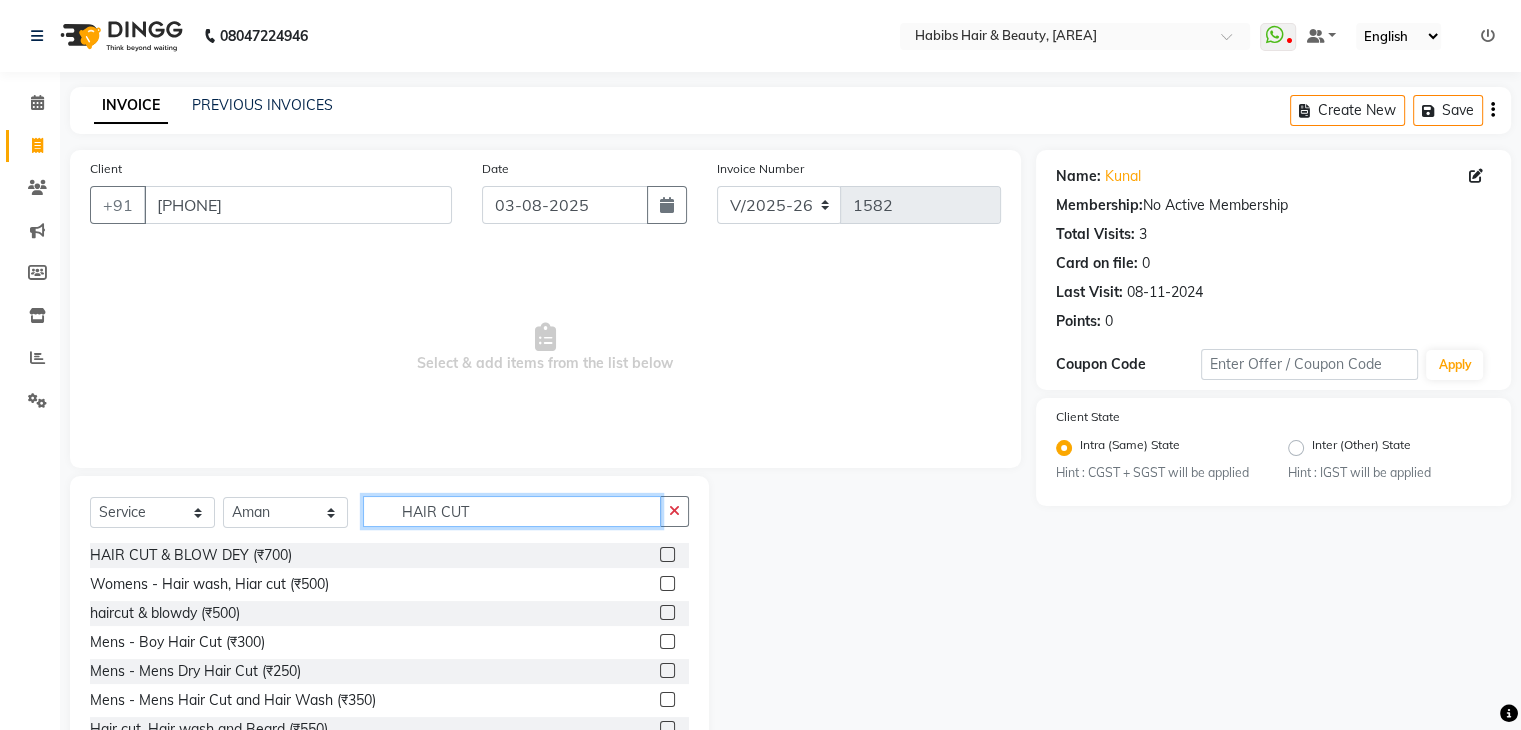 scroll, scrollTop: 72, scrollLeft: 0, axis: vertical 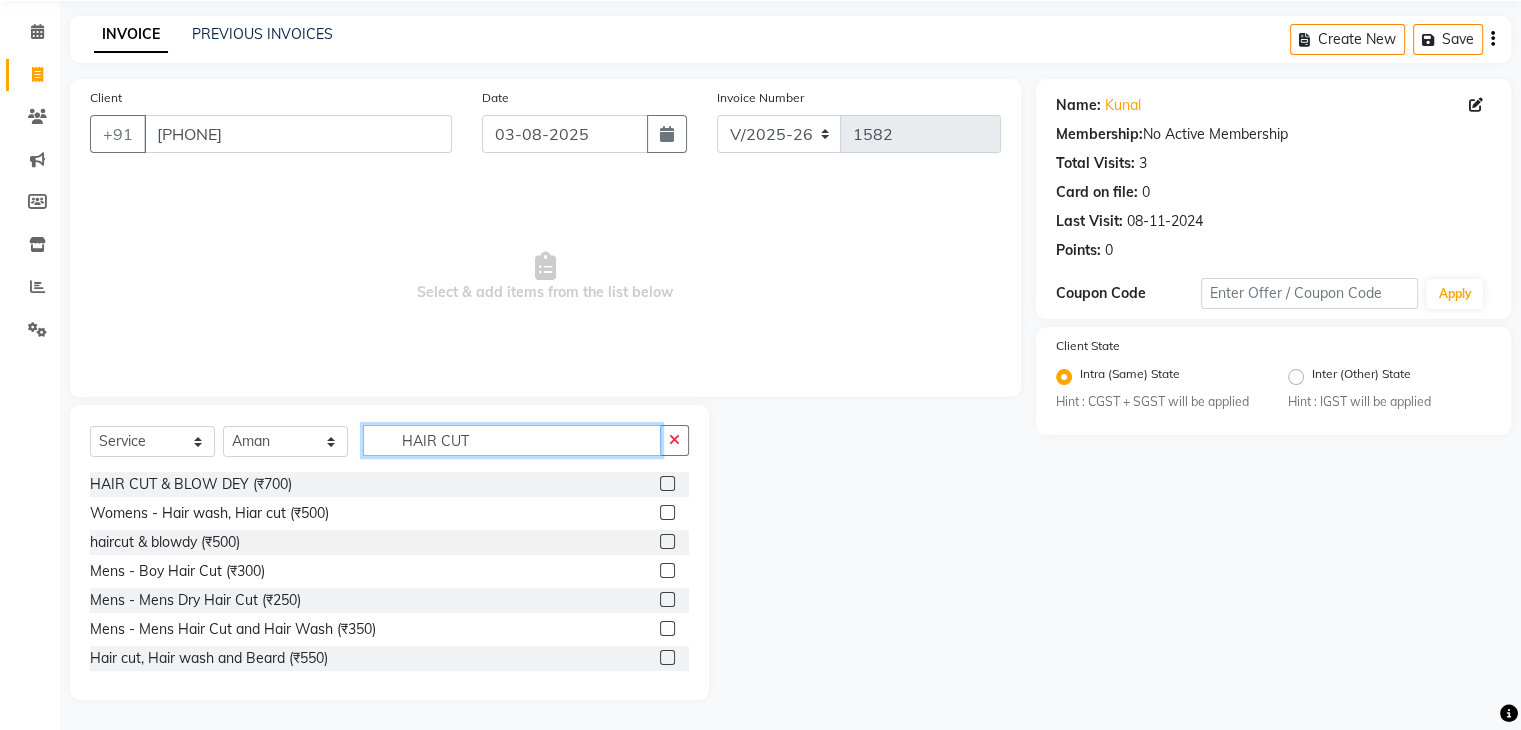 type on "HAIR CUT" 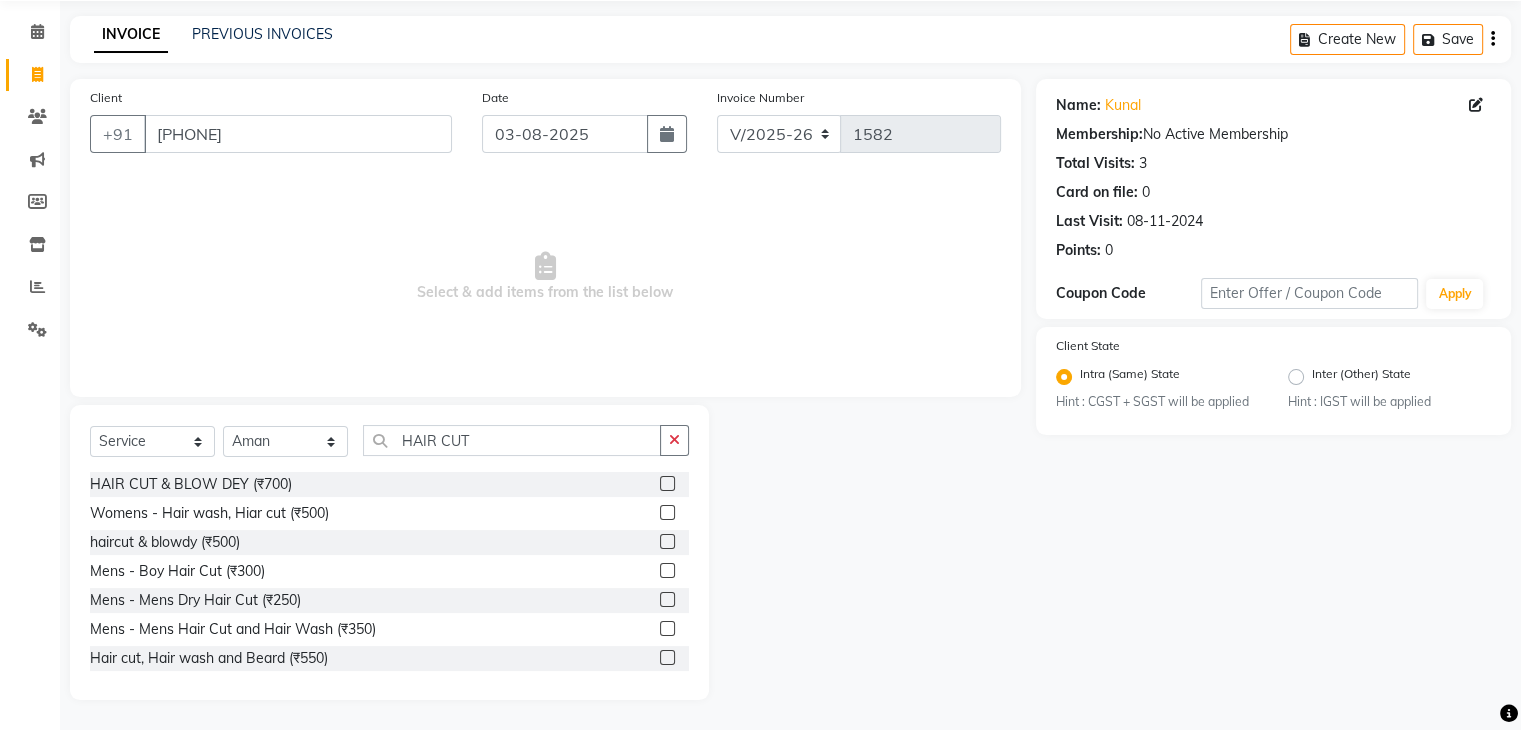 click 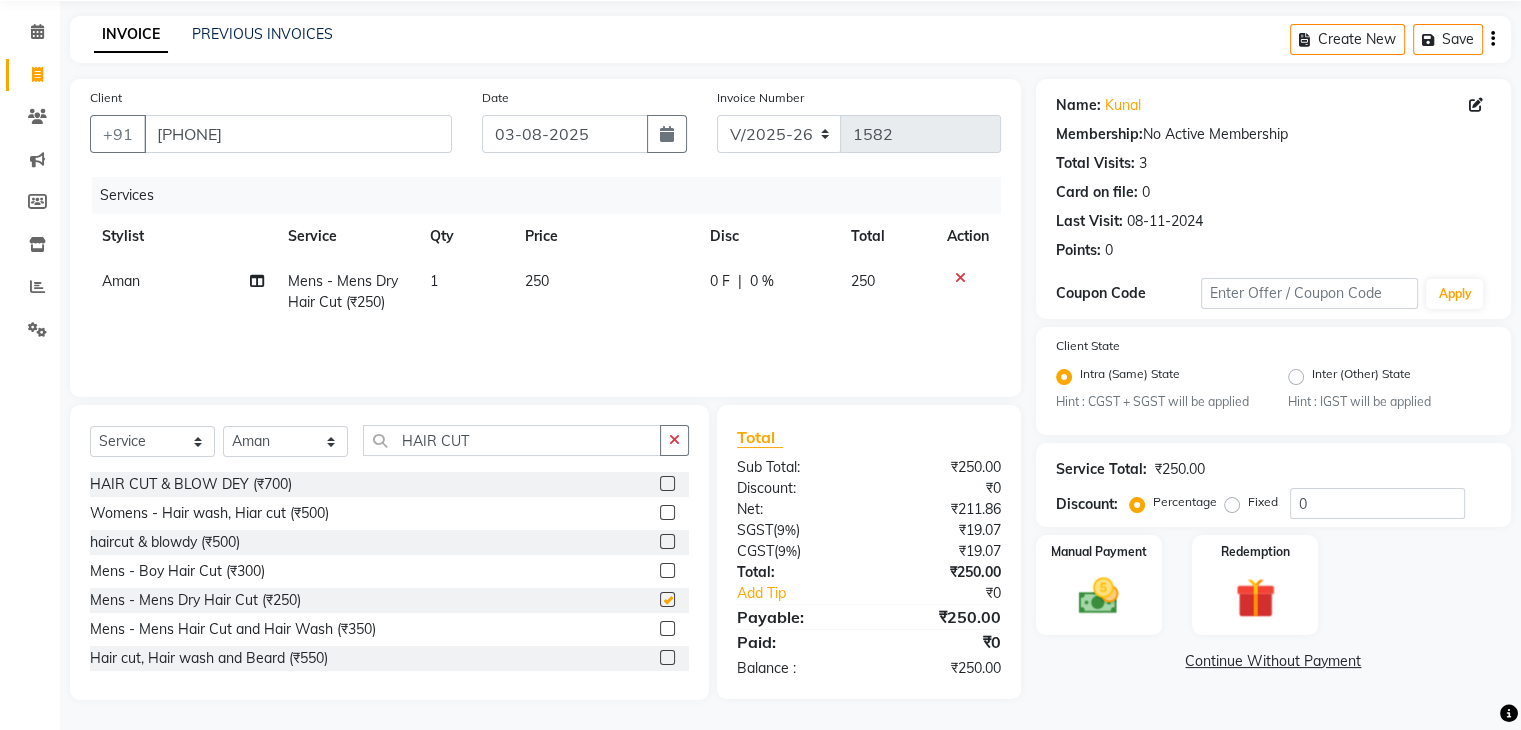 scroll, scrollTop: 148, scrollLeft: 0, axis: vertical 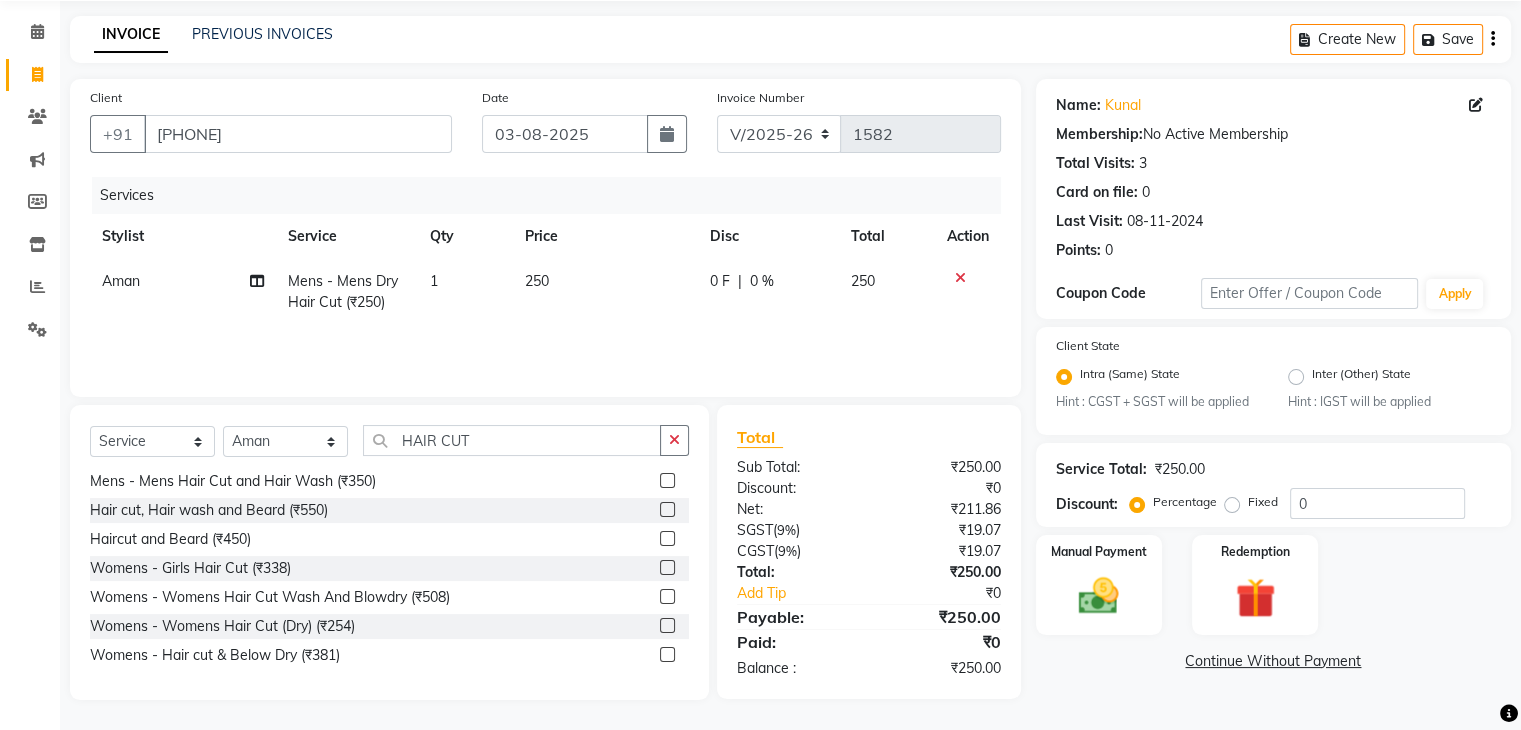 checkbox on "false" 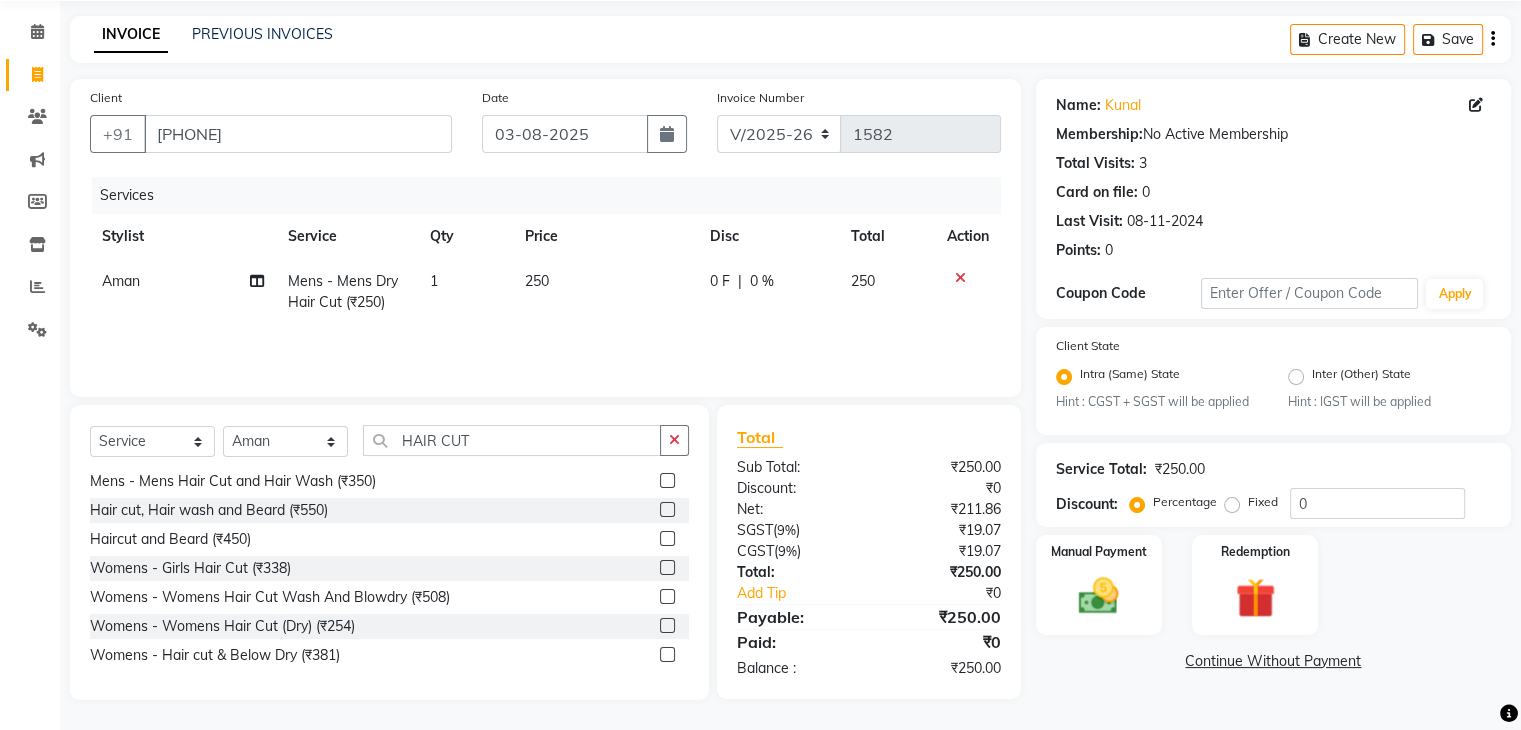 click 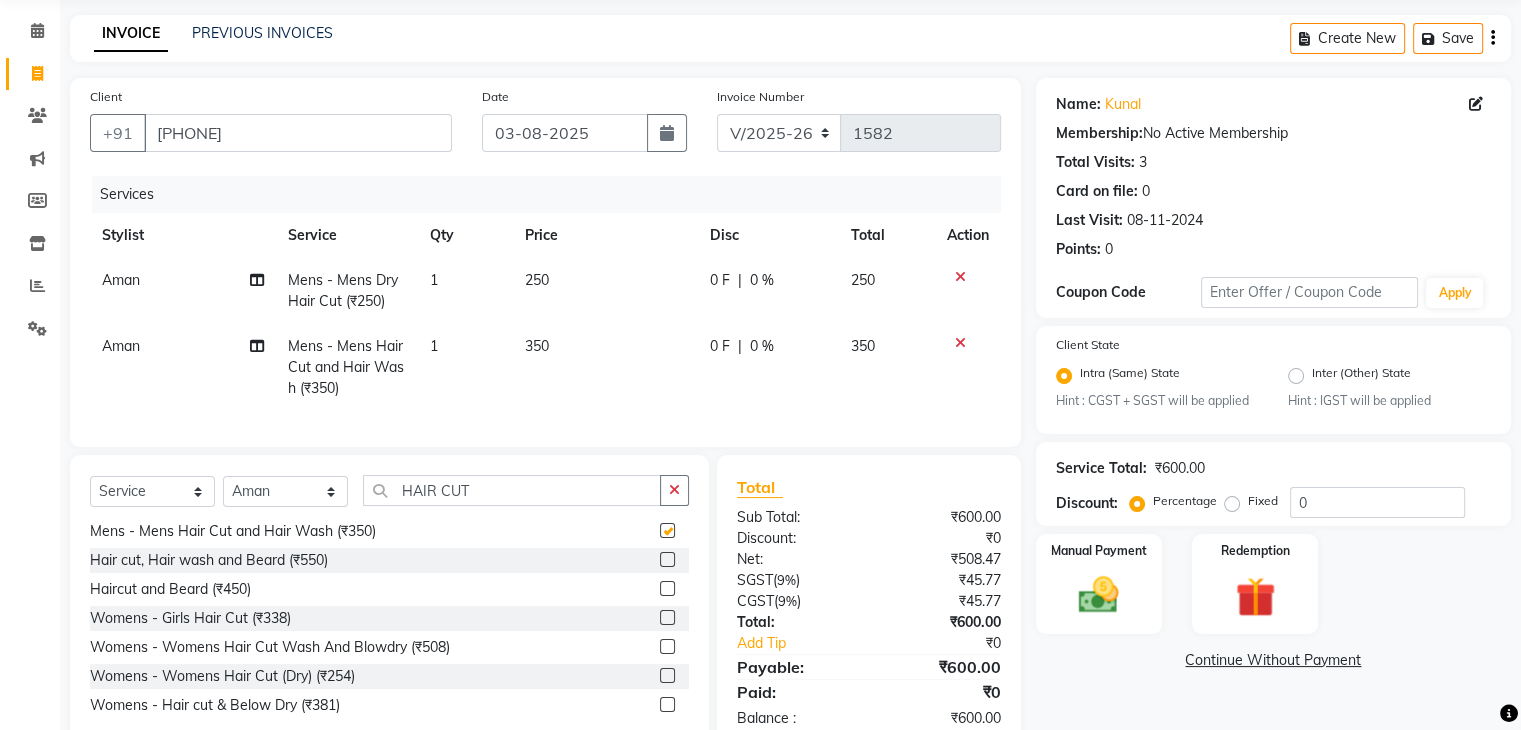 checkbox on "false" 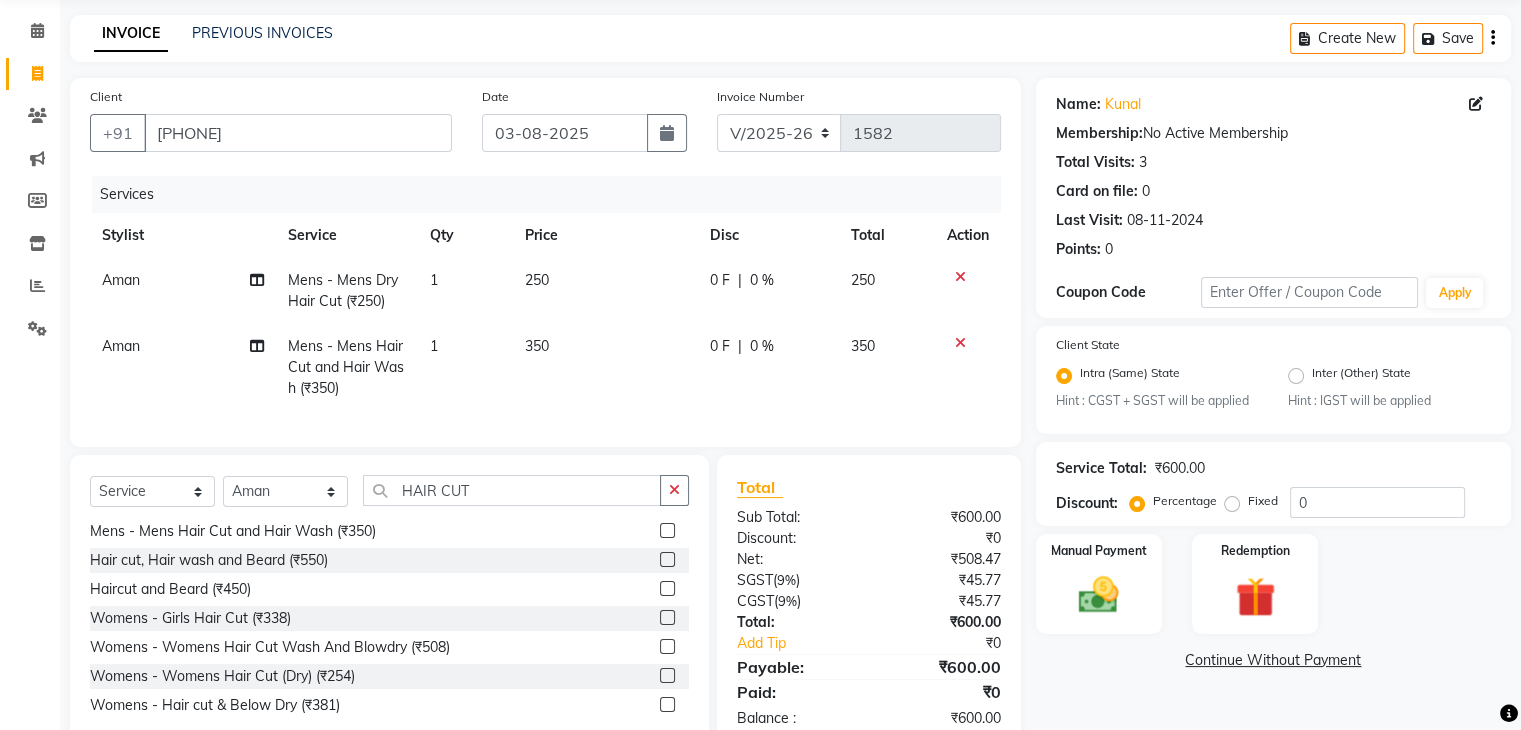 click 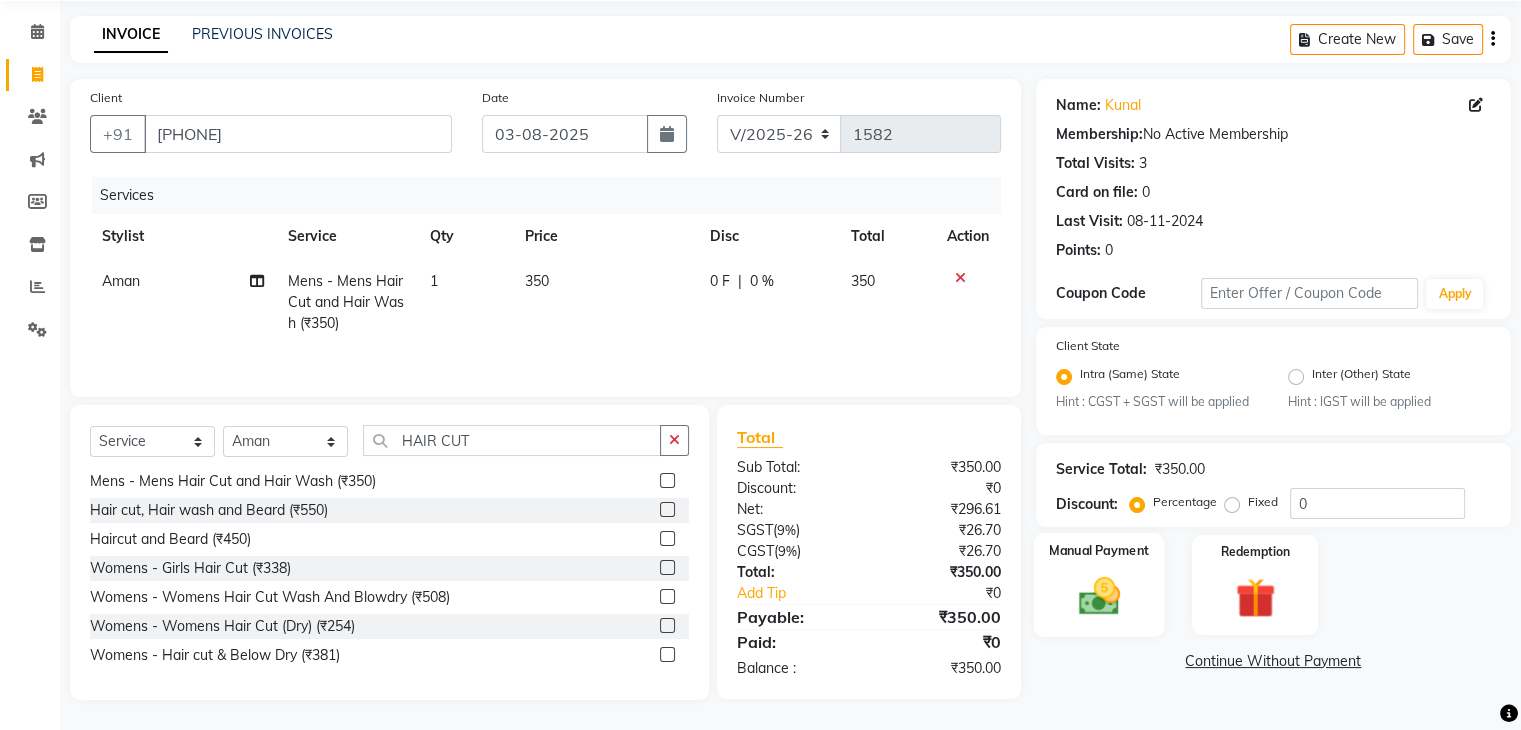 click 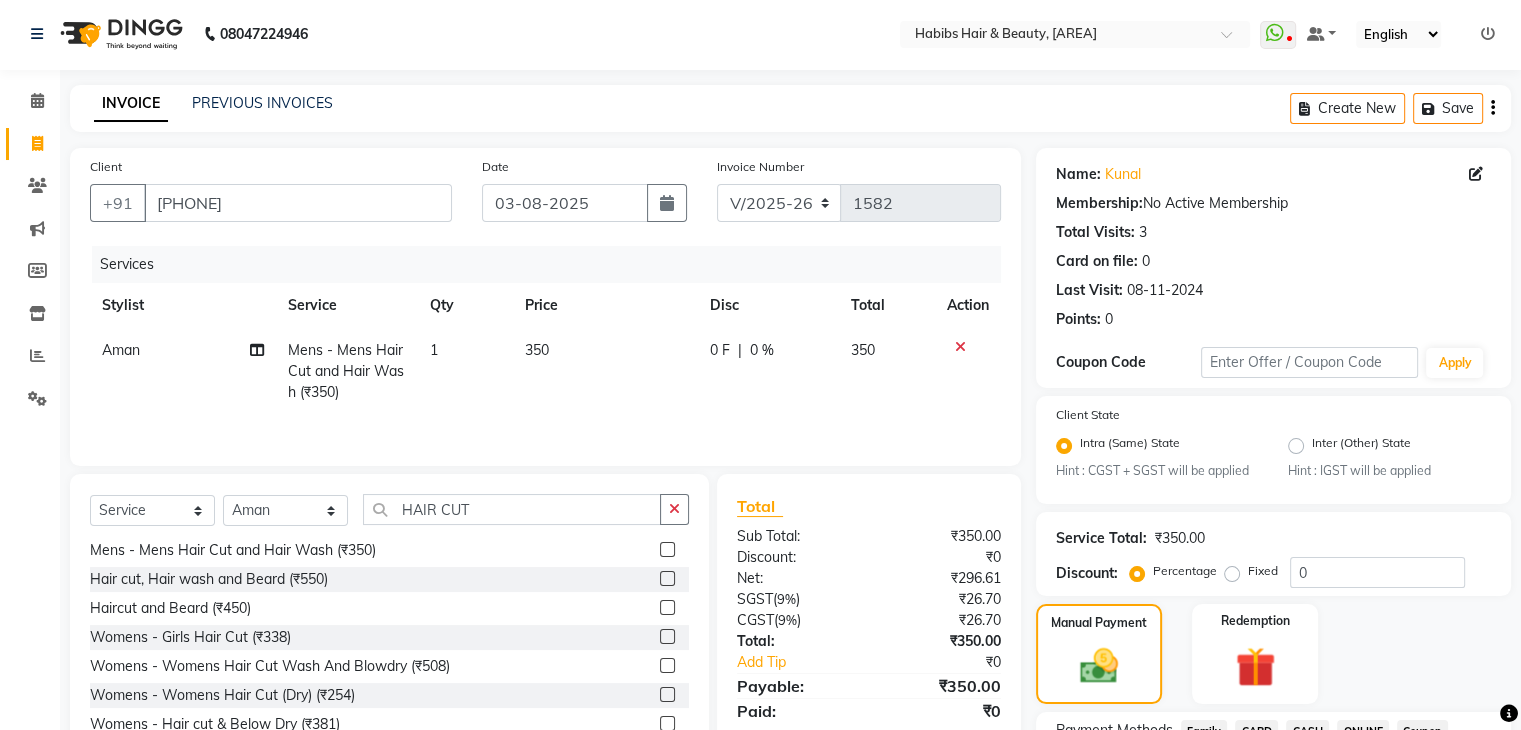 scroll, scrollTop: 177, scrollLeft: 0, axis: vertical 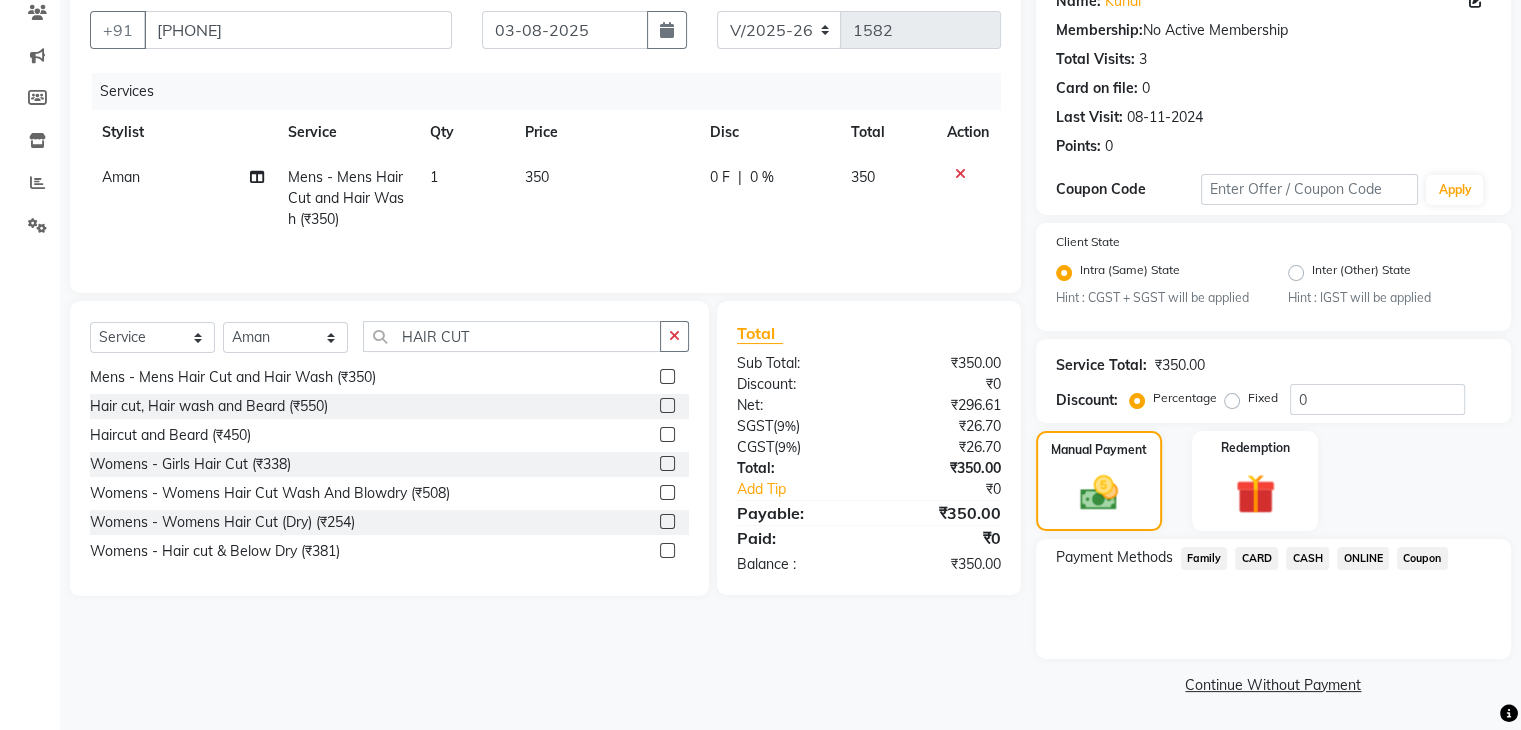 click on "CASH" 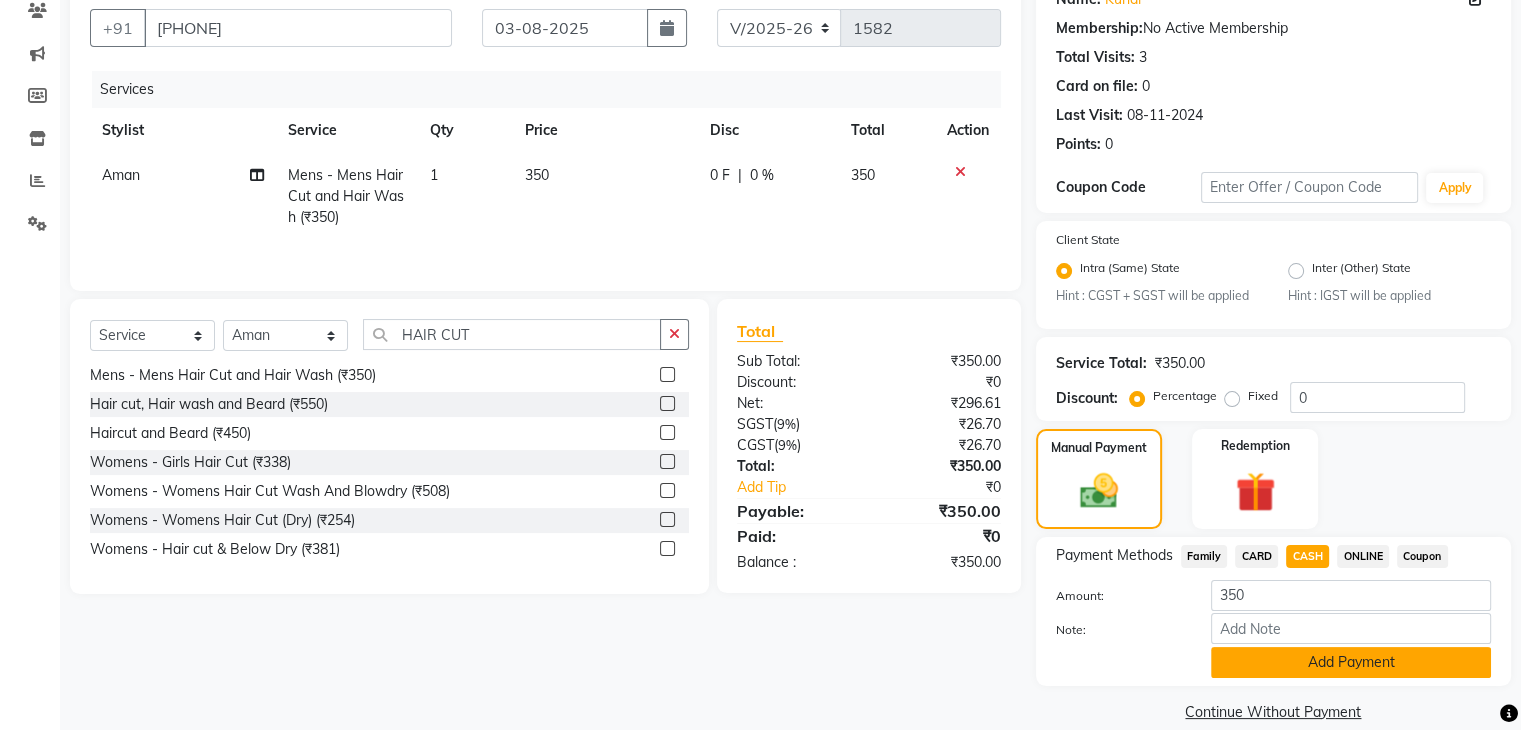 click on "Add Payment" 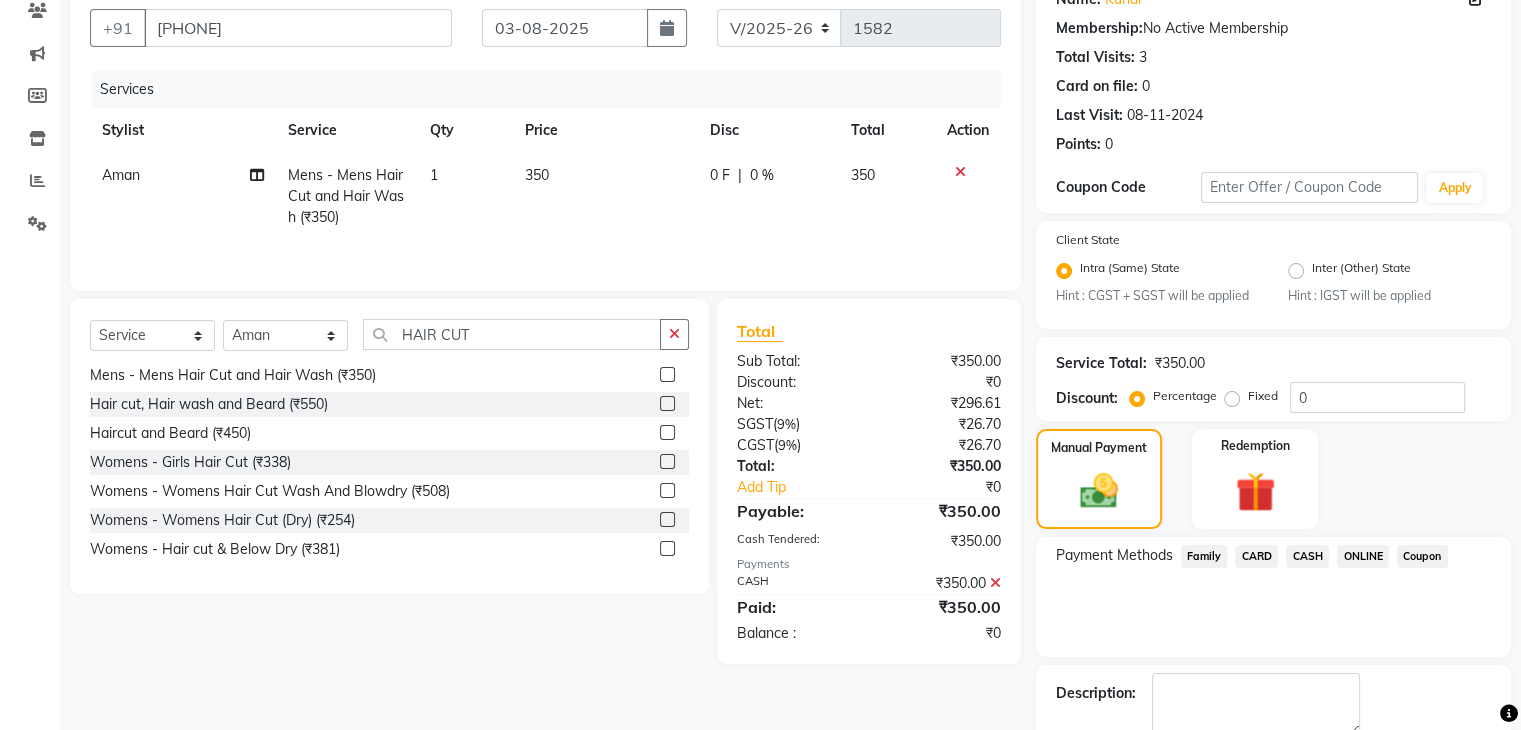 scroll, scrollTop: 289, scrollLeft: 0, axis: vertical 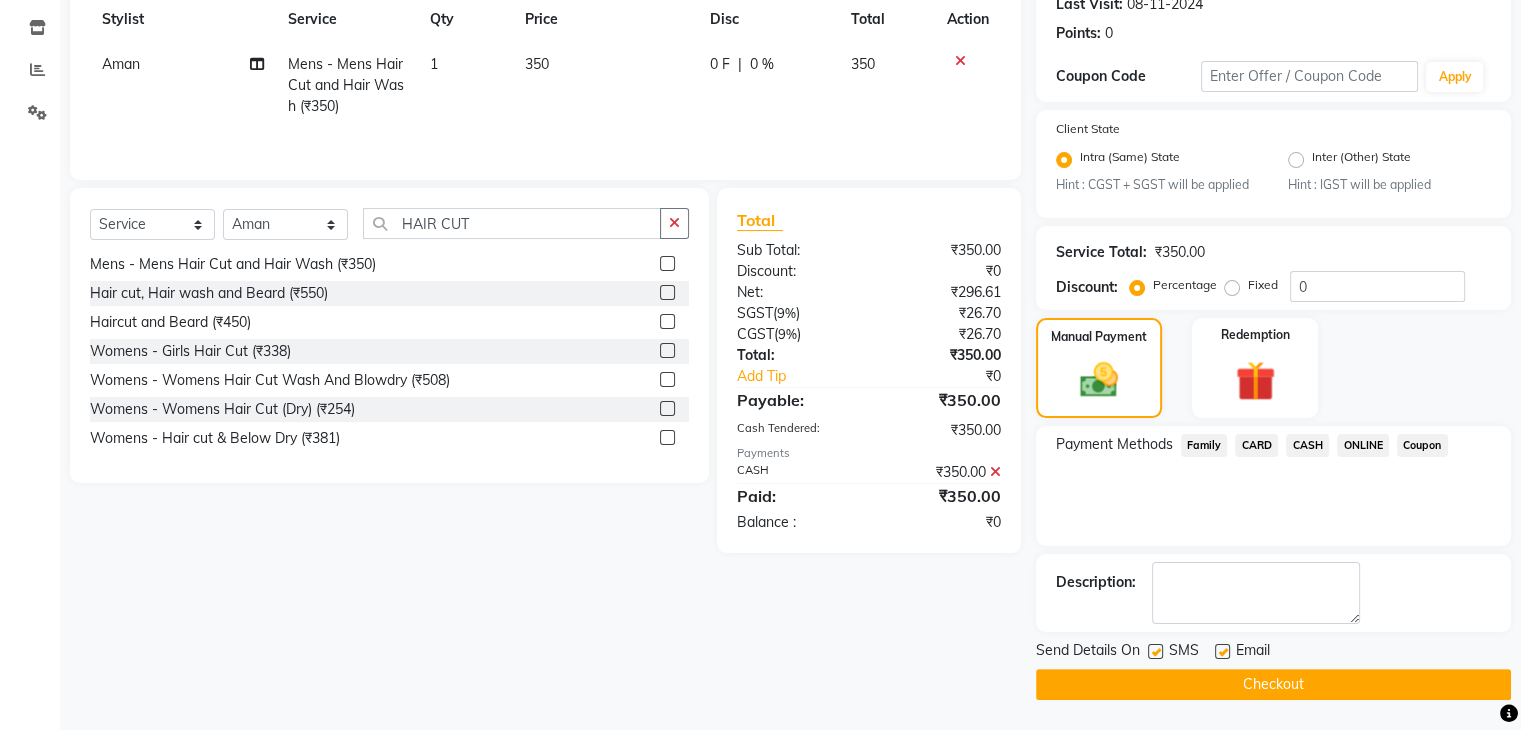 click on "Checkout" 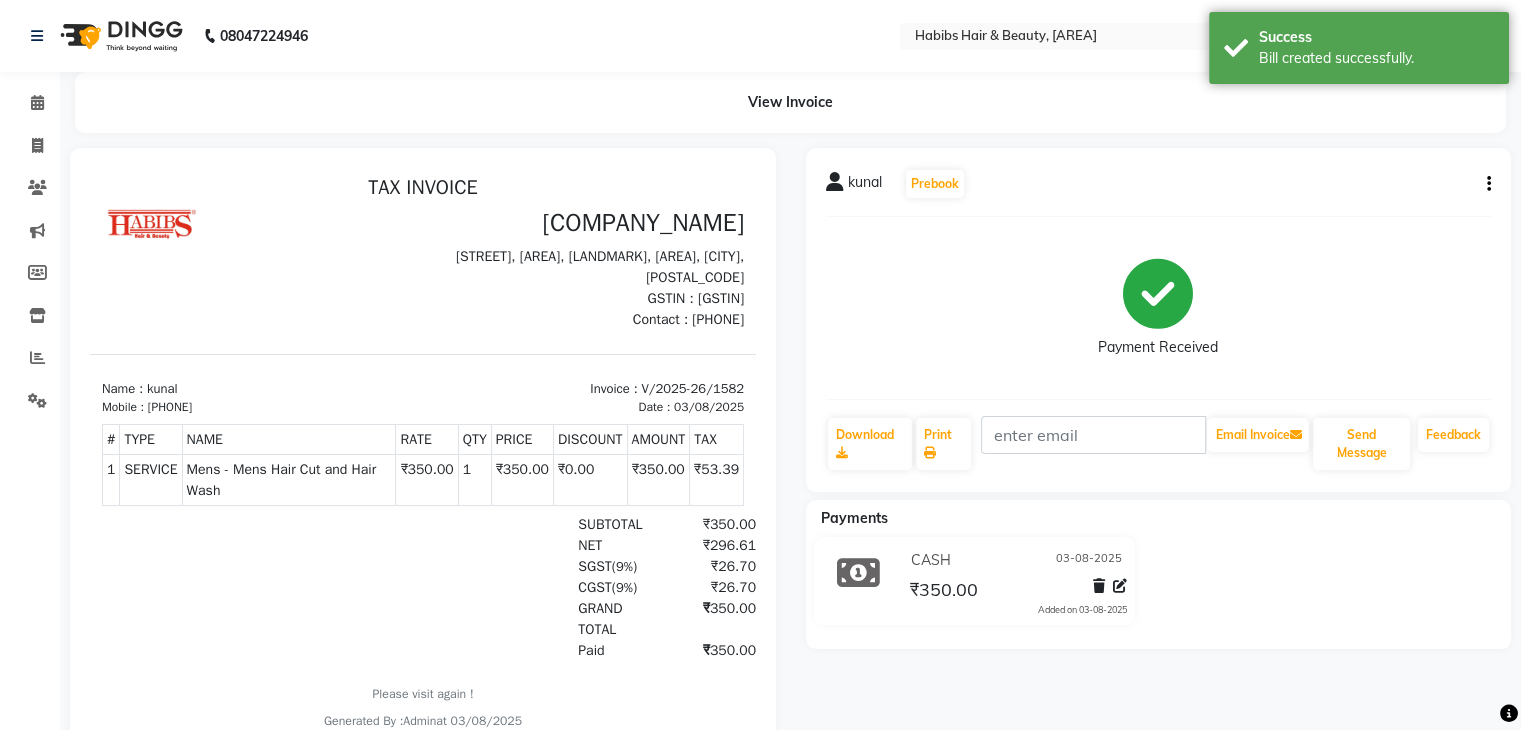 scroll, scrollTop: 0, scrollLeft: 0, axis: both 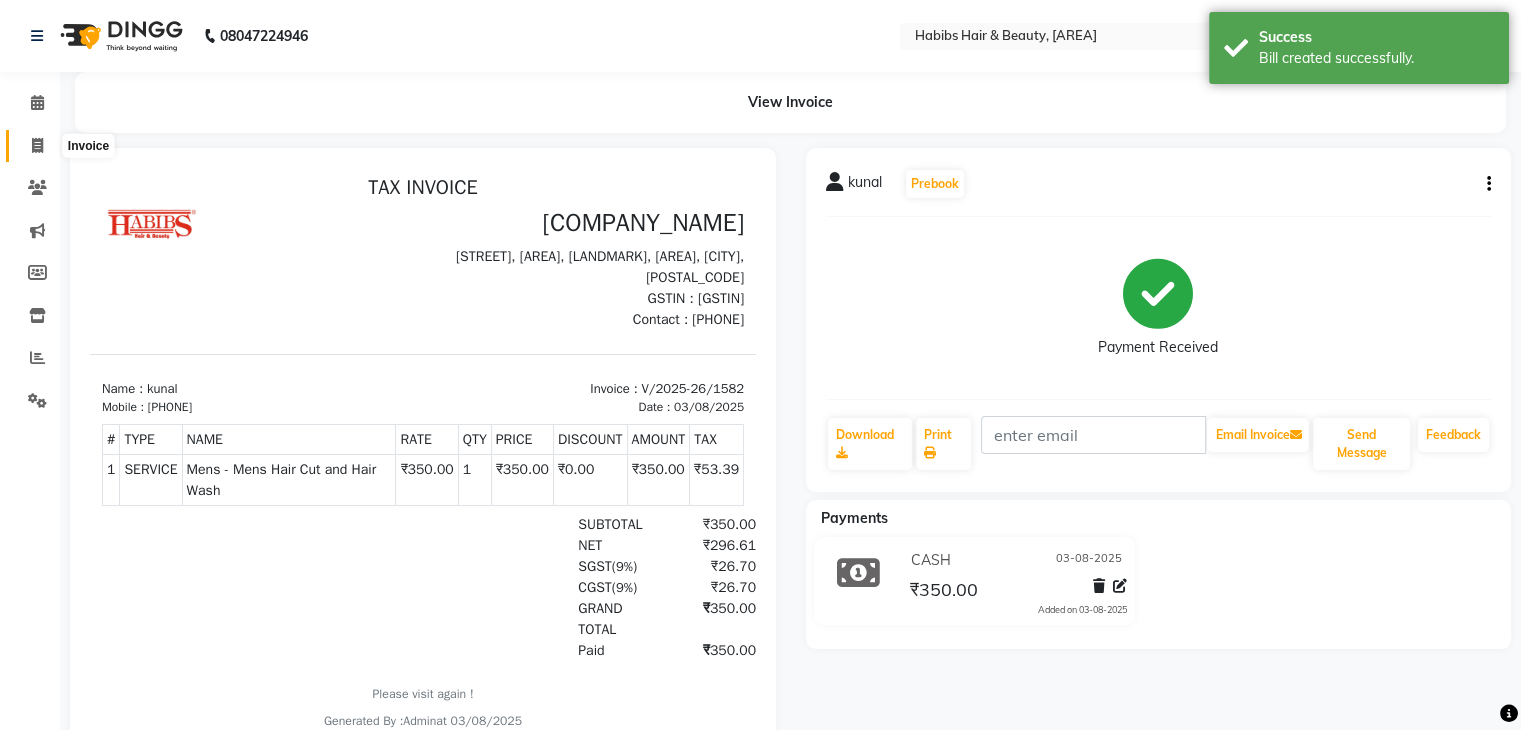 click 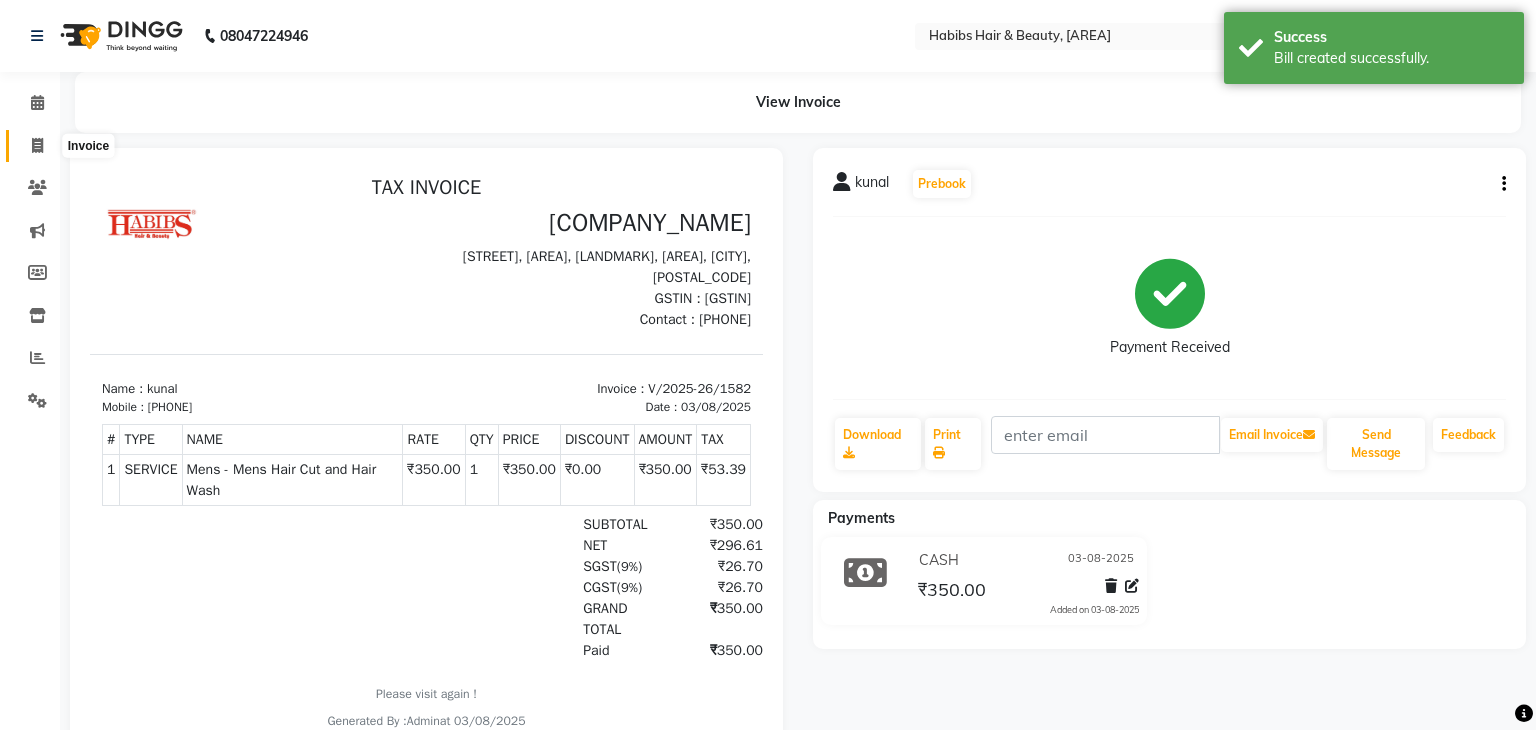 select on "3714" 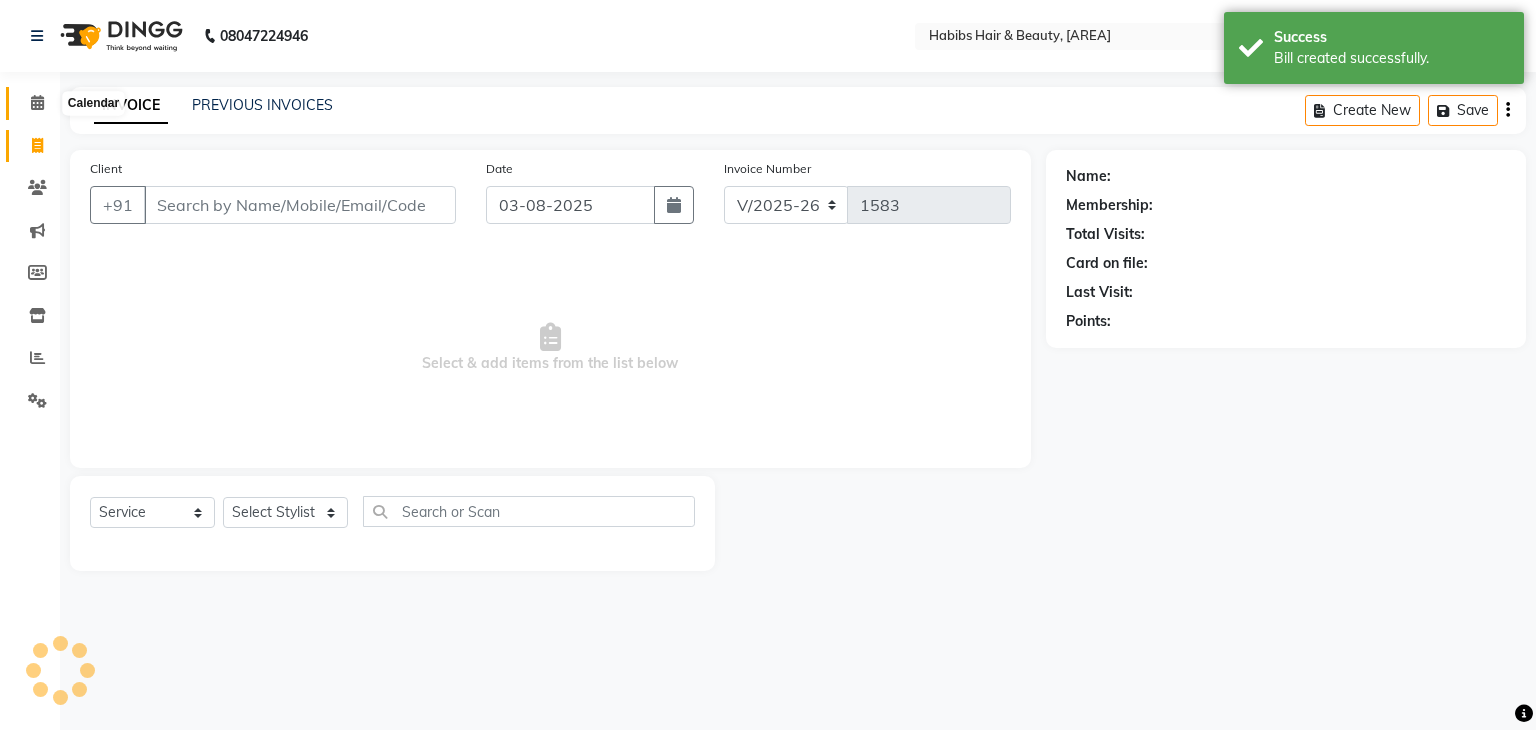 click 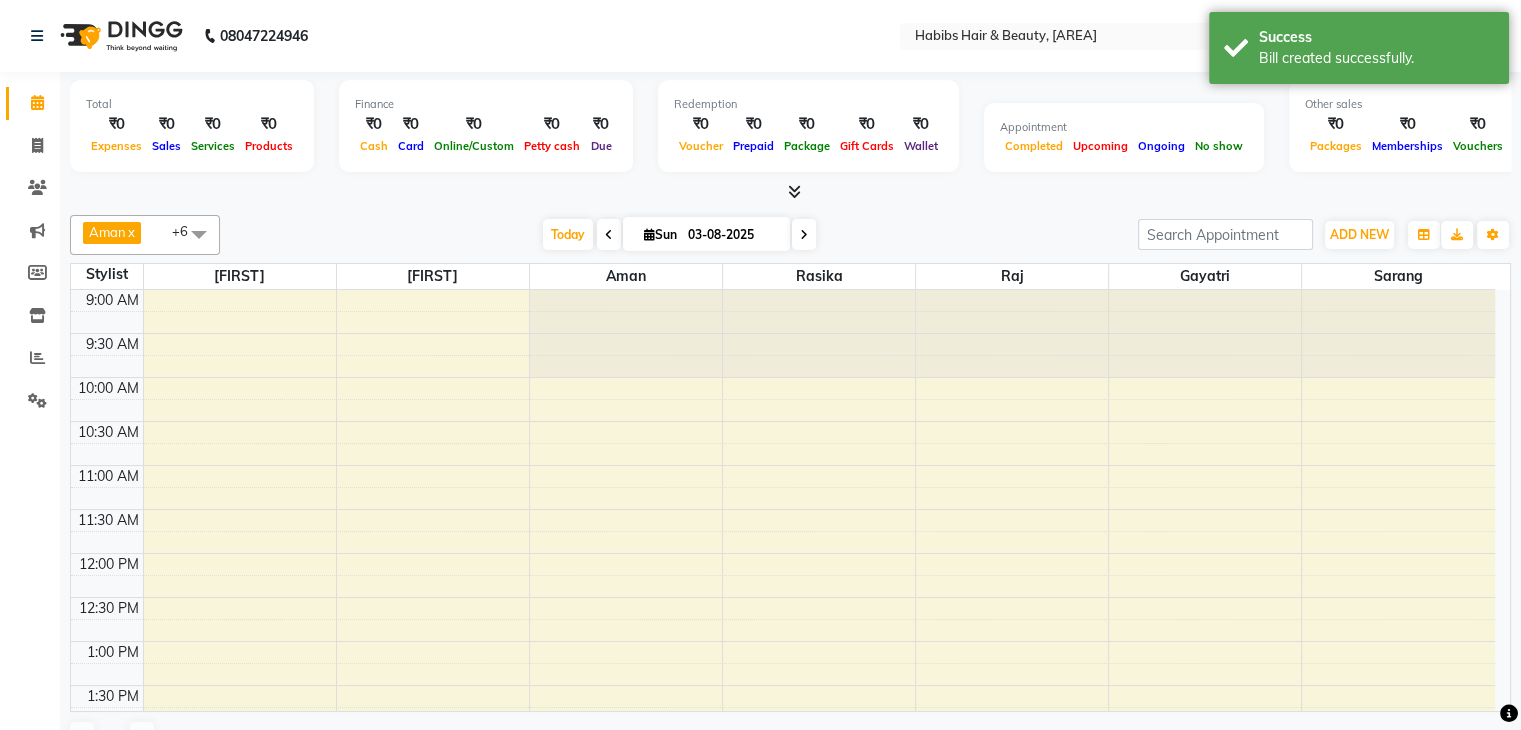 scroll, scrollTop: 0, scrollLeft: 0, axis: both 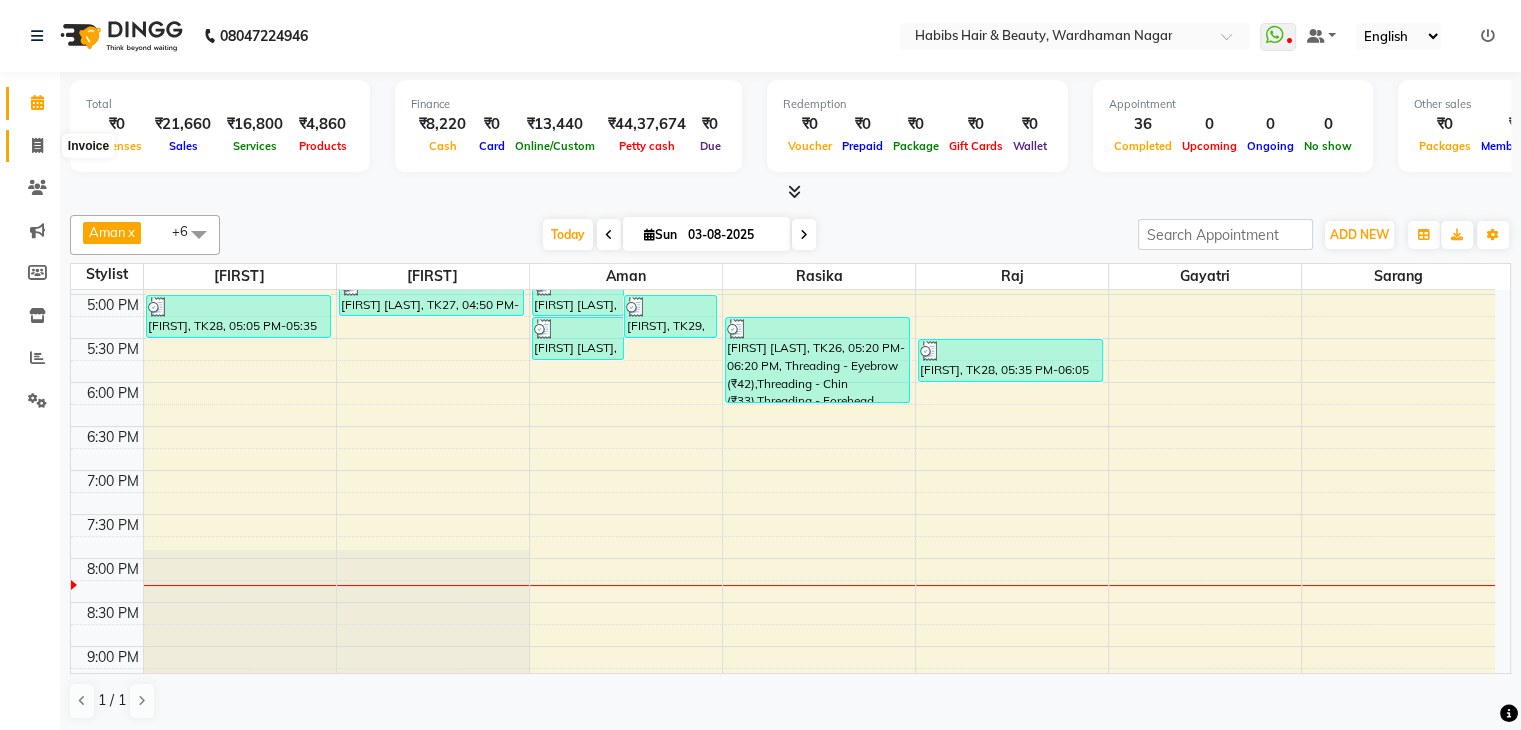 click 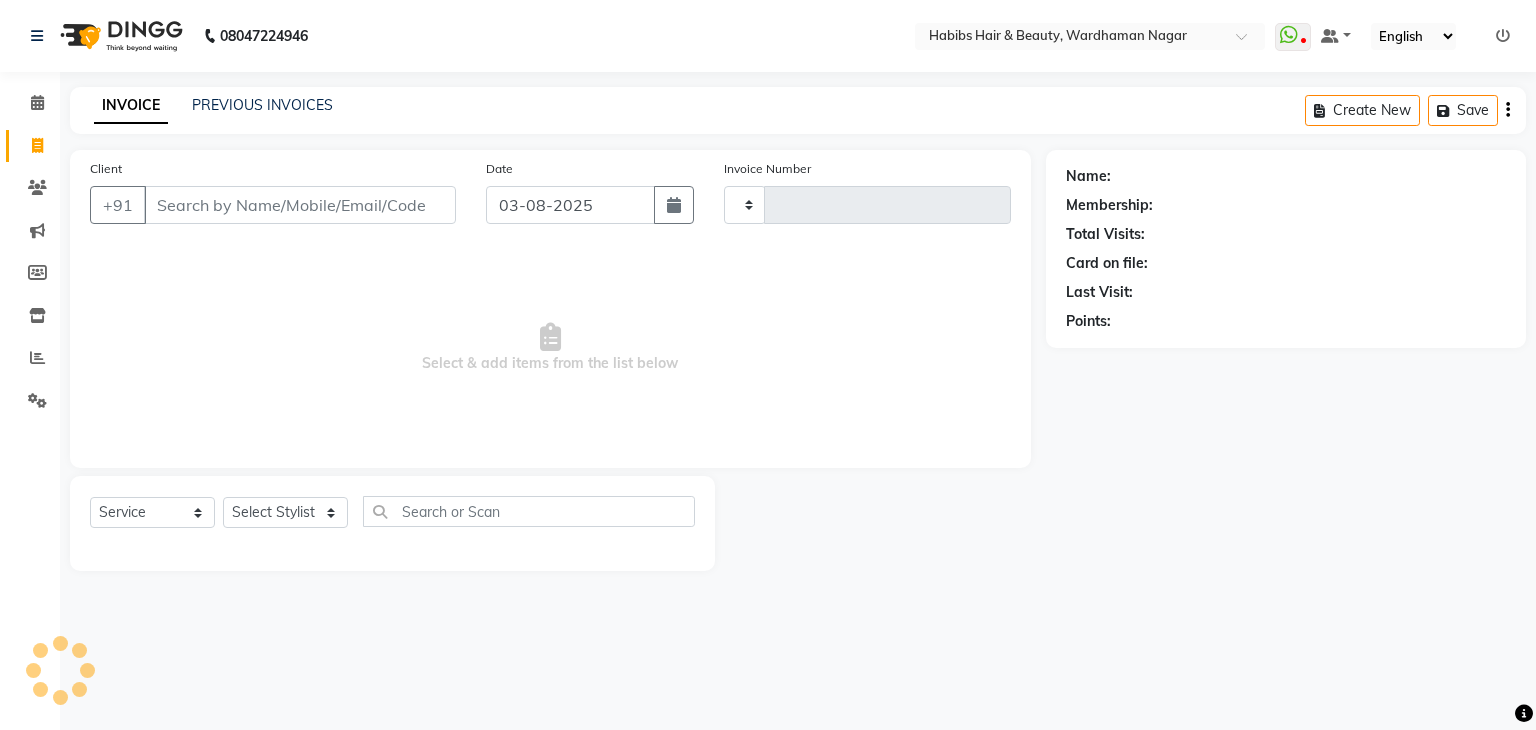 type on "1581" 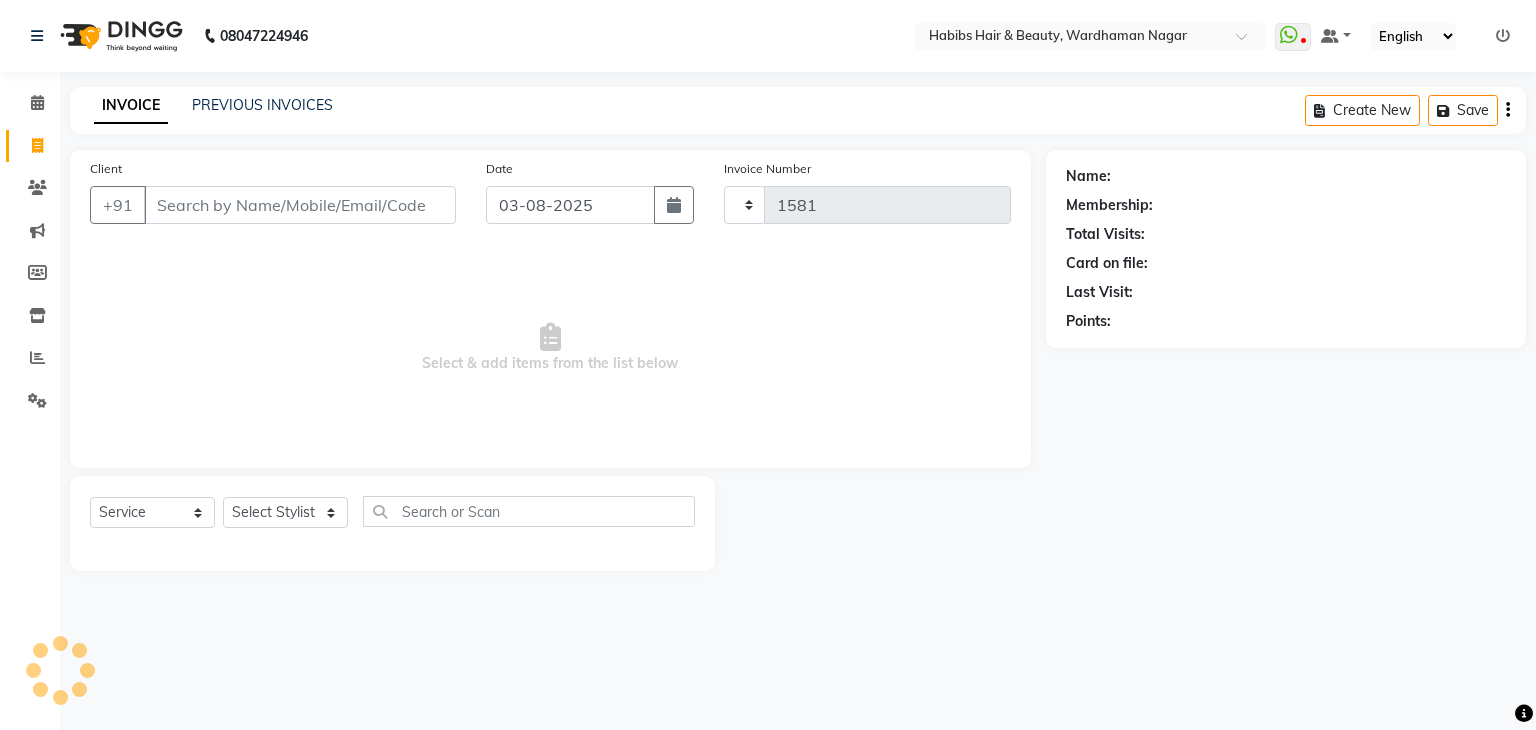 select on "3714" 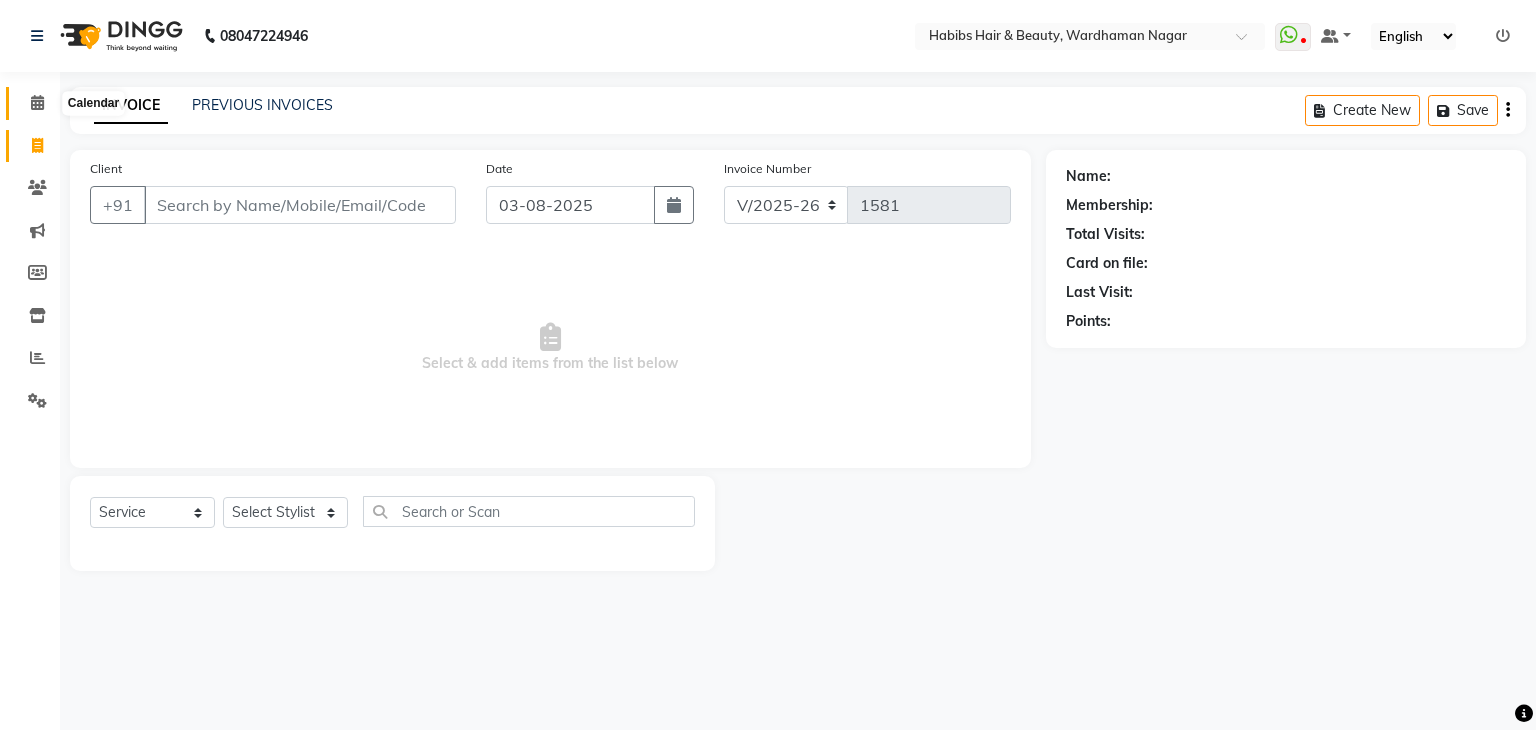 click 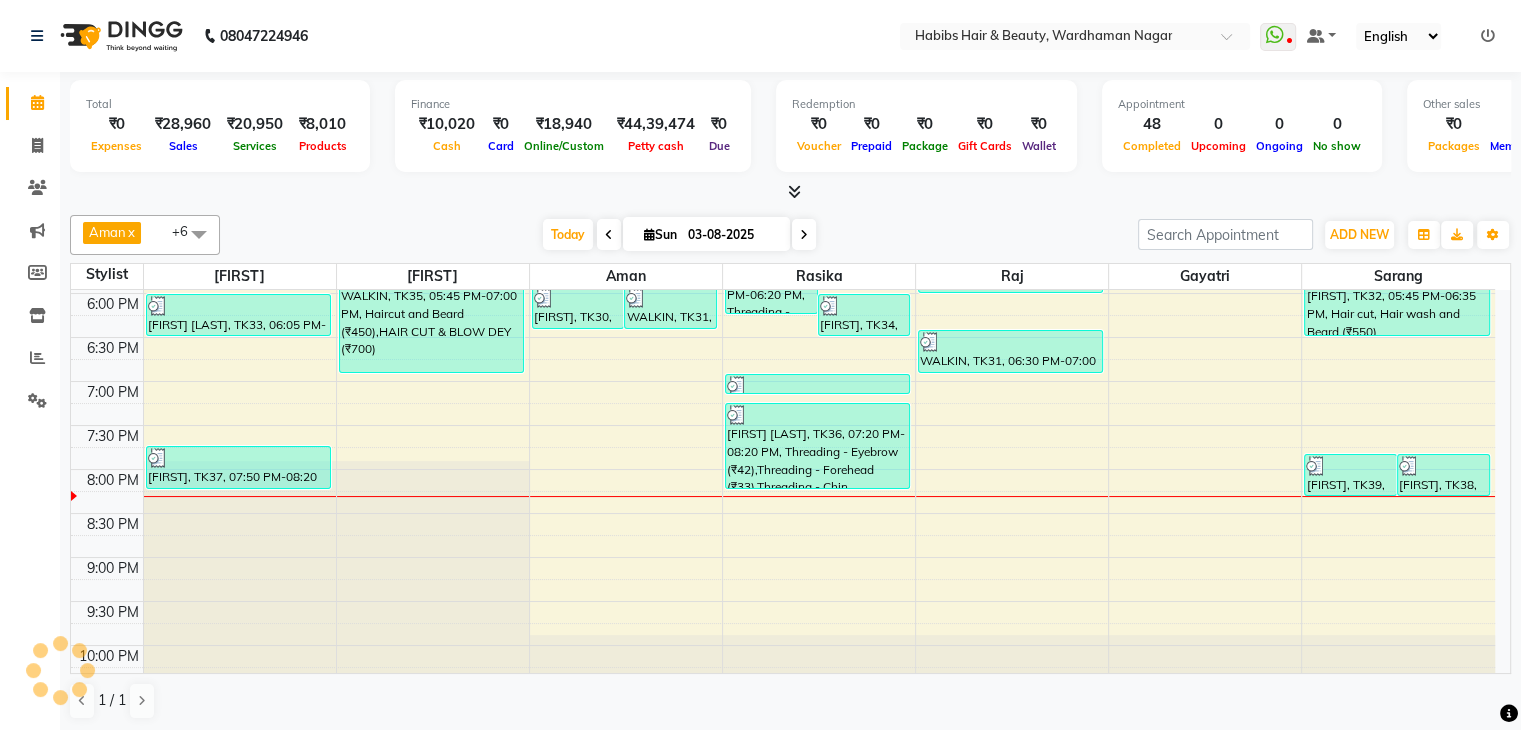 scroll, scrollTop: 0, scrollLeft: 0, axis: both 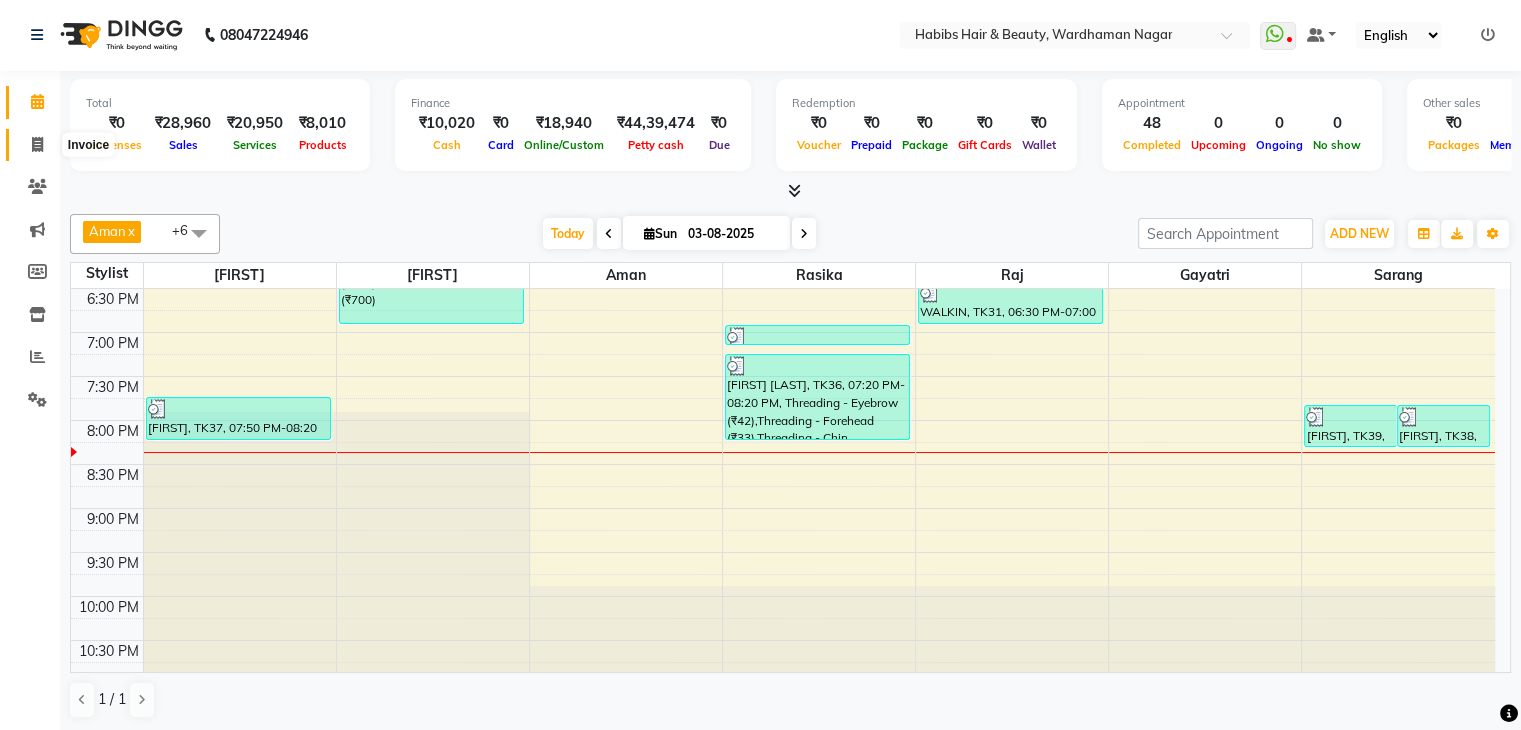 click 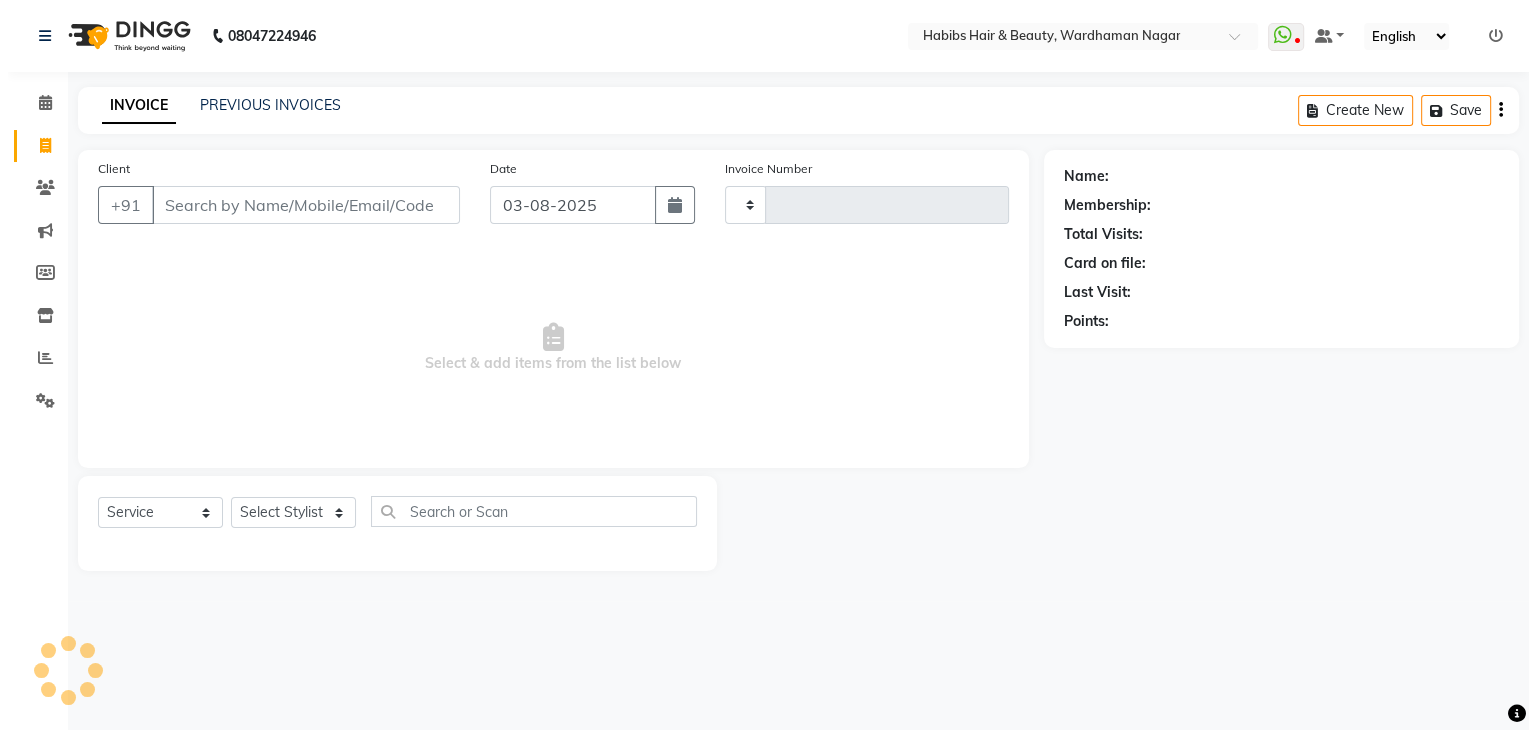 scroll, scrollTop: 0, scrollLeft: 0, axis: both 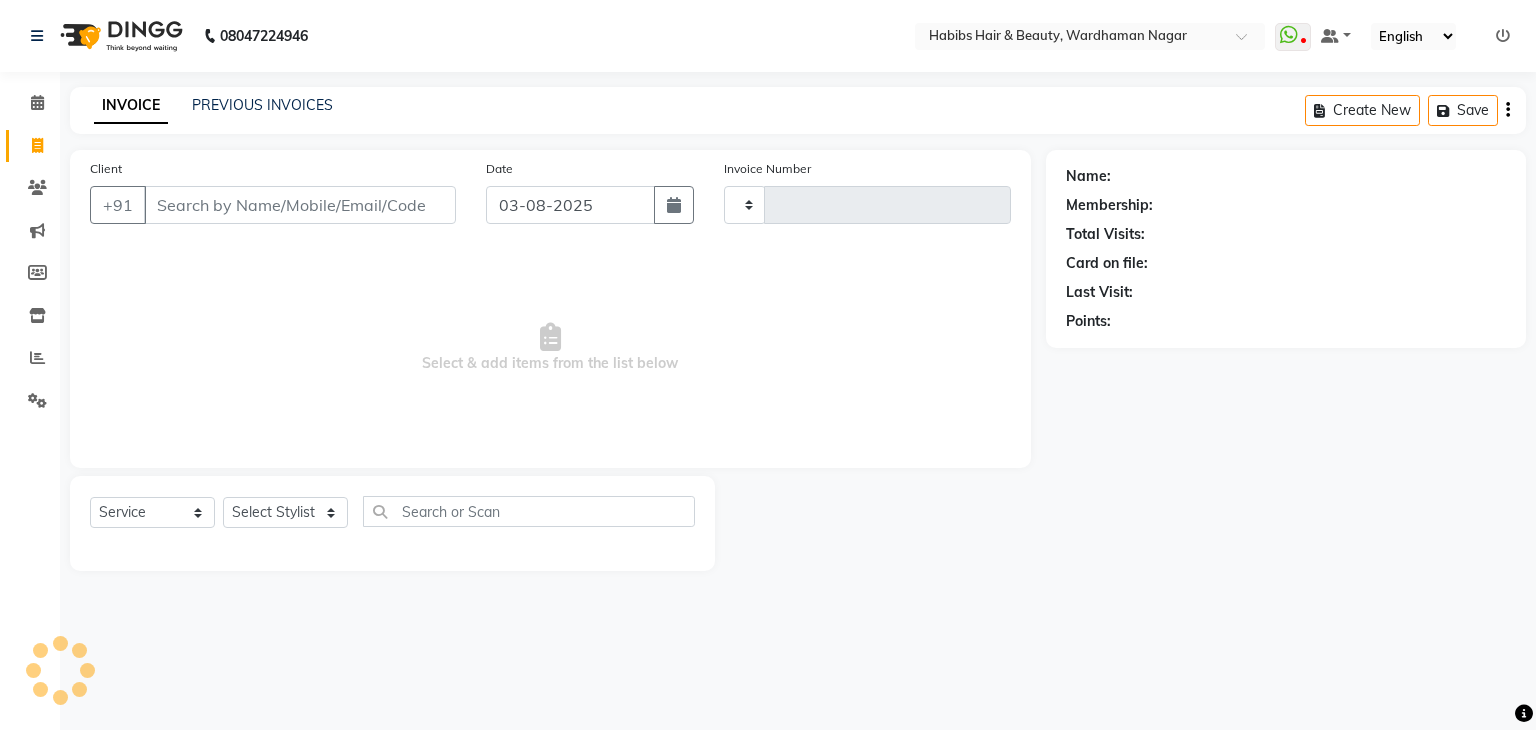 type on "1582" 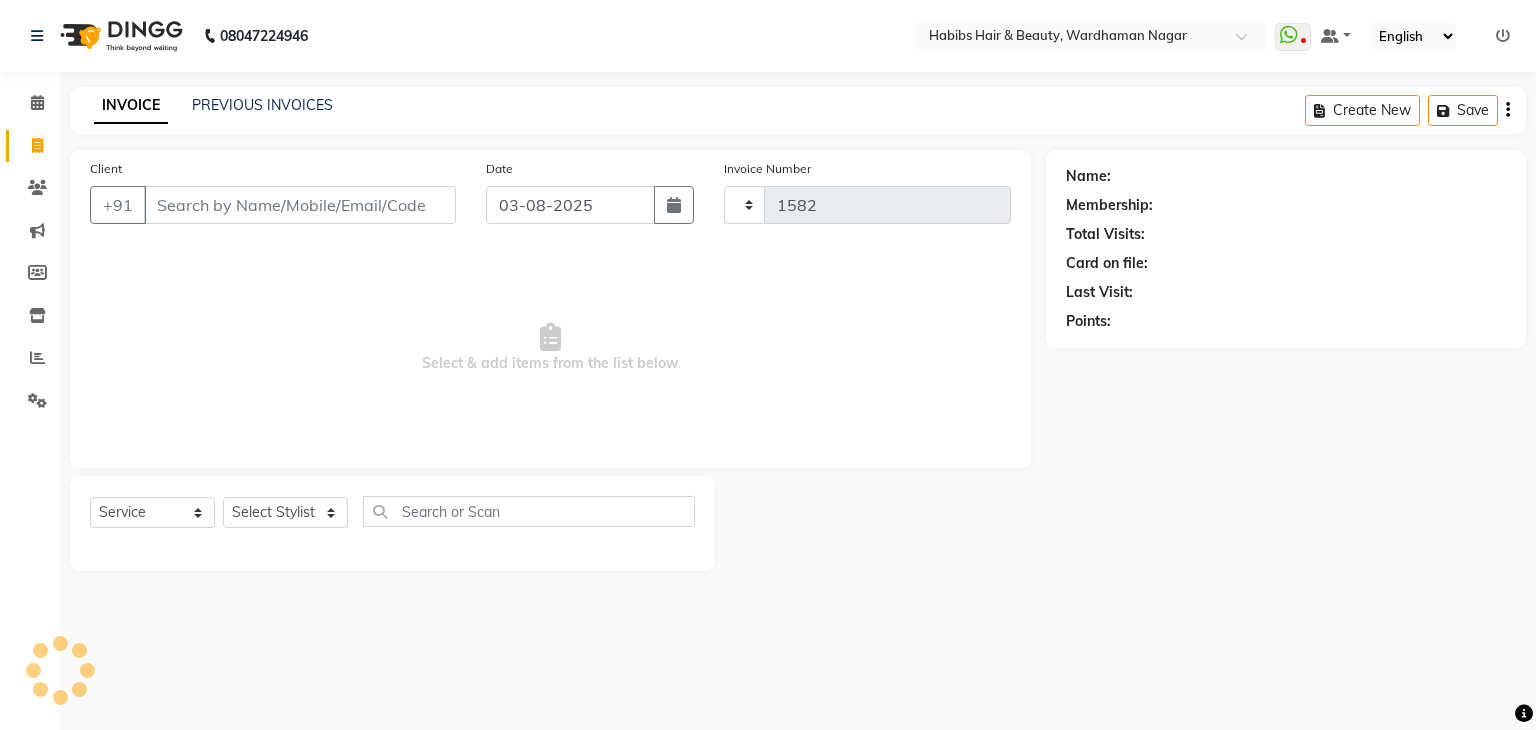 select on "3714" 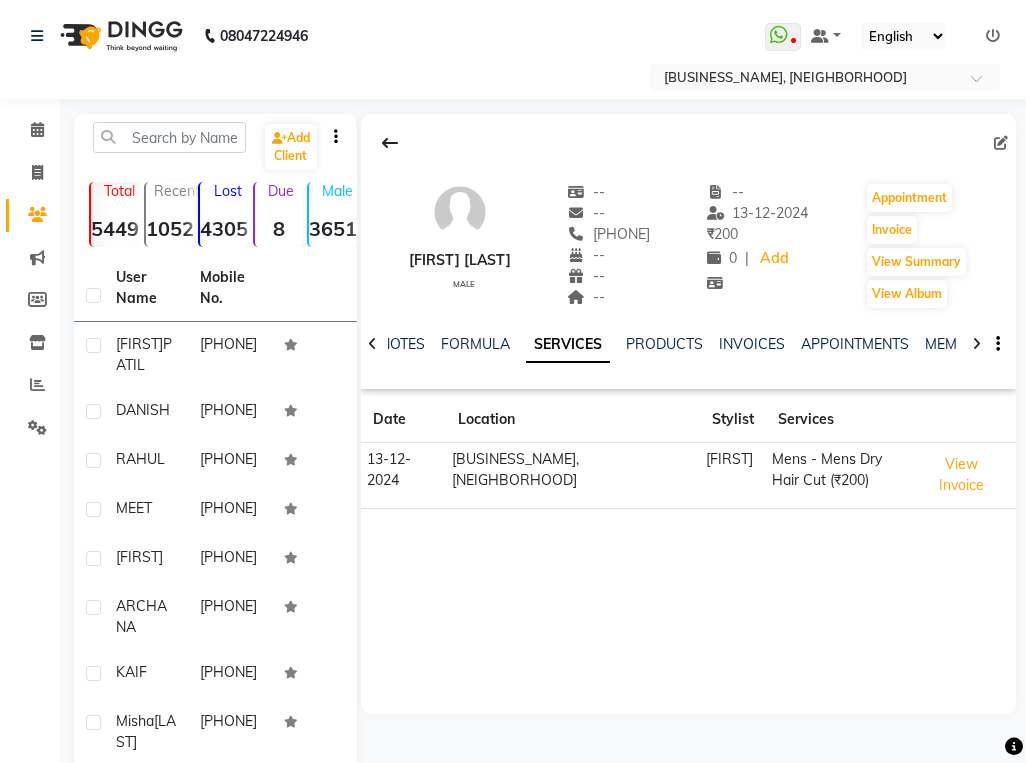 scroll, scrollTop: 0, scrollLeft: 0, axis: both 